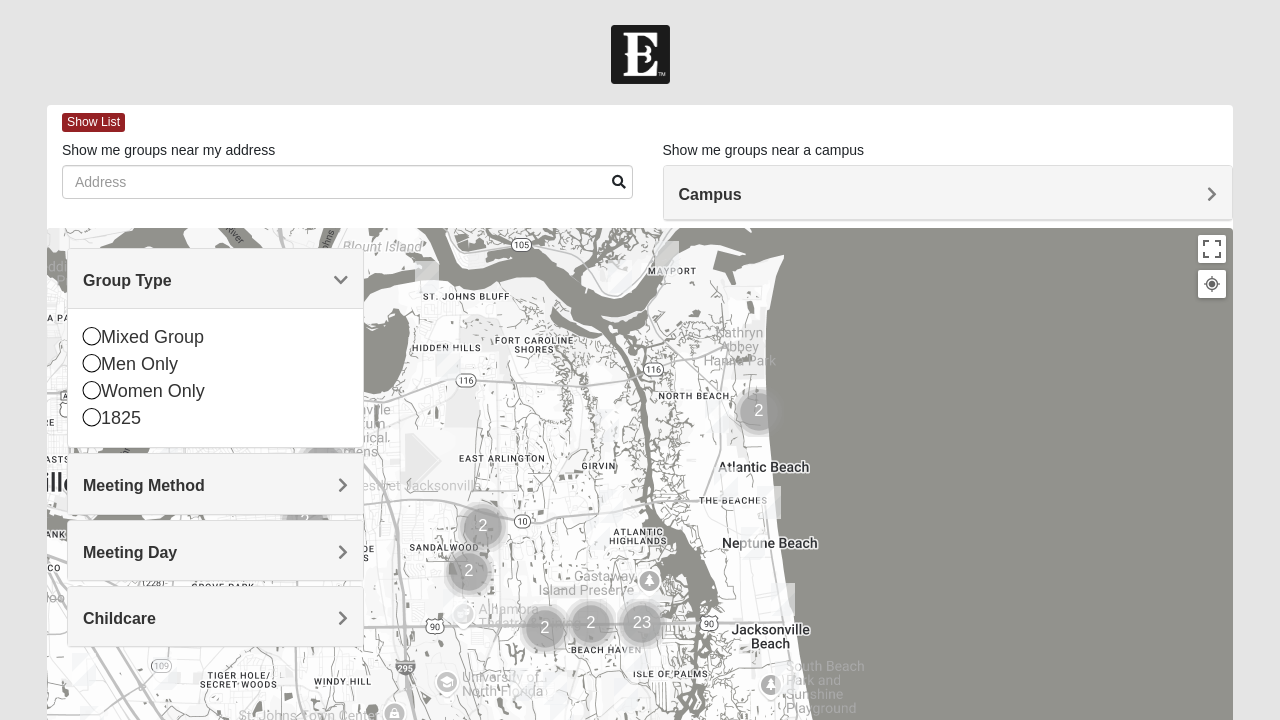 scroll, scrollTop: 0, scrollLeft: 0, axis: both 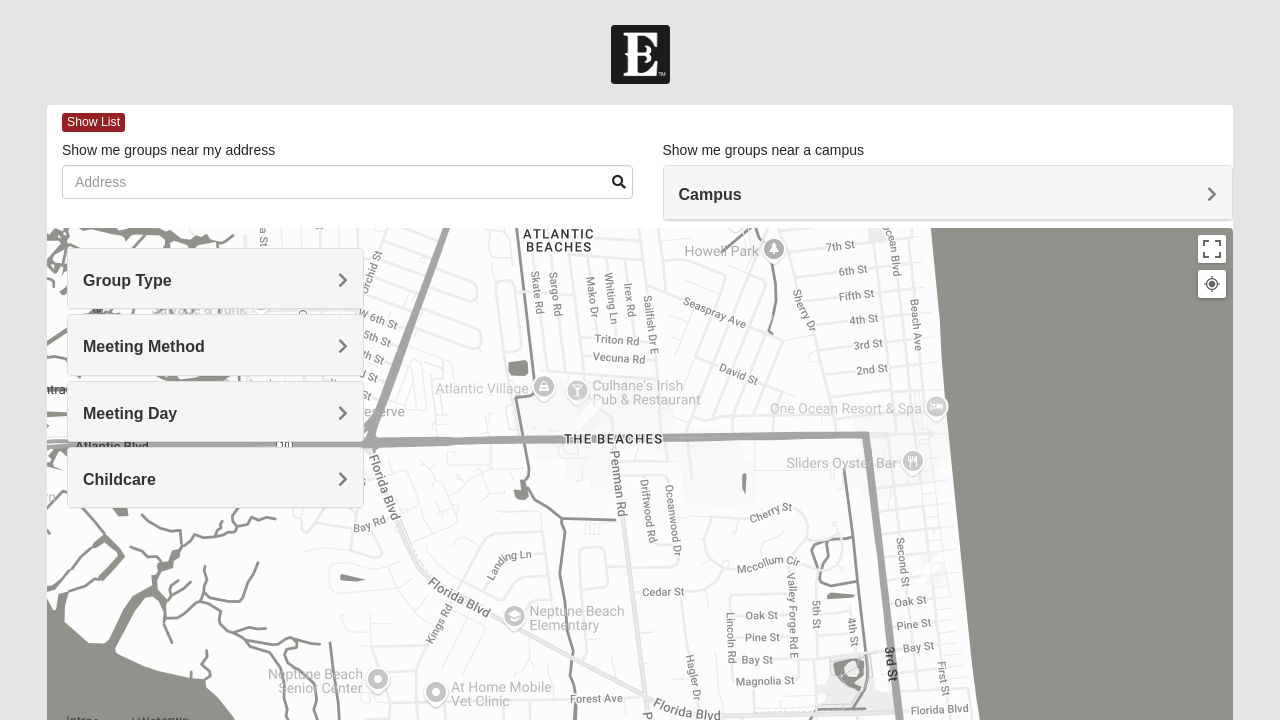 click at bounding box center [933, 568] 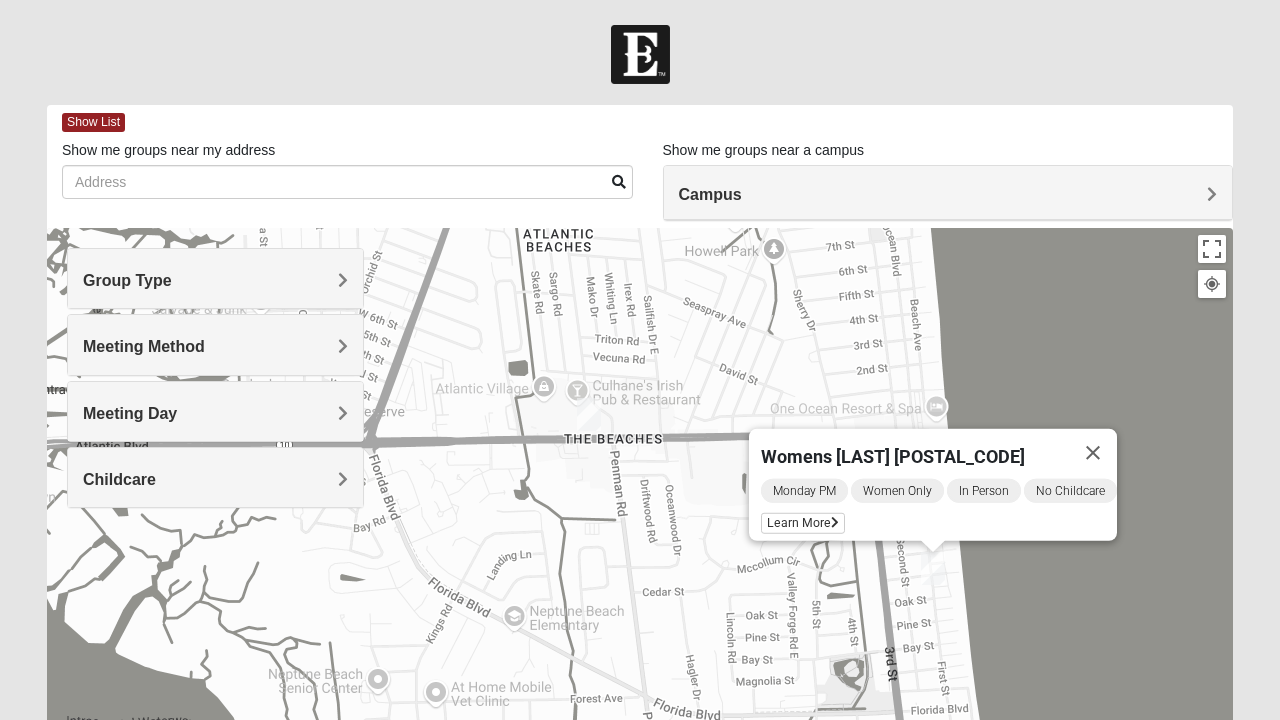 click at bounding box center (835, 523) 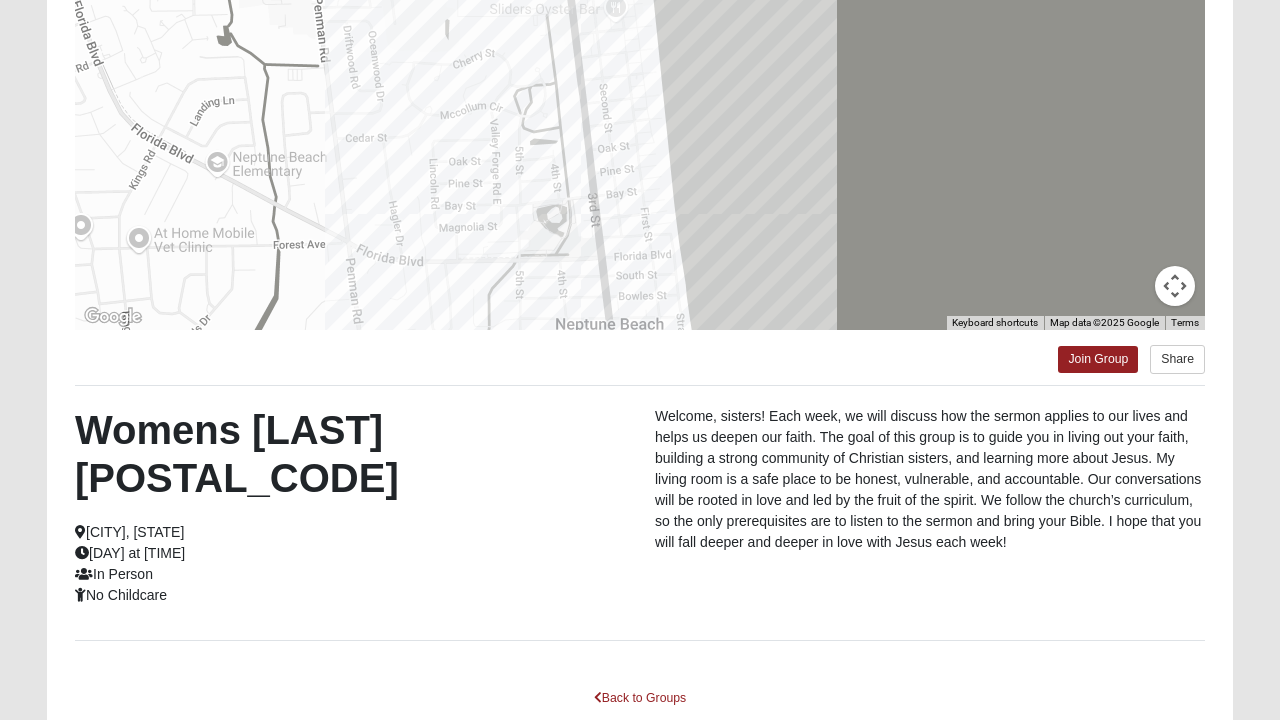 scroll, scrollTop: 290, scrollLeft: 0, axis: vertical 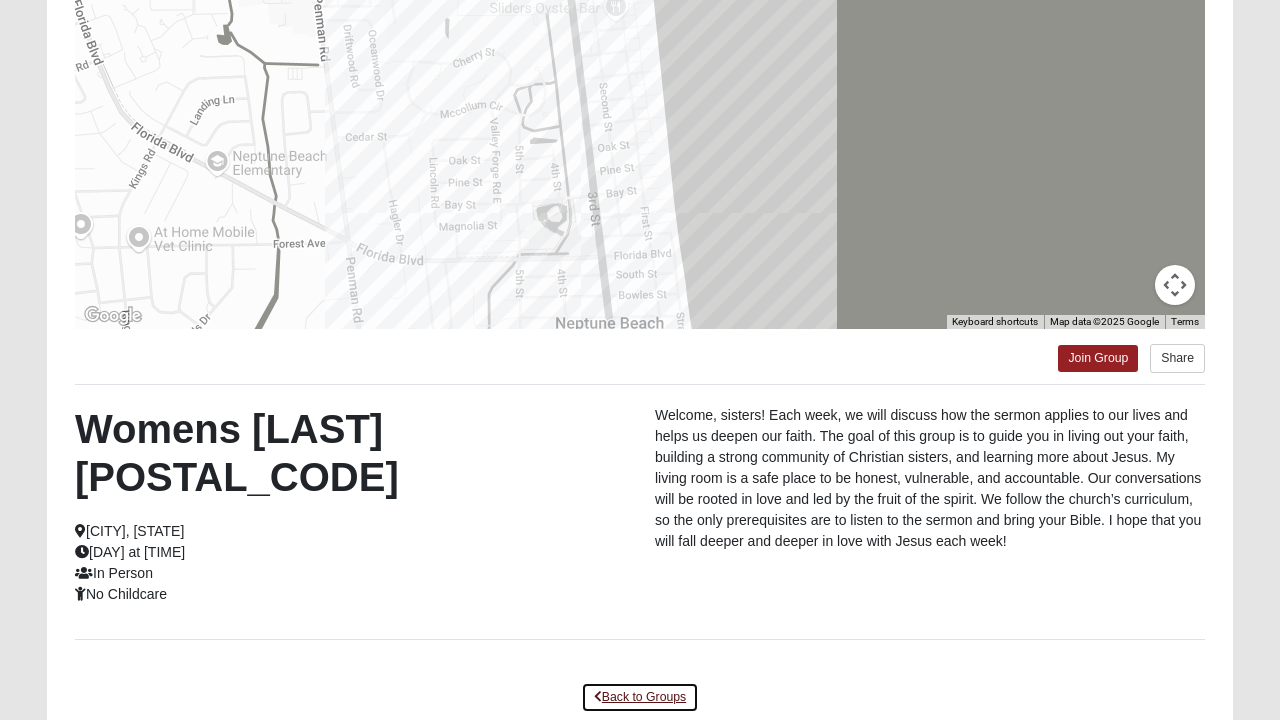 click on "Back to Groups" at bounding box center [640, 697] 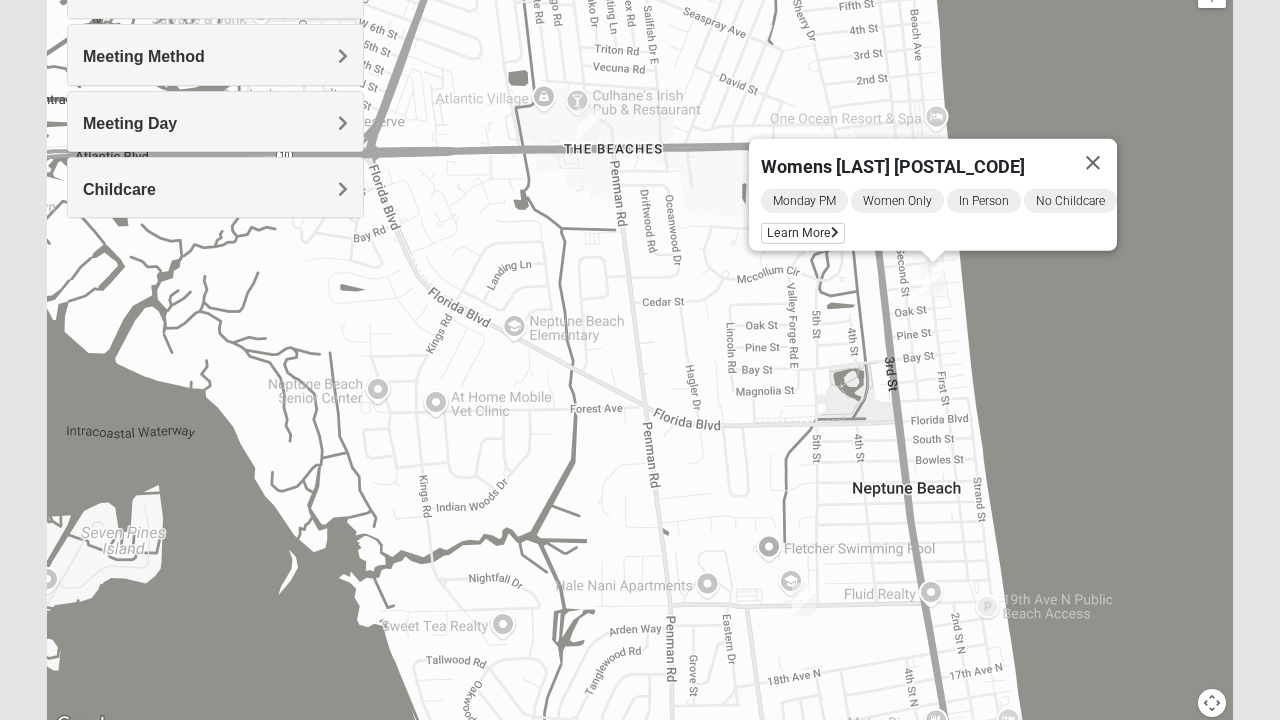 click at bounding box center (1093, 163) 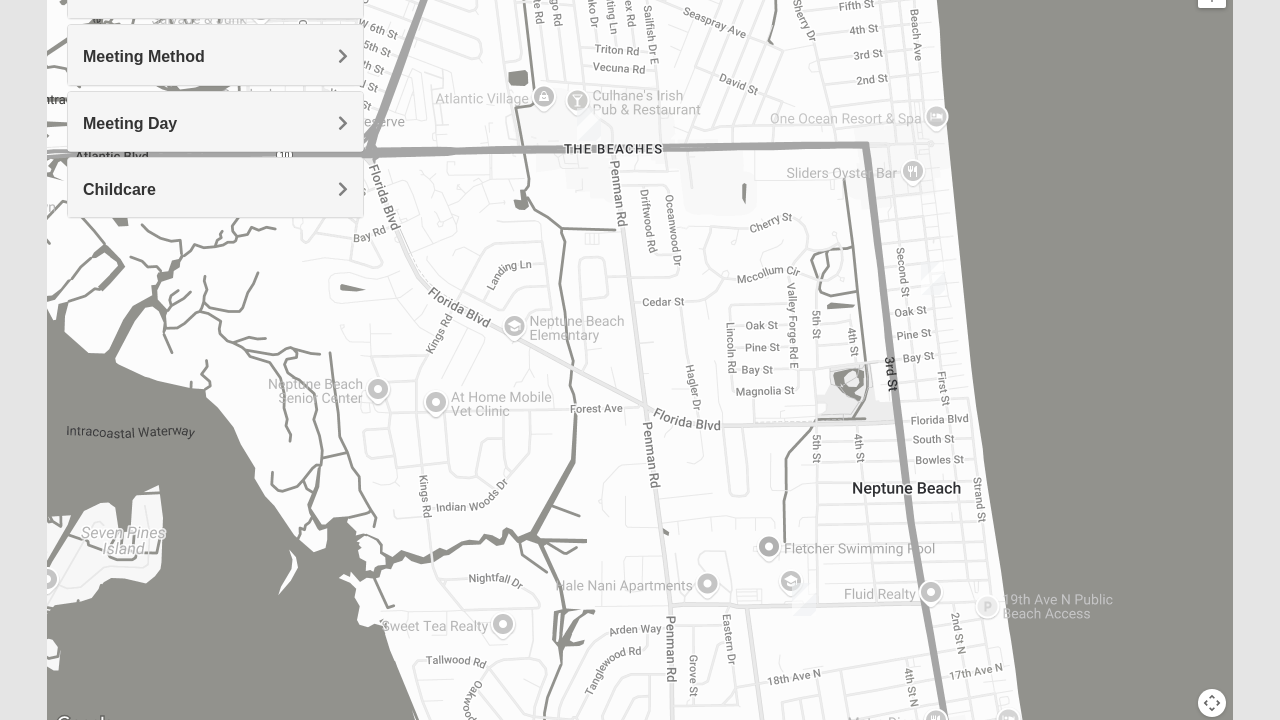 click at bounding box center [589, 124] 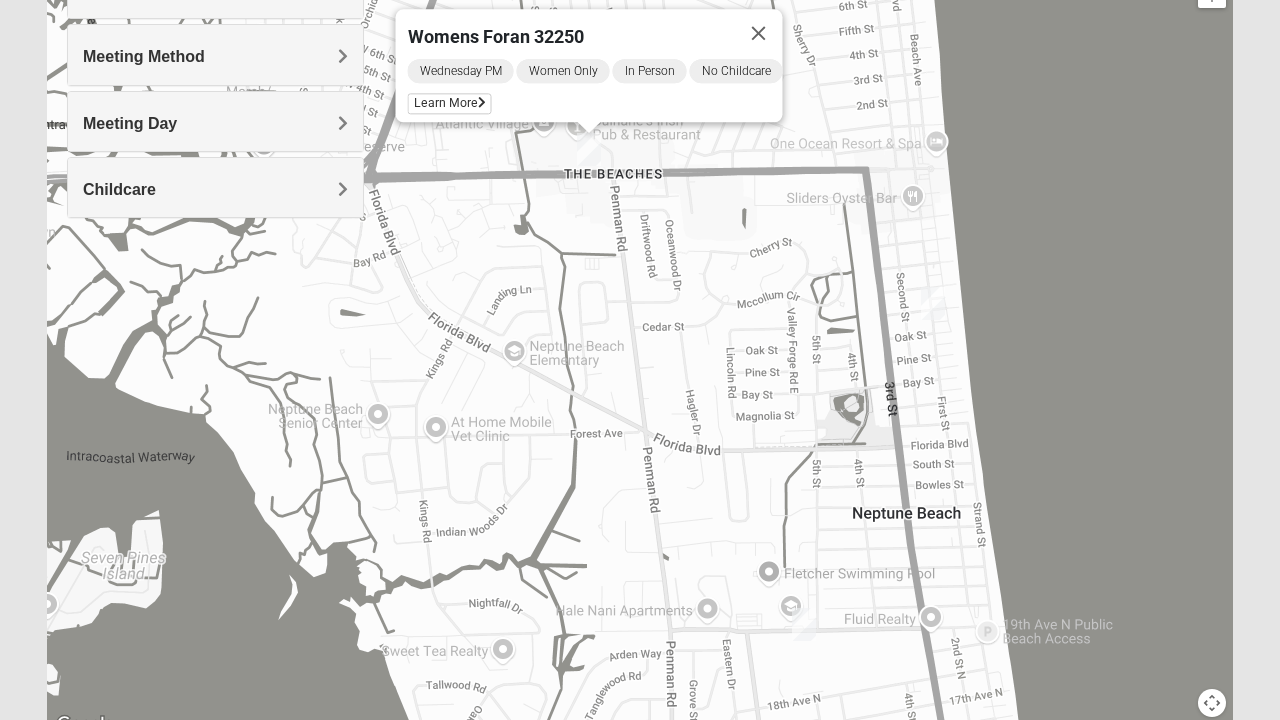 click at bounding box center (482, 104) 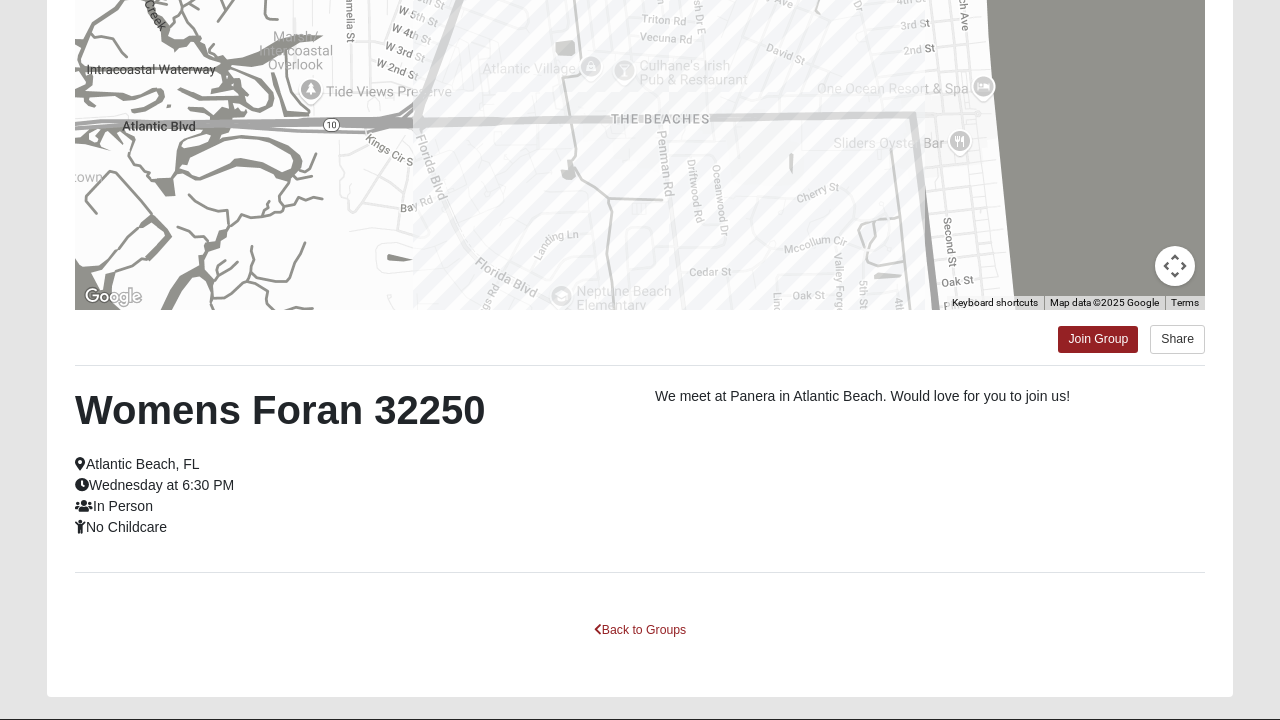 scroll, scrollTop: 310, scrollLeft: 0, axis: vertical 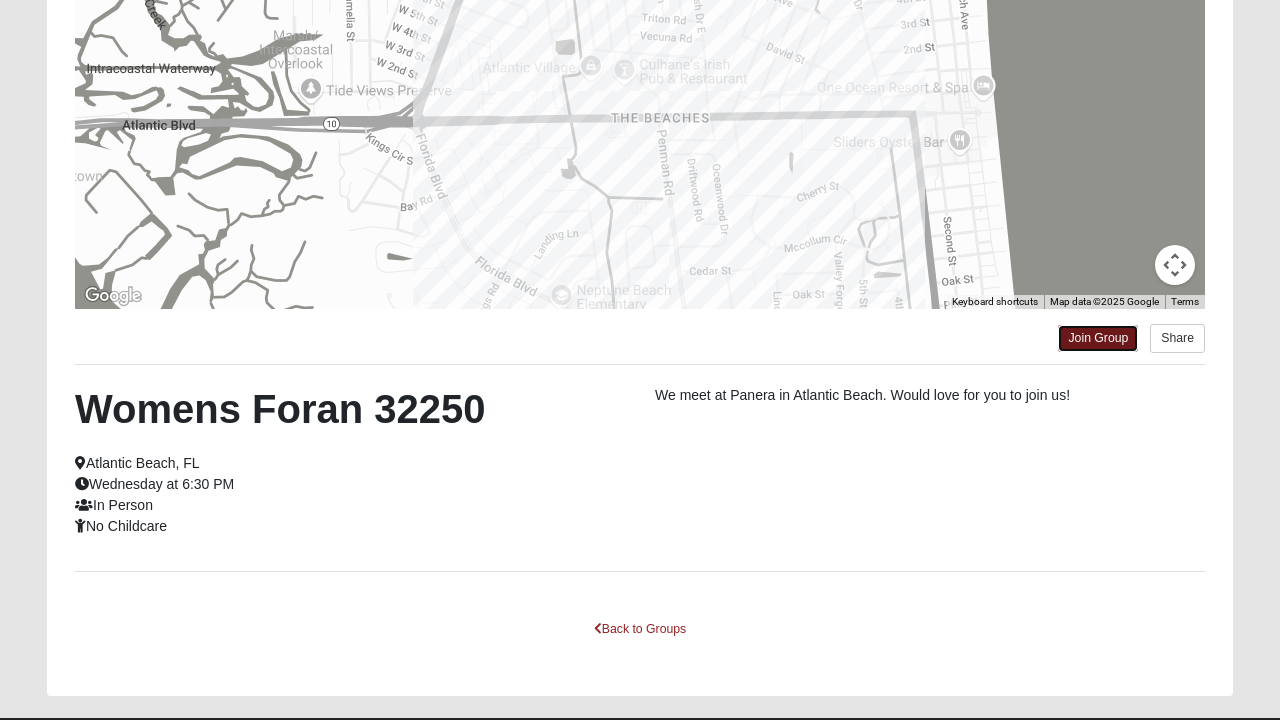 click on "Join Group" at bounding box center [1098, 338] 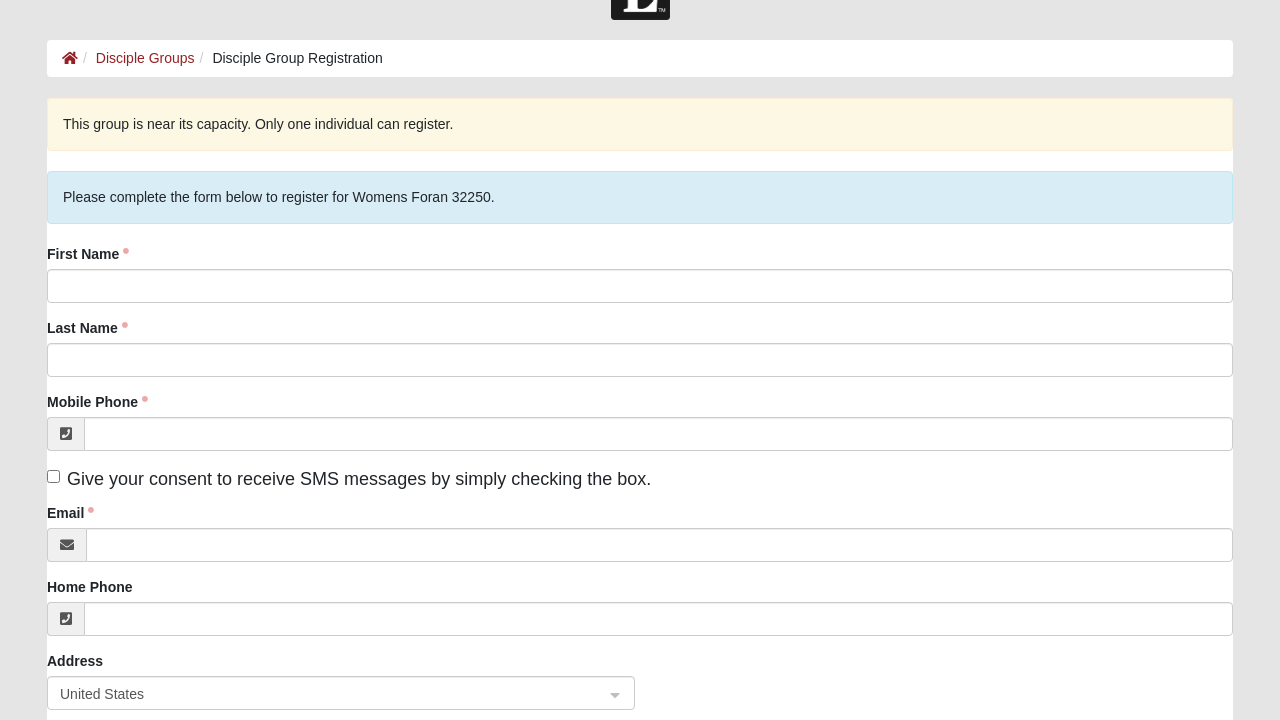 scroll, scrollTop: 36, scrollLeft: 0, axis: vertical 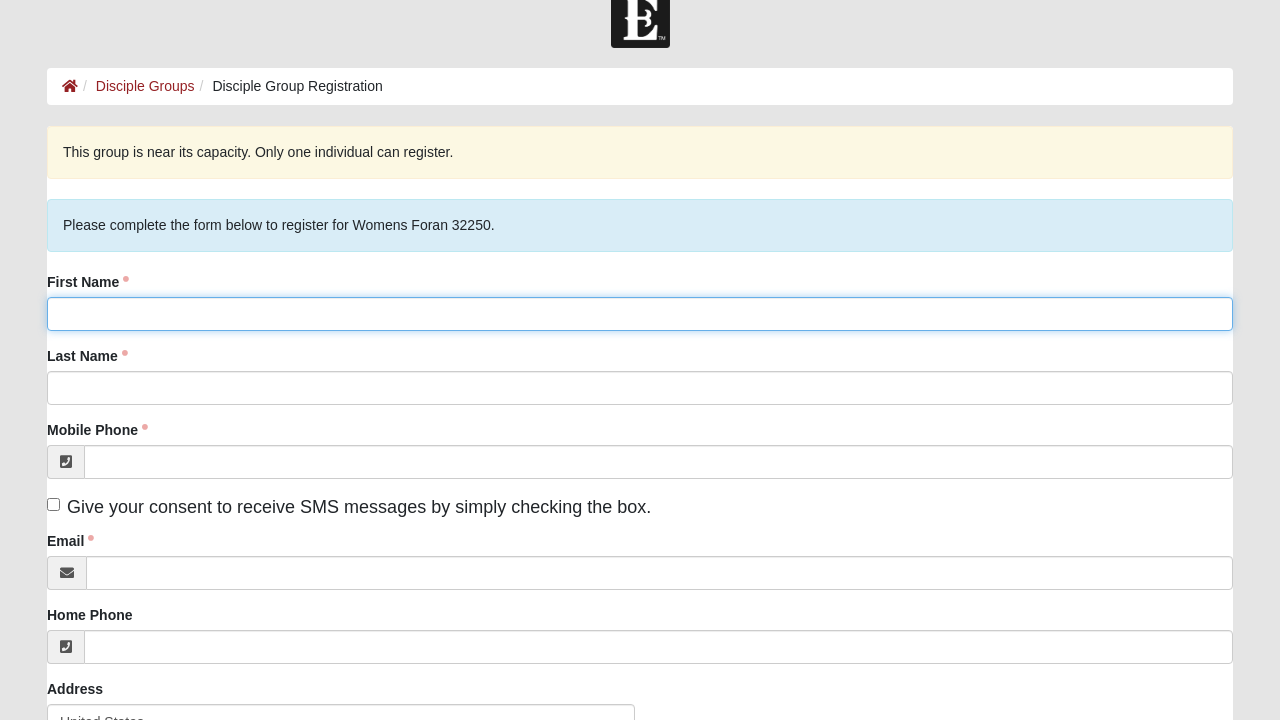 click on "First Name" 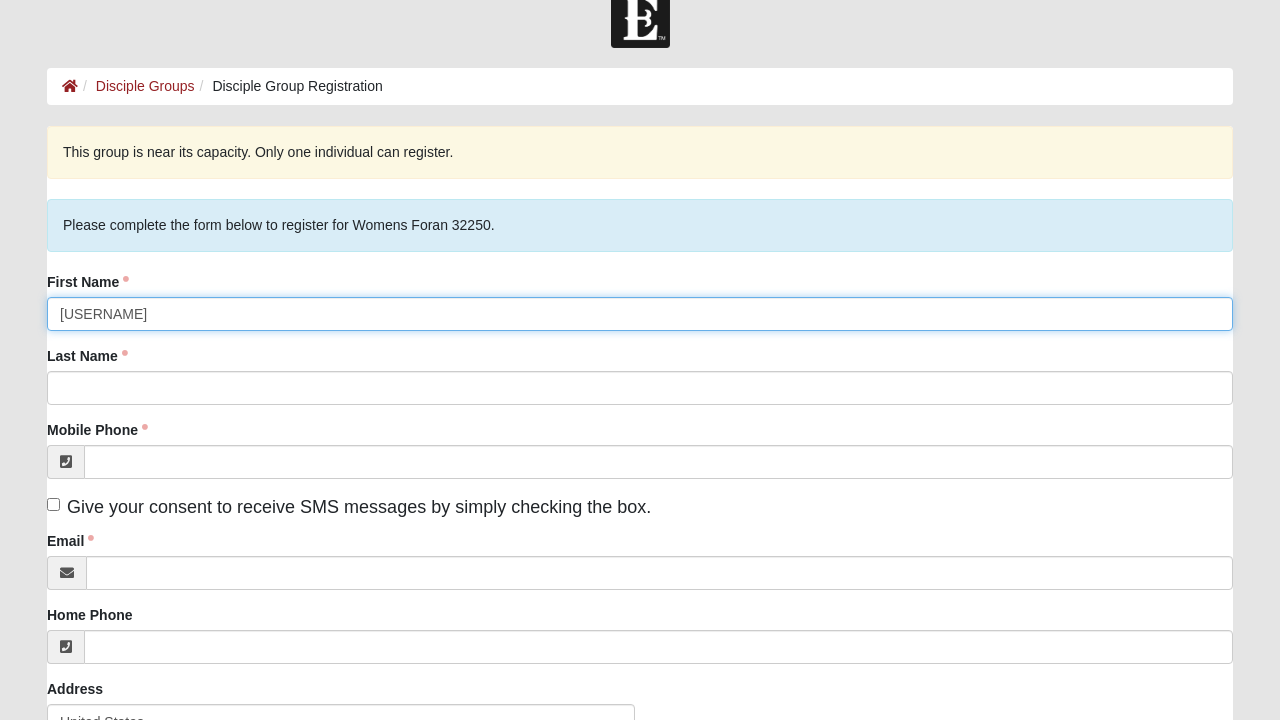 type on "[USERNAME]" 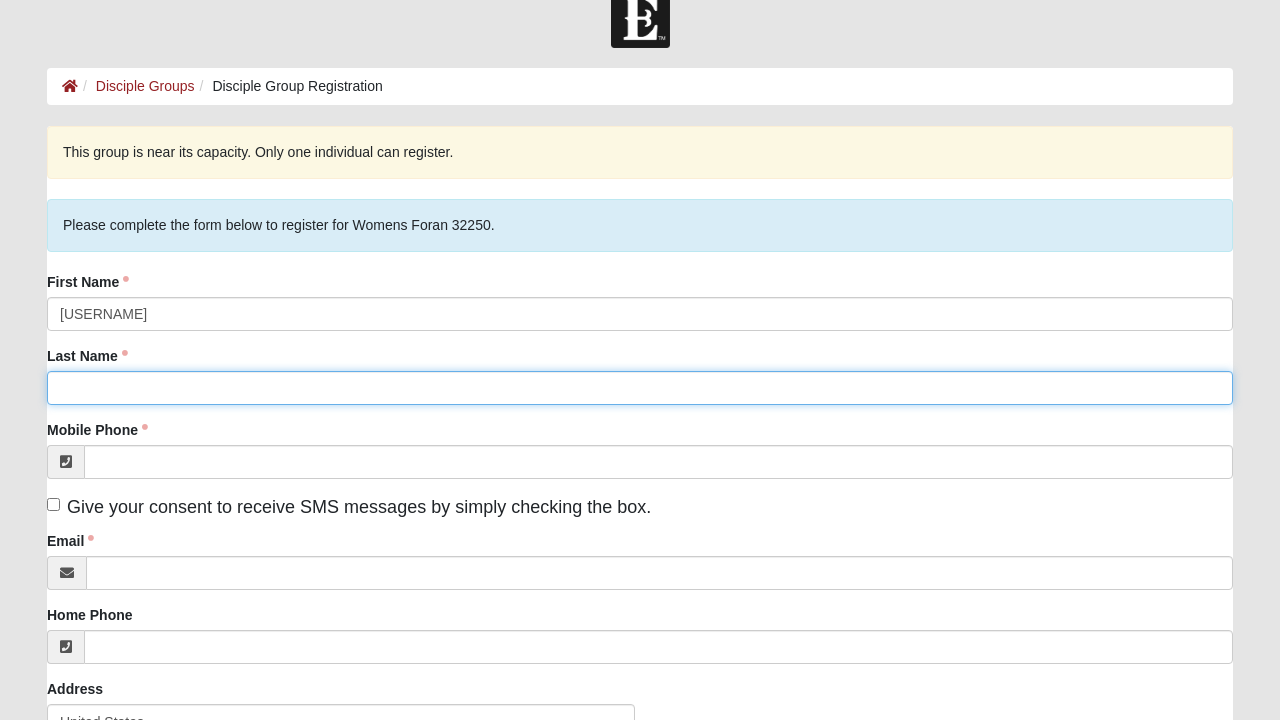 click on "Last Name" 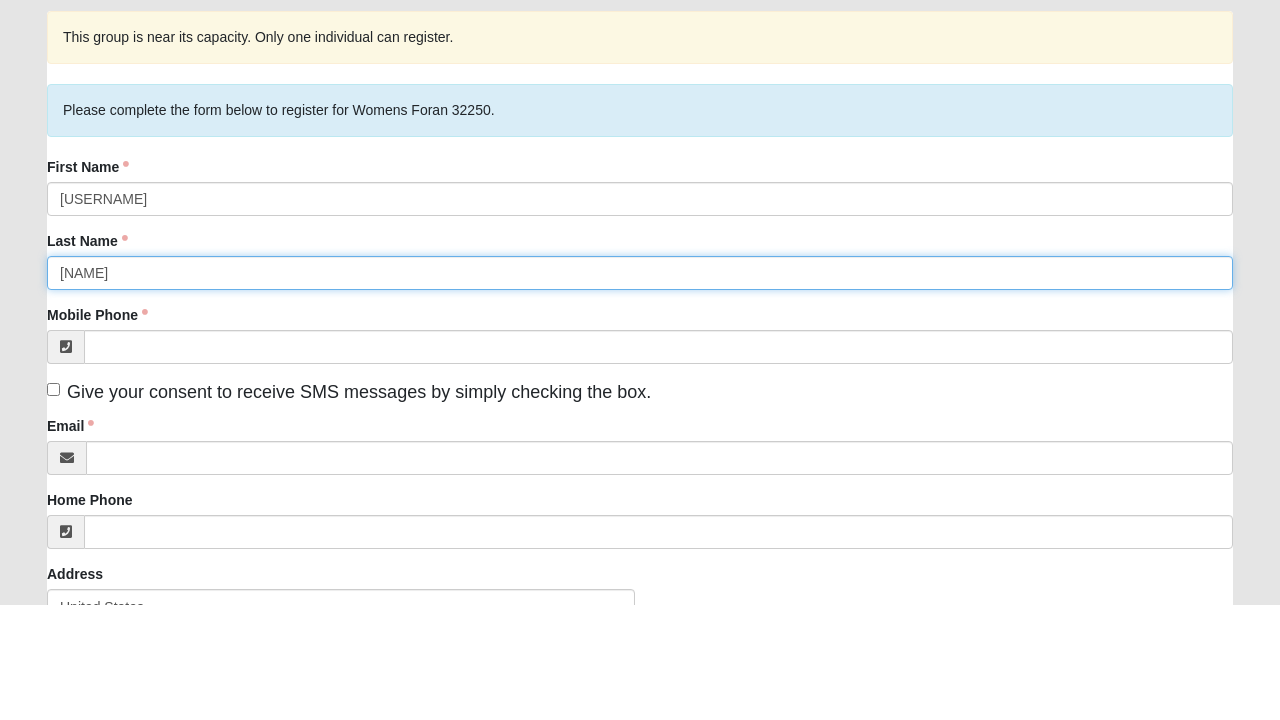 scroll, scrollTop: 36, scrollLeft: 0, axis: vertical 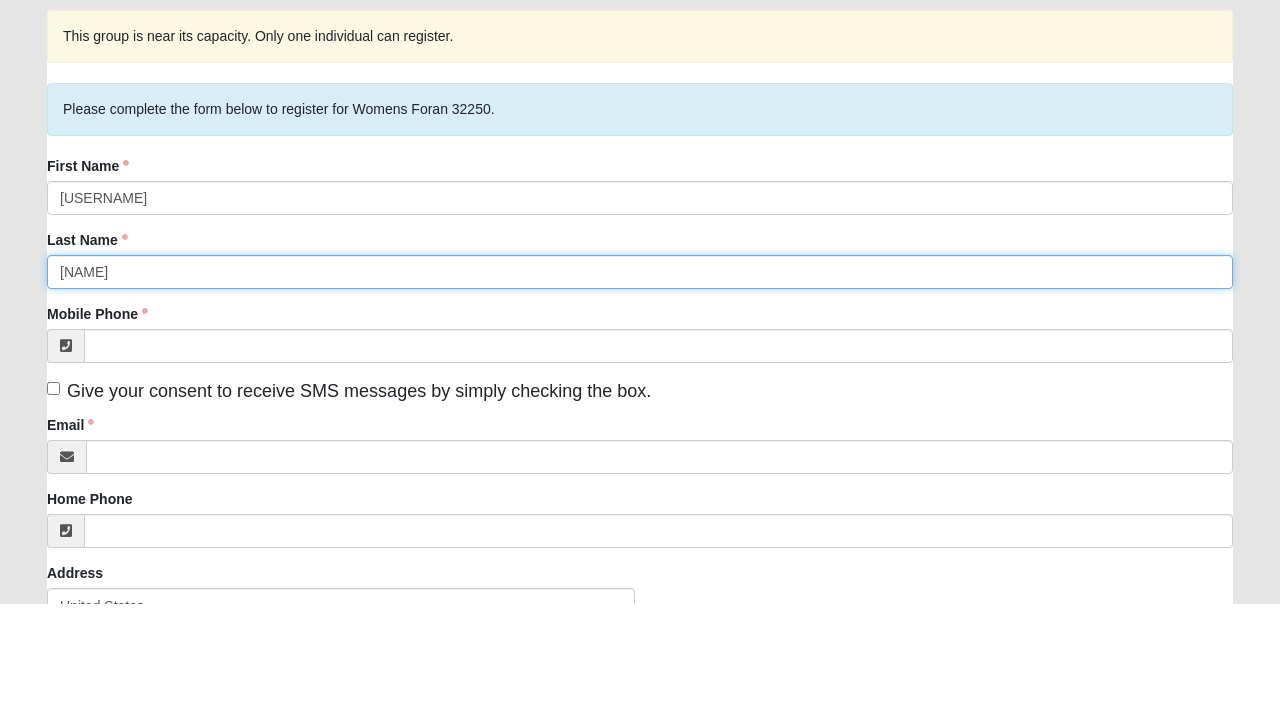 type on "[NAME]" 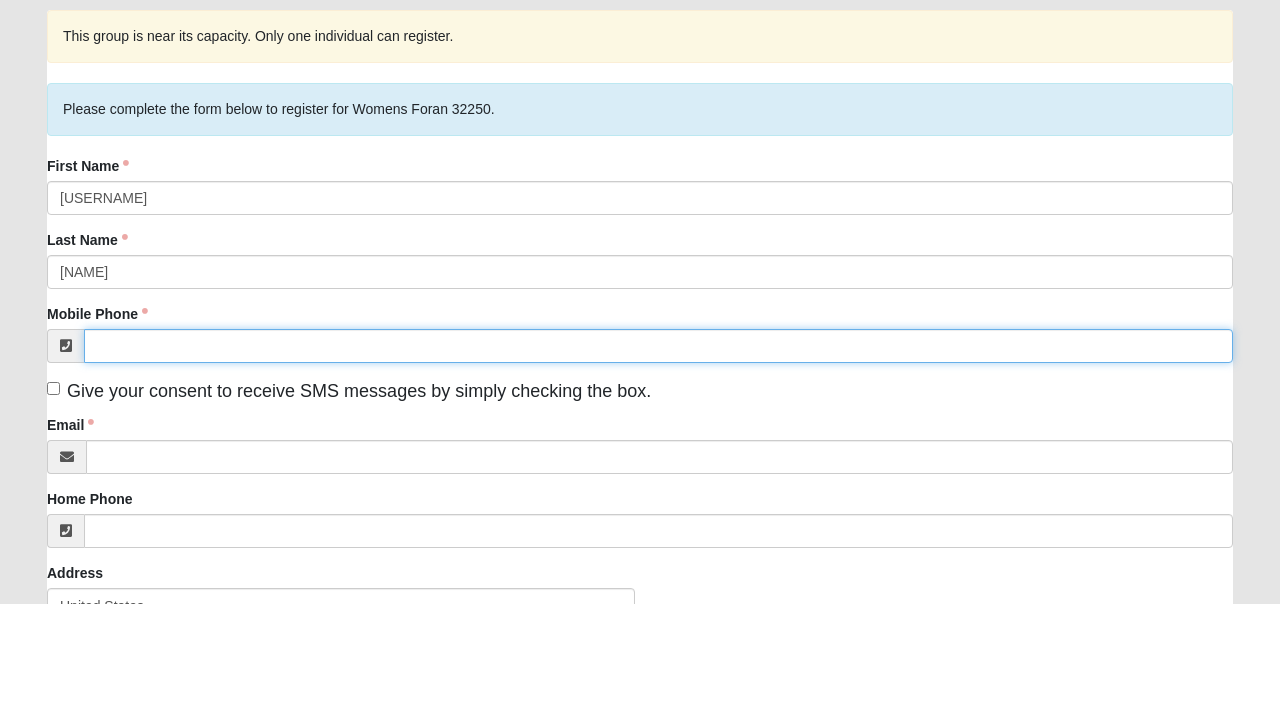 click on "Mobile Phone" at bounding box center [658, 462] 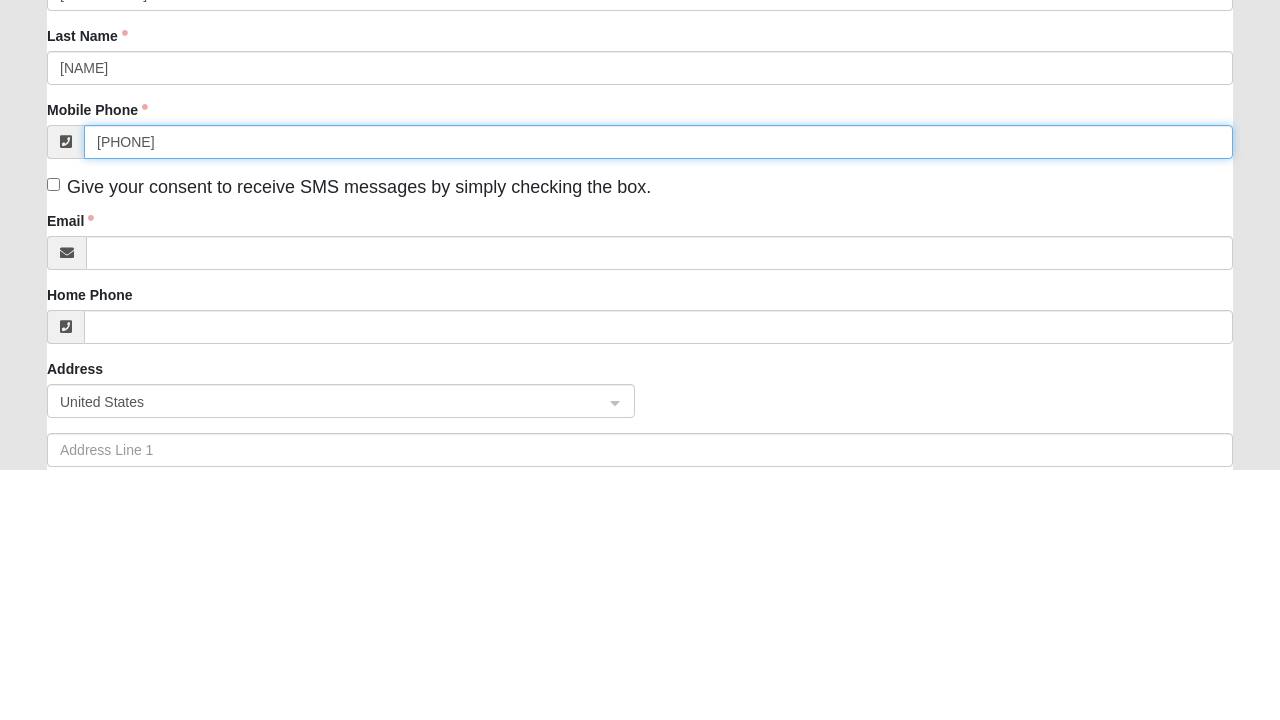 scroll, scrollTop: 107, scrollLeft: 0, axis: vertical 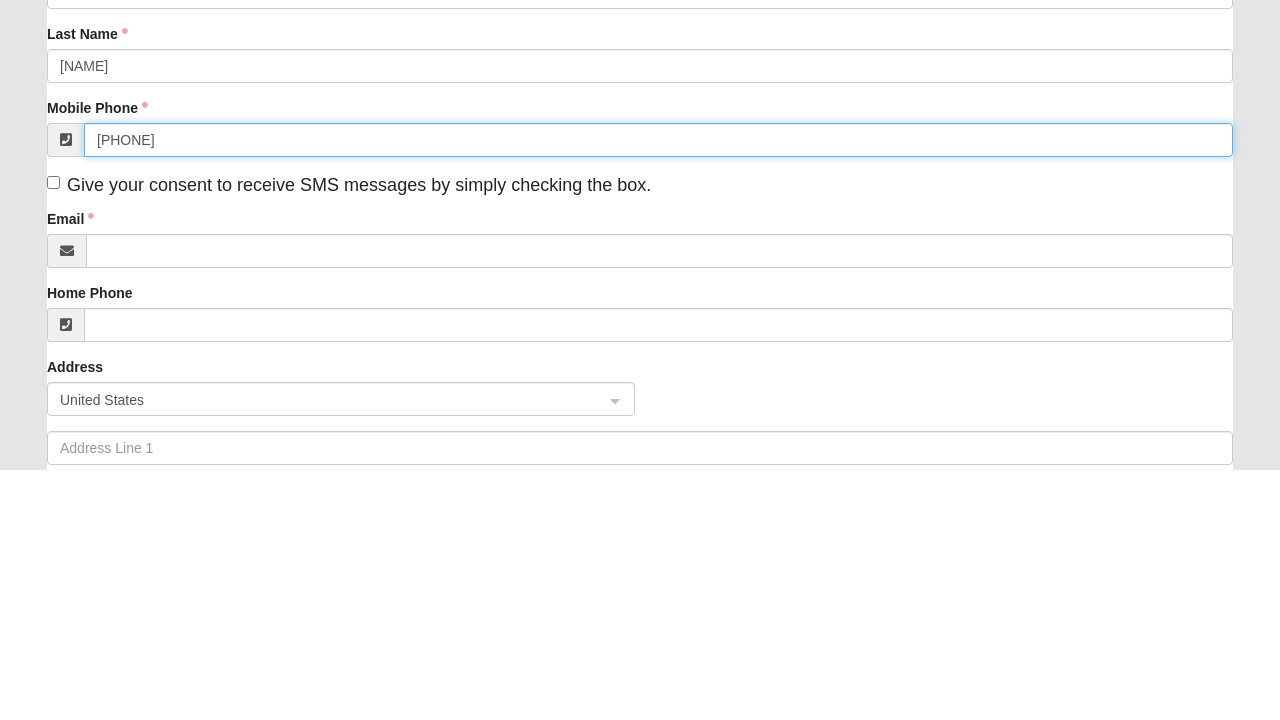 type on "[PHONE]" 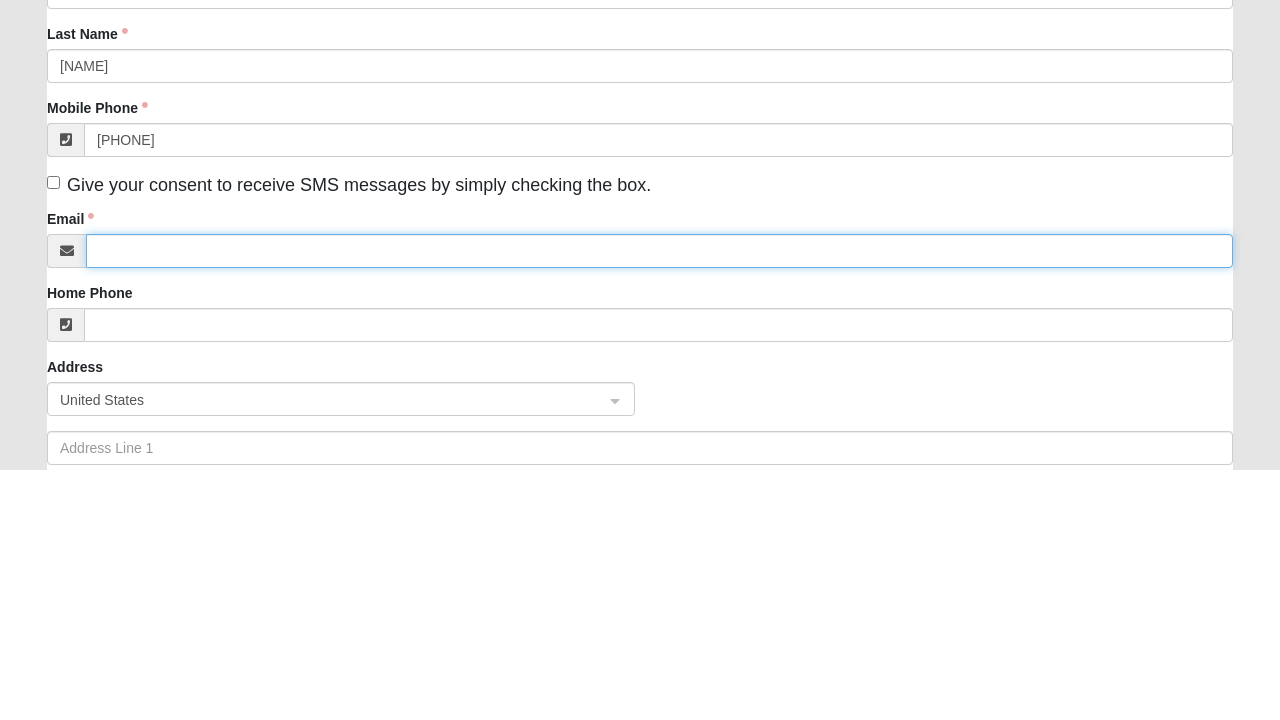 click on "Email" at bounding box center [659, 502] 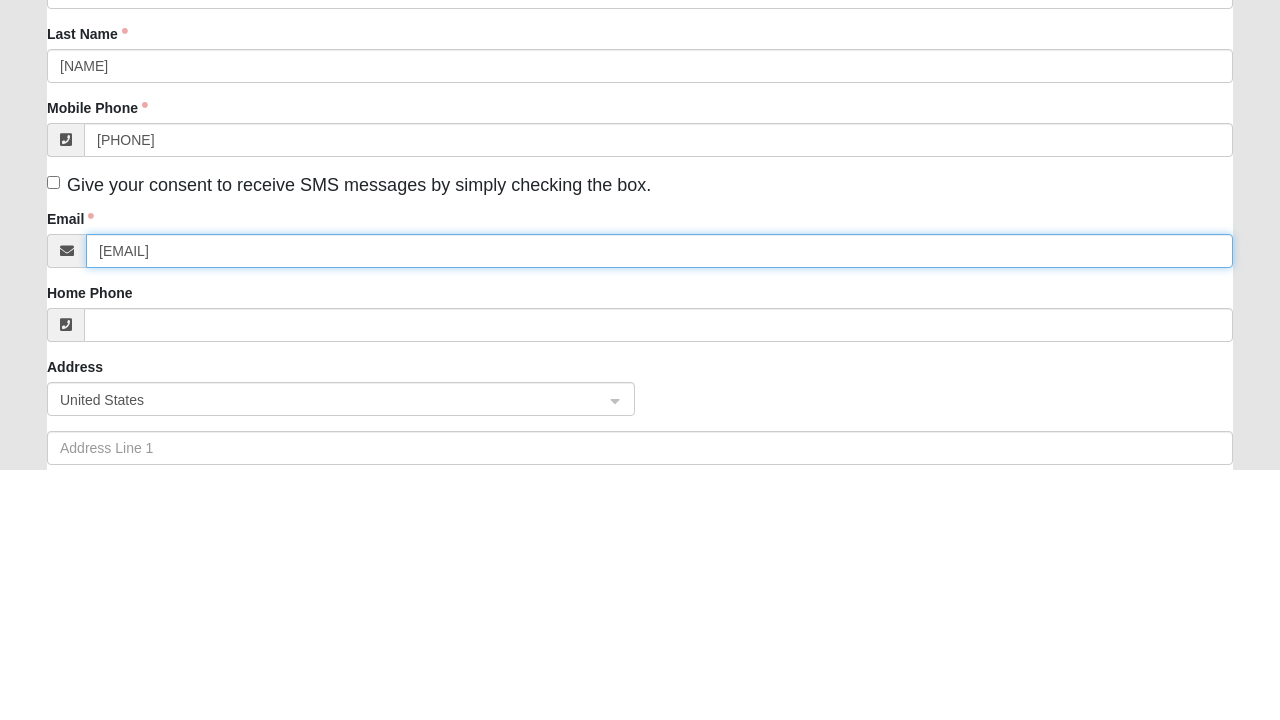 type on "[EMAIL]" 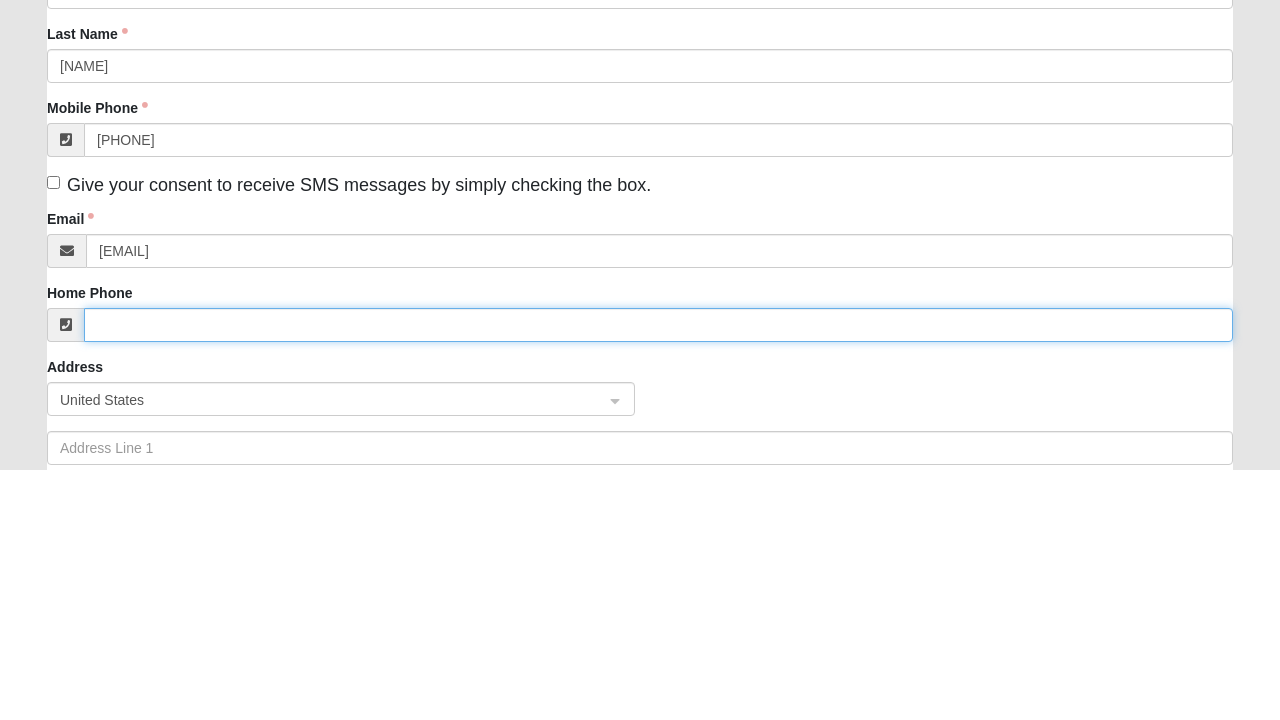 click on "Home Phone" at bounding box center [658, 576] 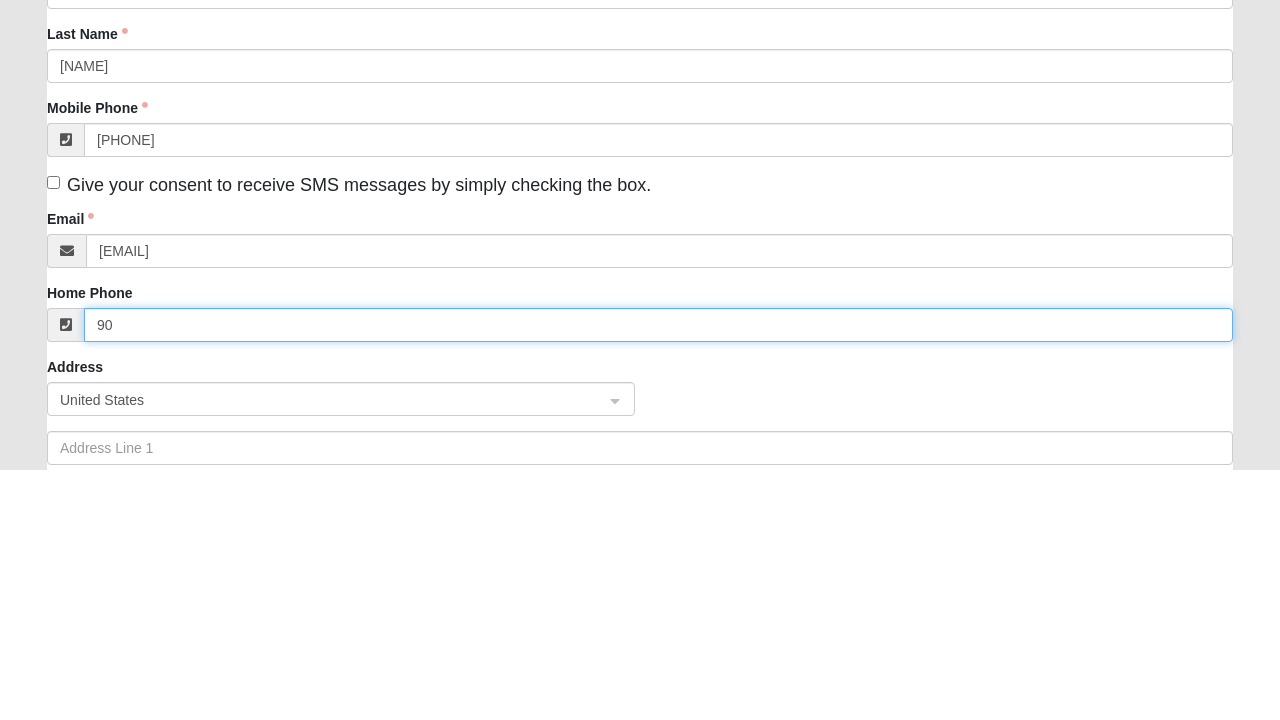 type on "9" 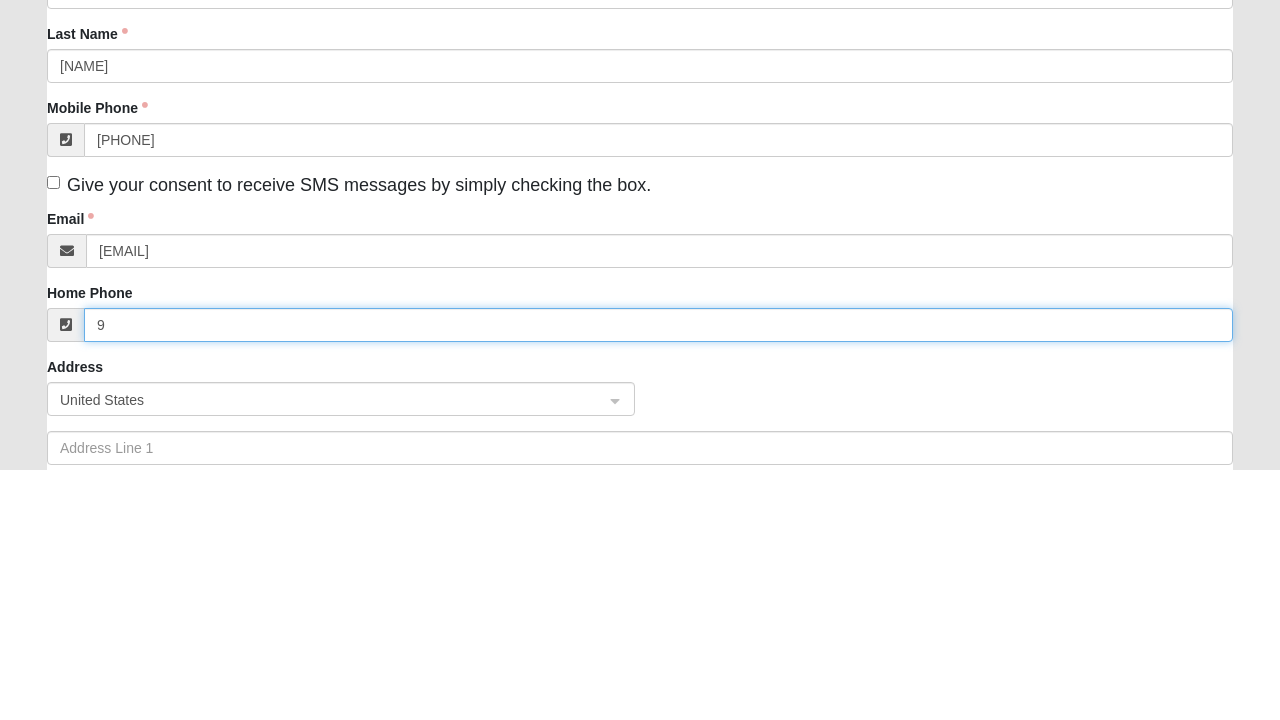 type 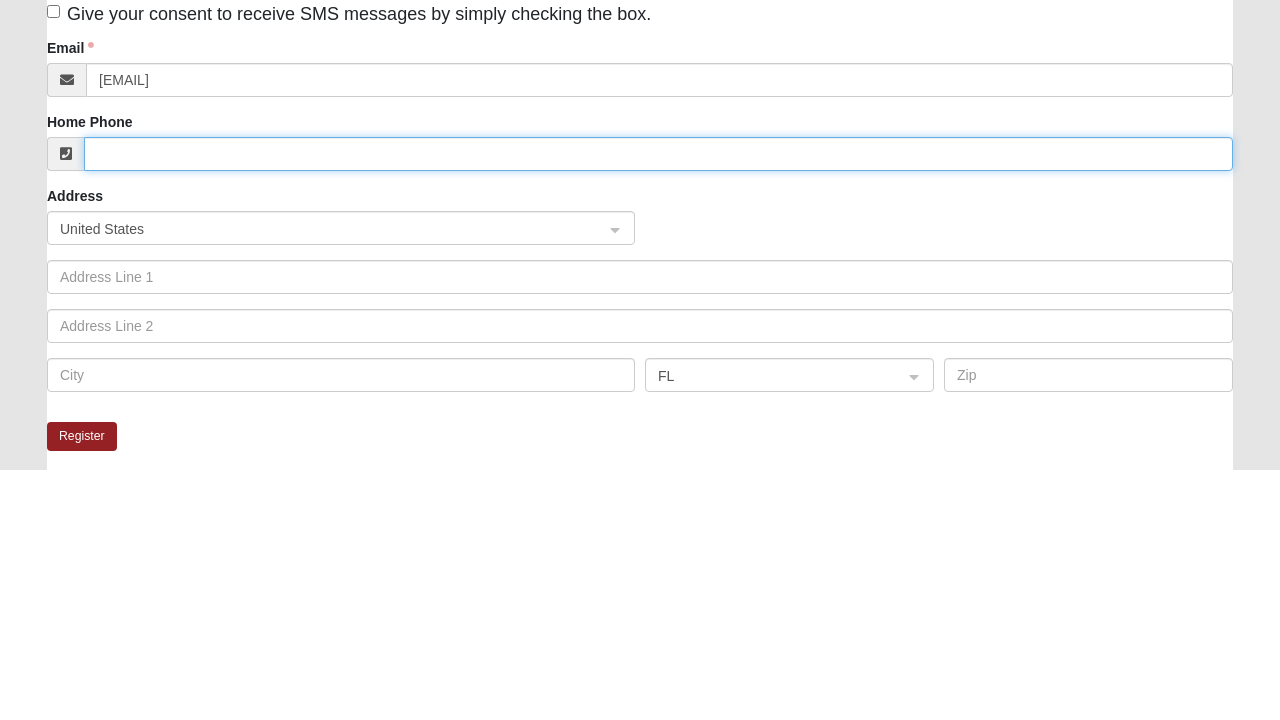 scroll, scrollTop: 280, scrollLeft: 0, axis: vertical 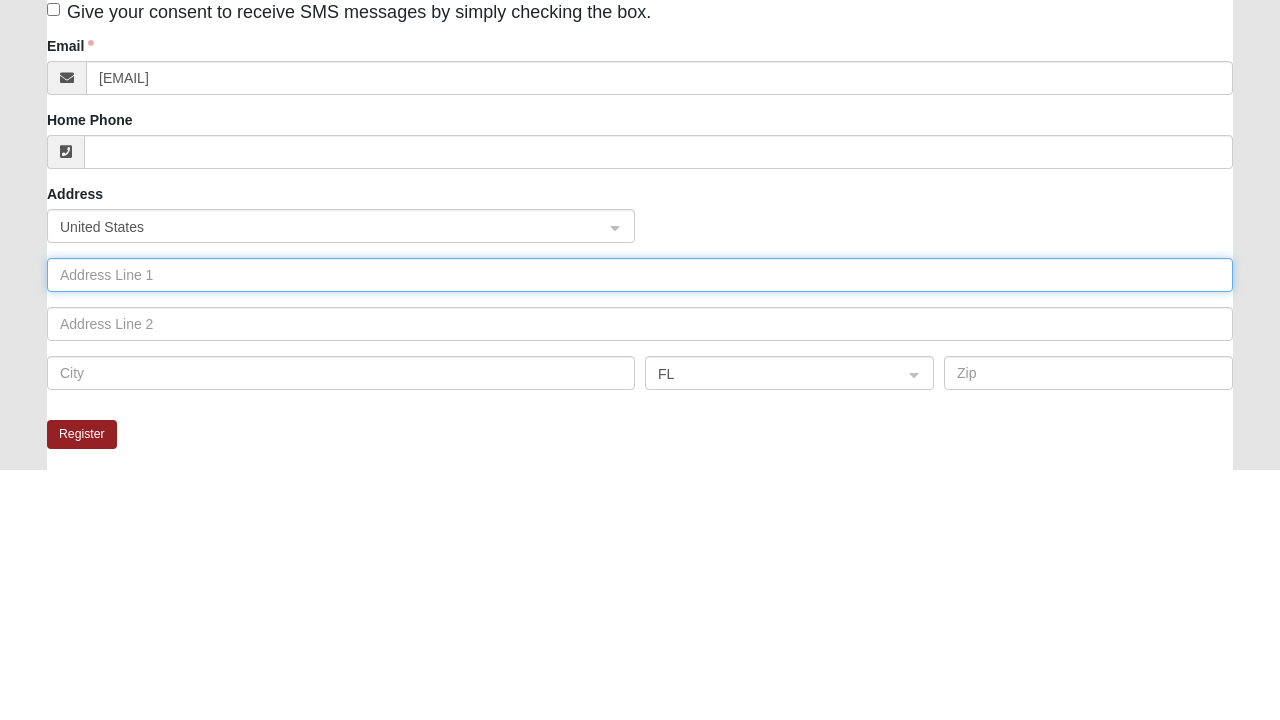 click 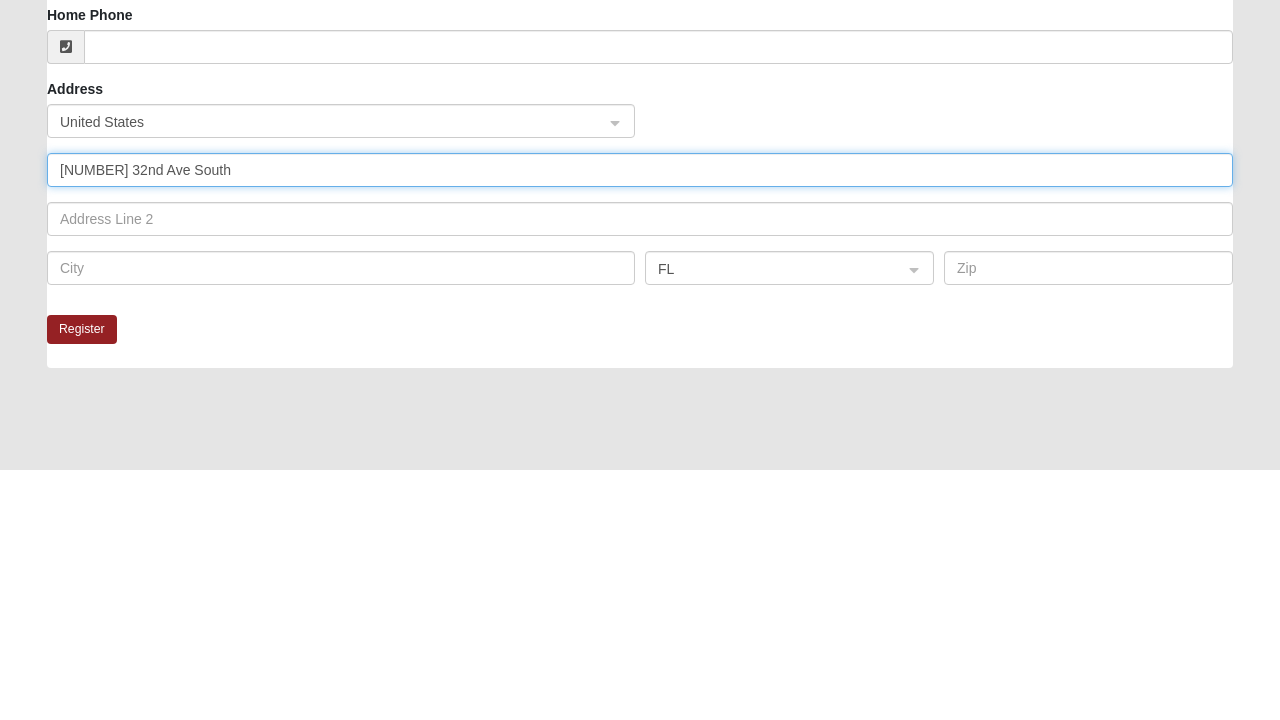 scroll, scrollTop: 401, scrollLeft: 0, axis: vertical 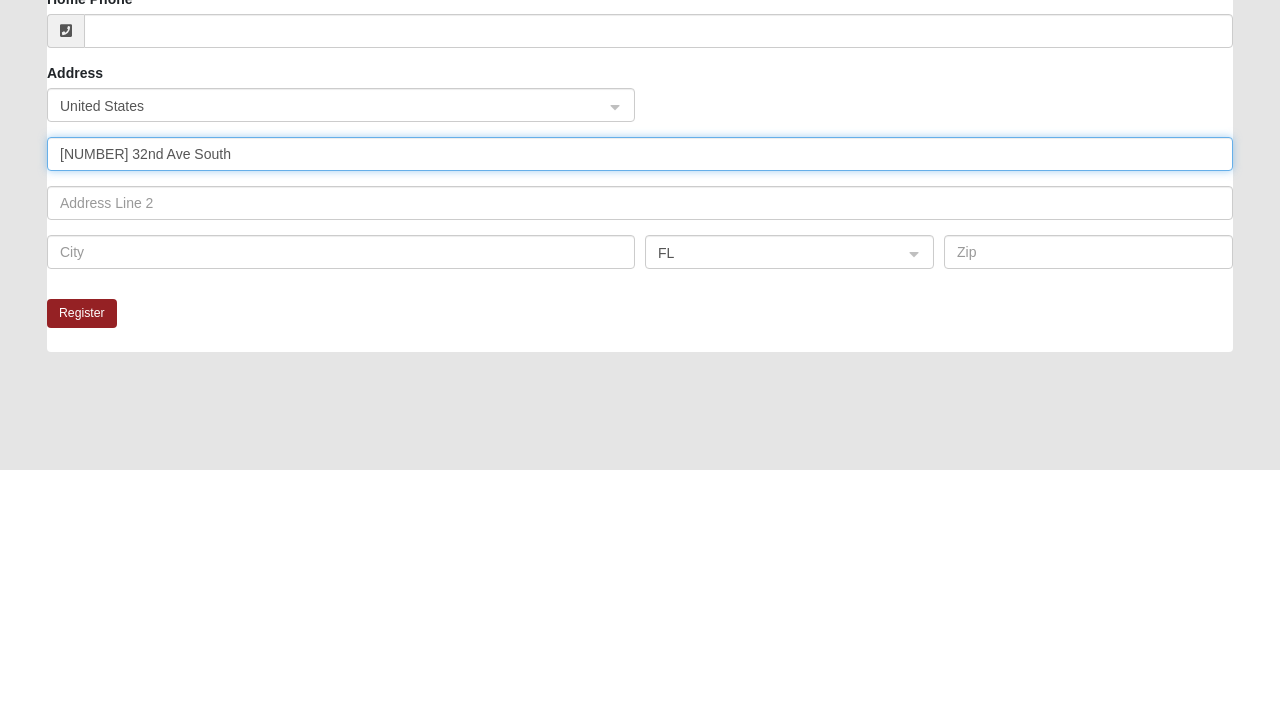 click on "[NUMBER] 32nd Ave South" 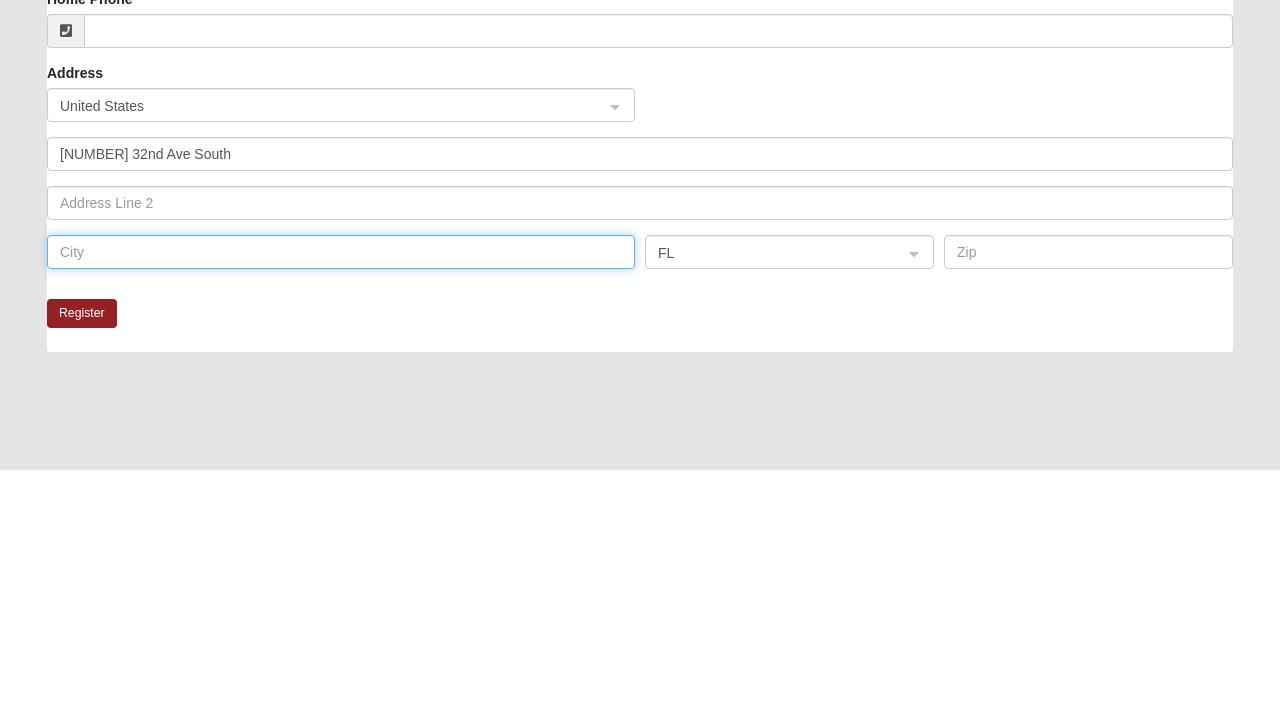 click 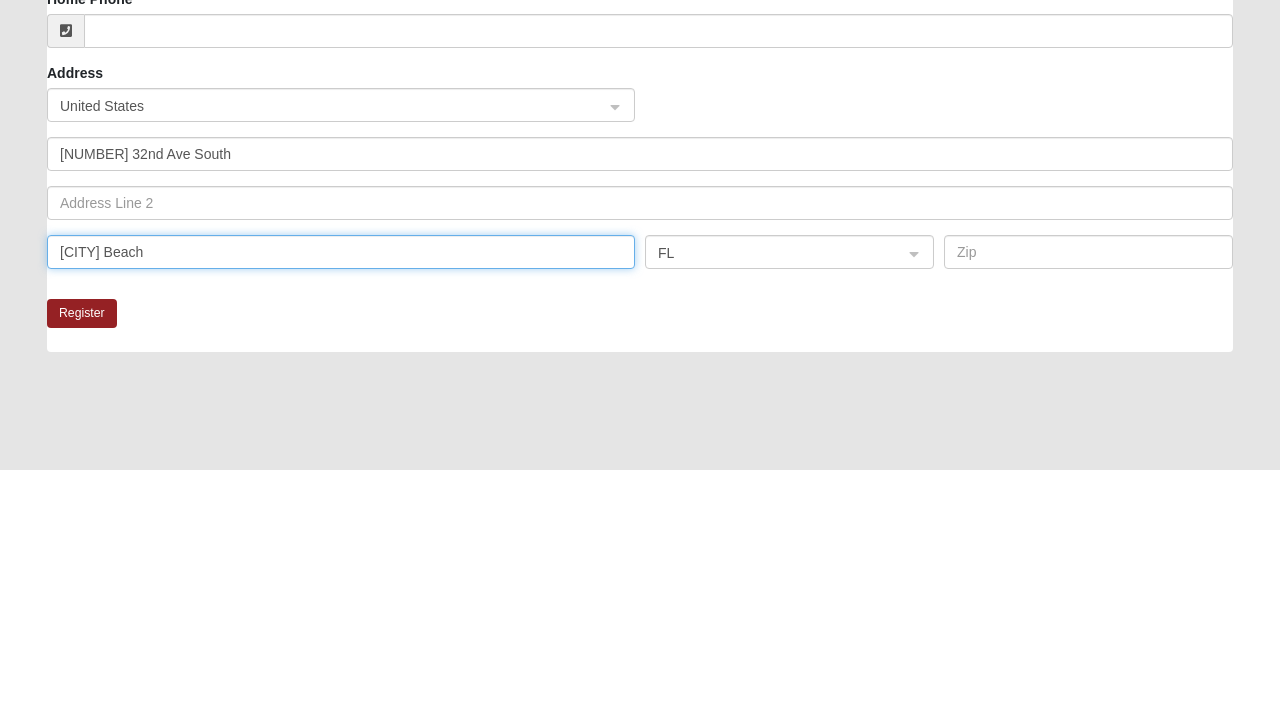type on "[CITY] Beach" 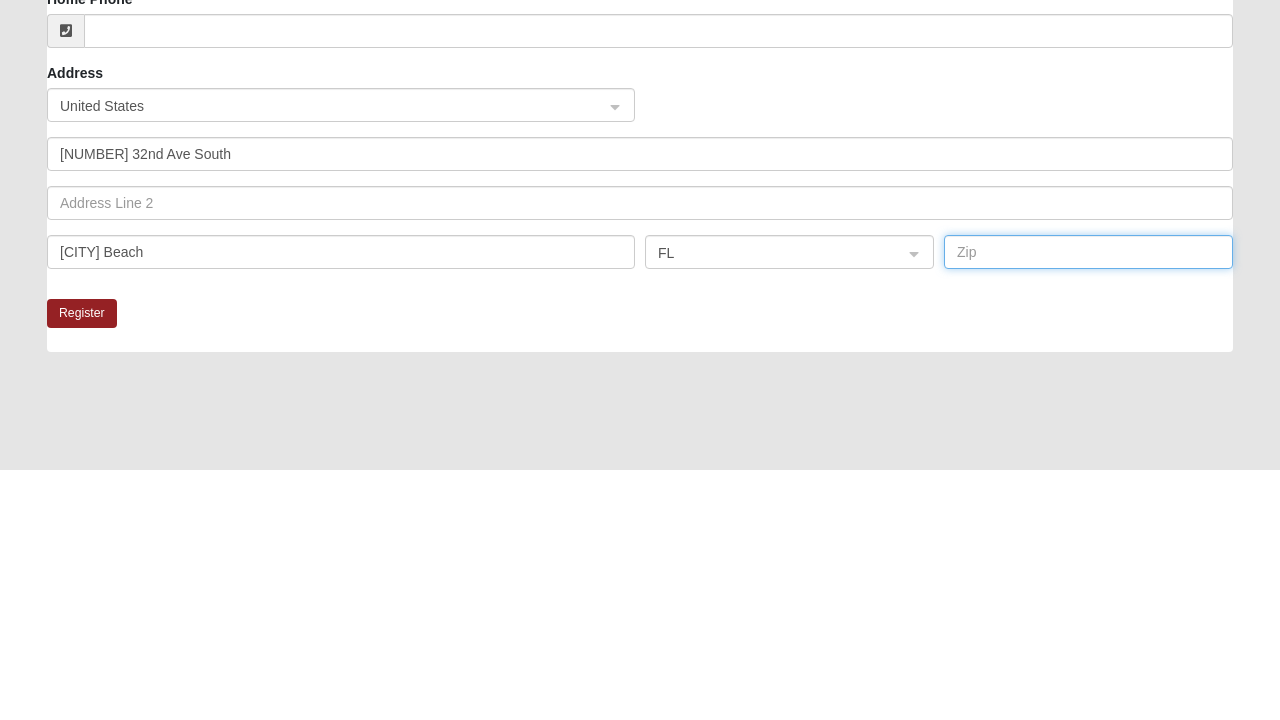 click 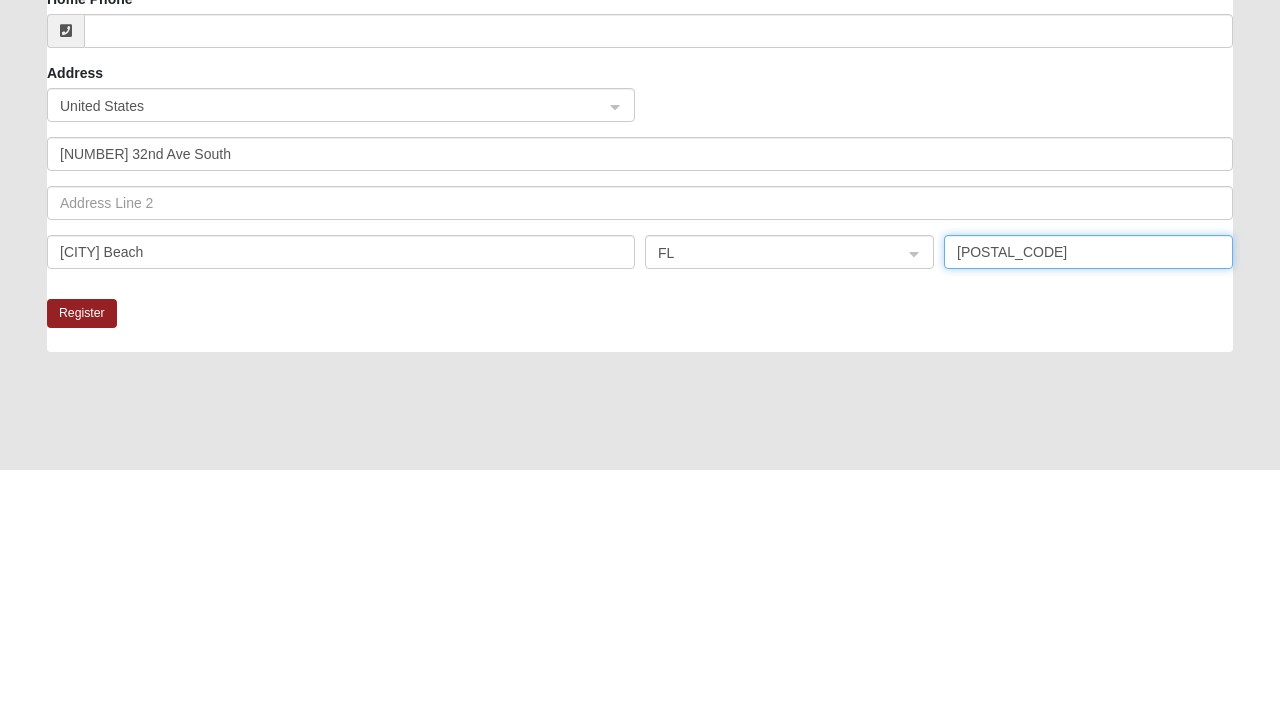 type on "[POSTAL_CODE]" 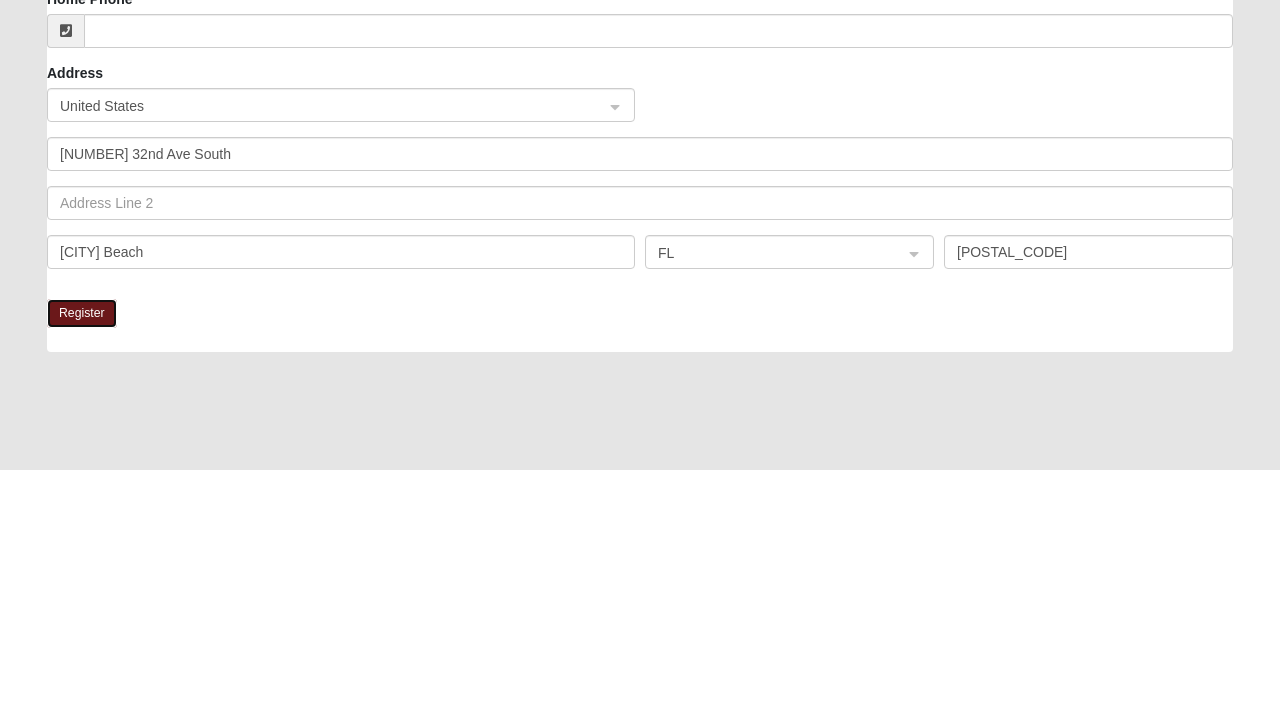 click on "Register" 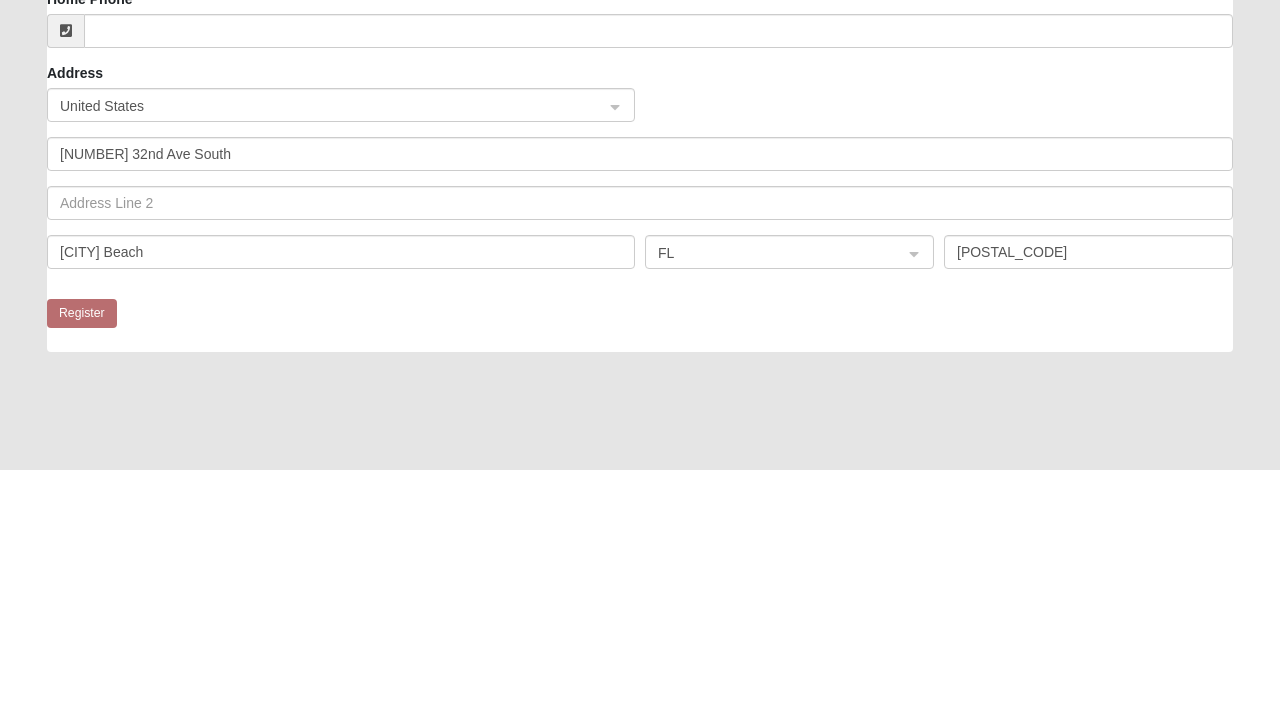 scroll, scrollTop: 401, scrollLeft: 0, axis: vertical 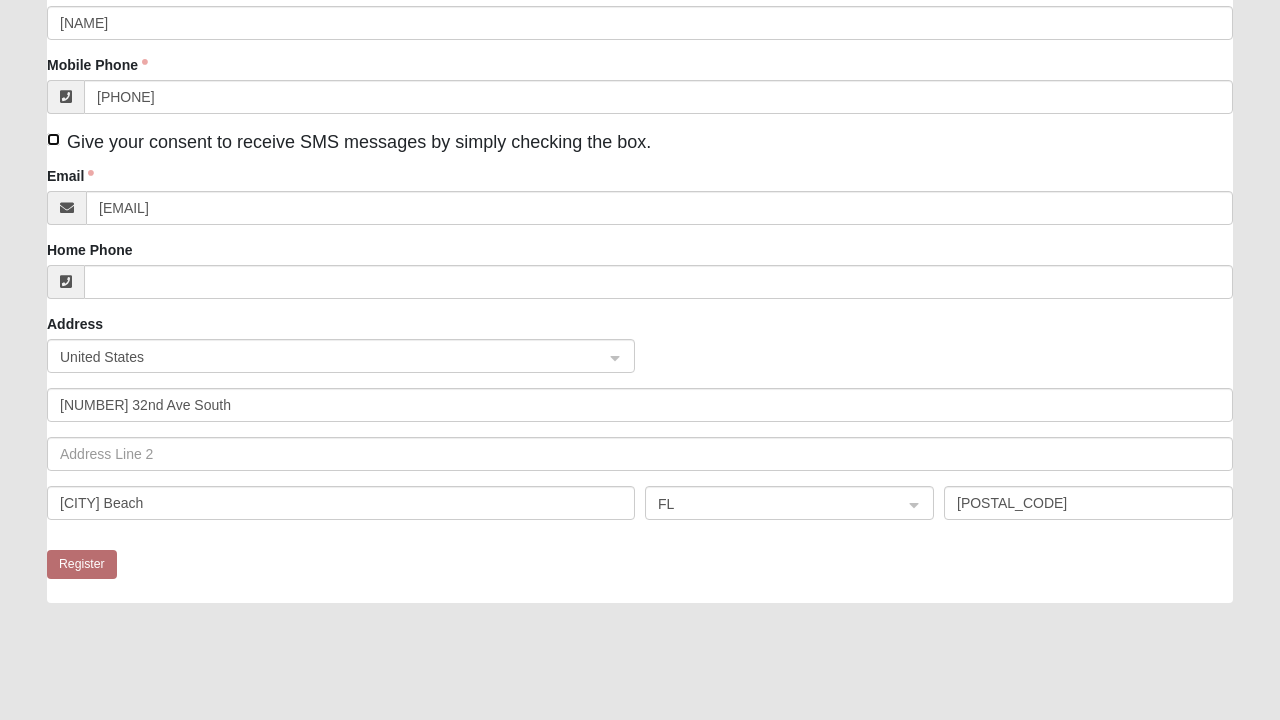 click on "Give your consent to receive SMS messages by simply checking the box." at bounding box center [53, 139] 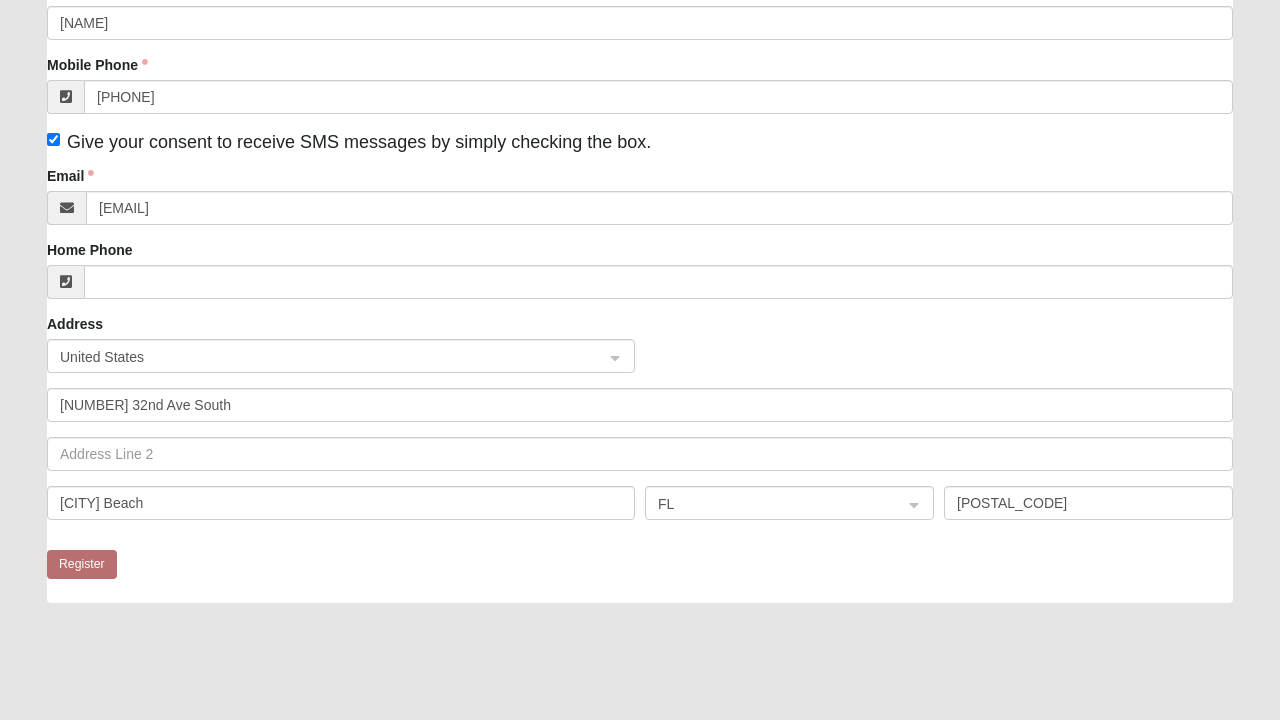 click on "Register" at bounding box center [640, 576] 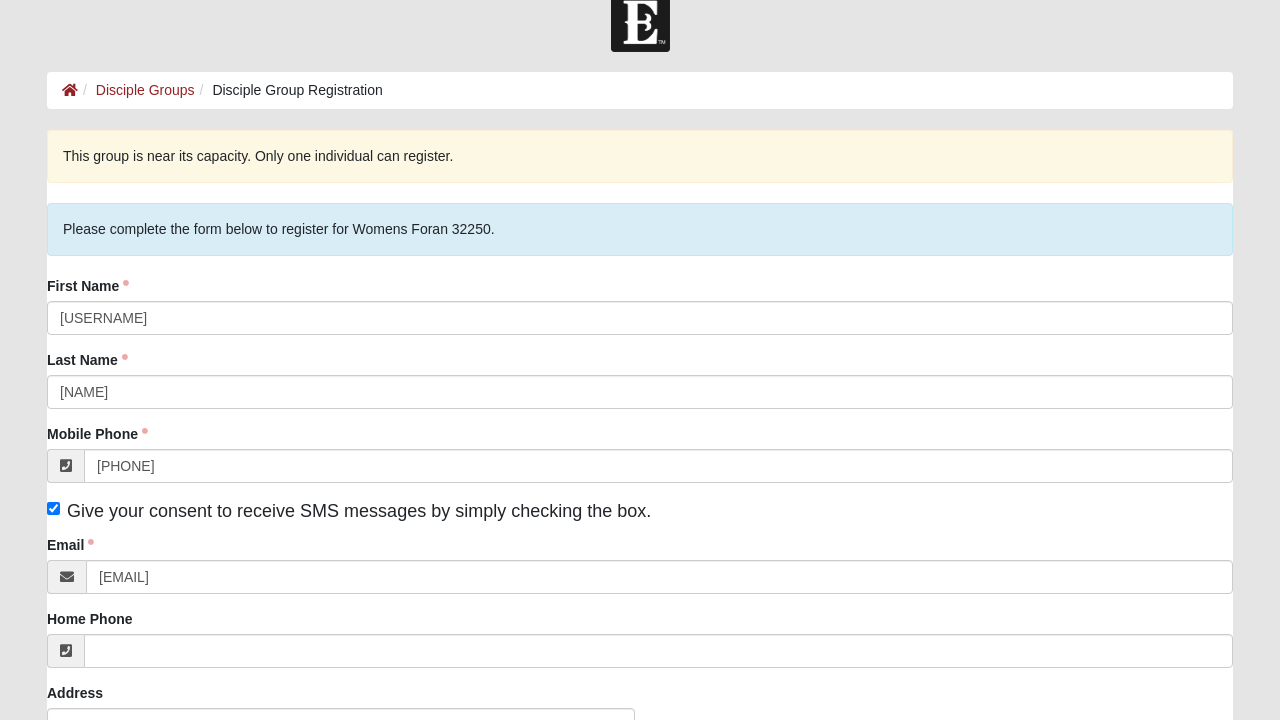 scroll, scrollTop: 28, scrollLeft: 0, axis: vertical 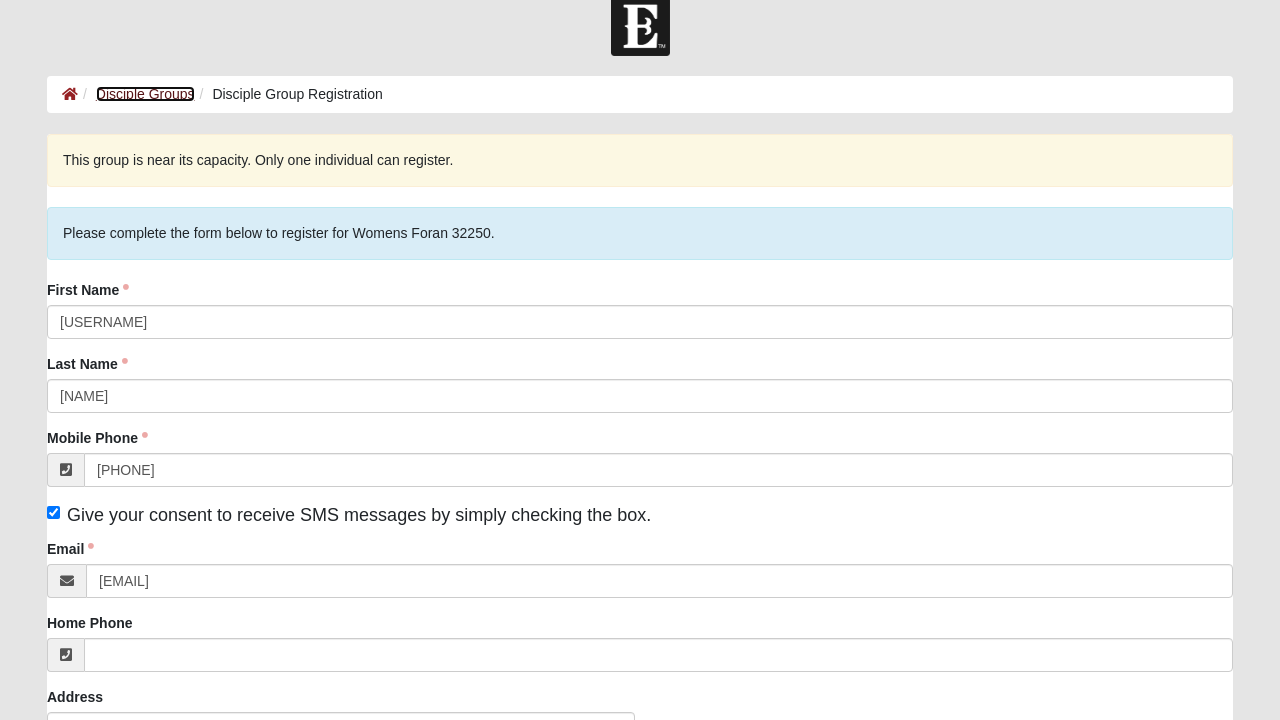 click on "Disciple Groups" at bounding box center (145, 94) 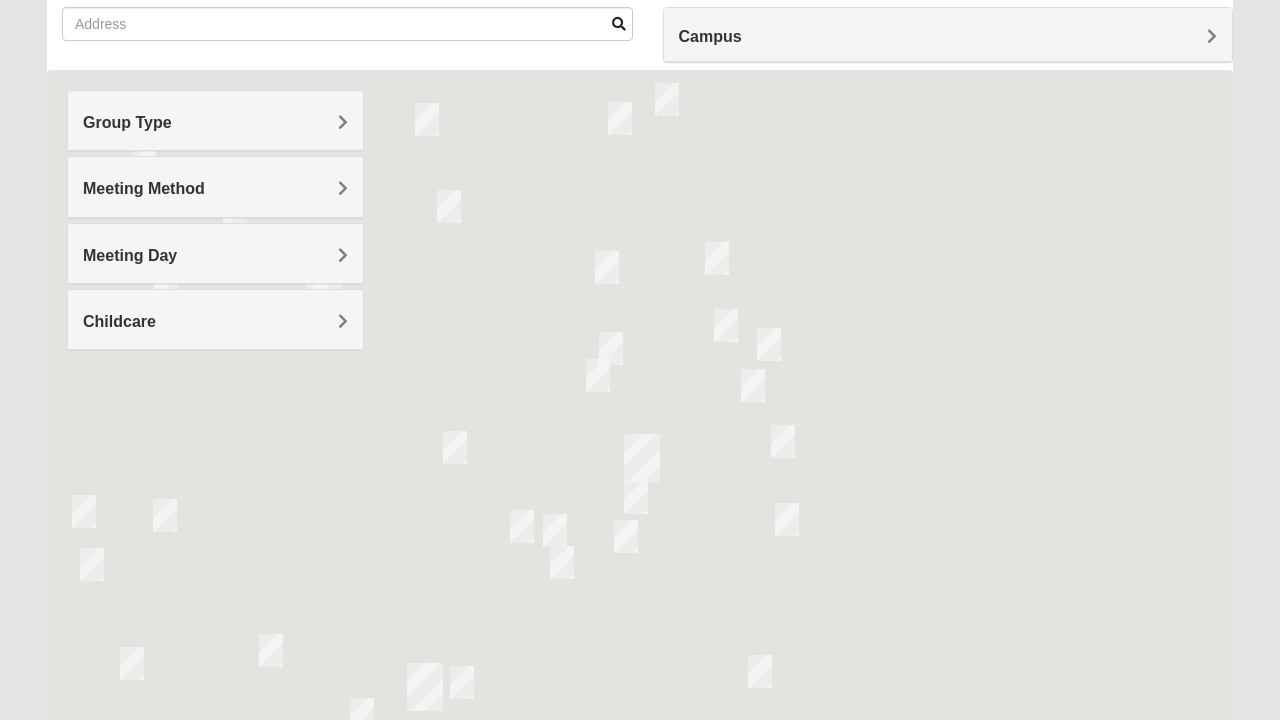 scroll, scrollTop: 158, scrollLeft: 0, axis: vertical 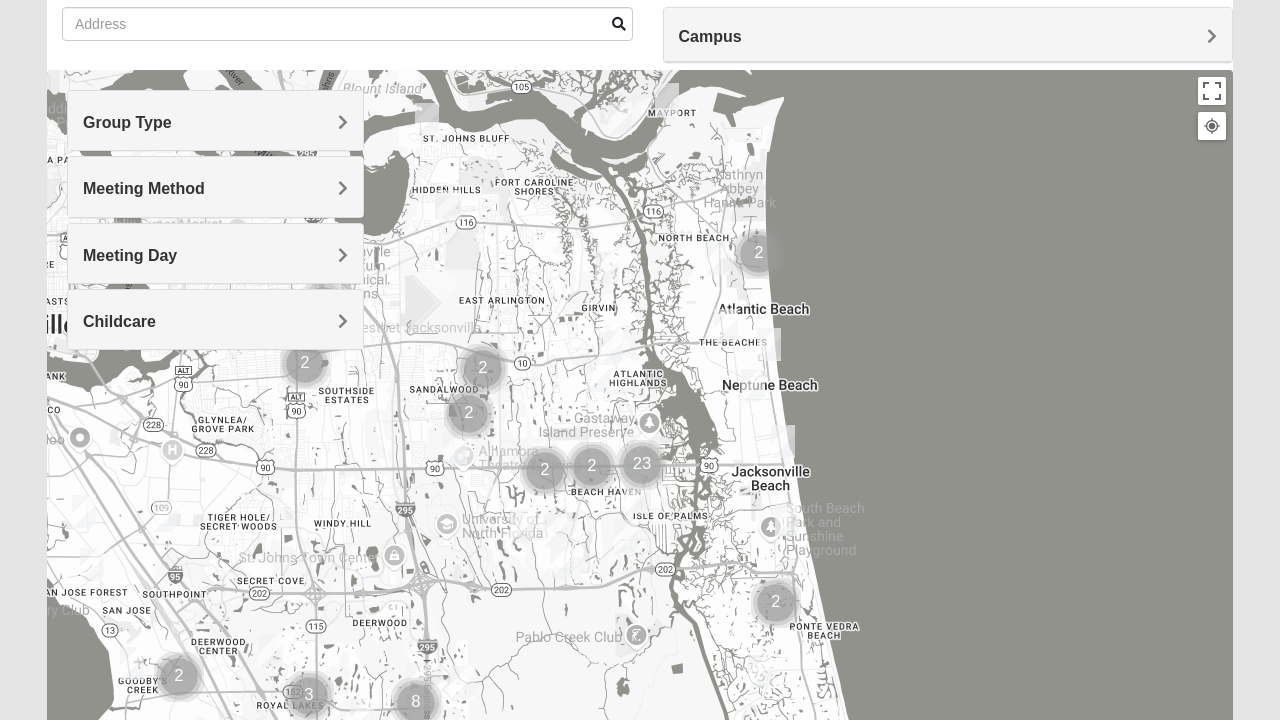 click on "Group Type" at bounding box center (215, 122) 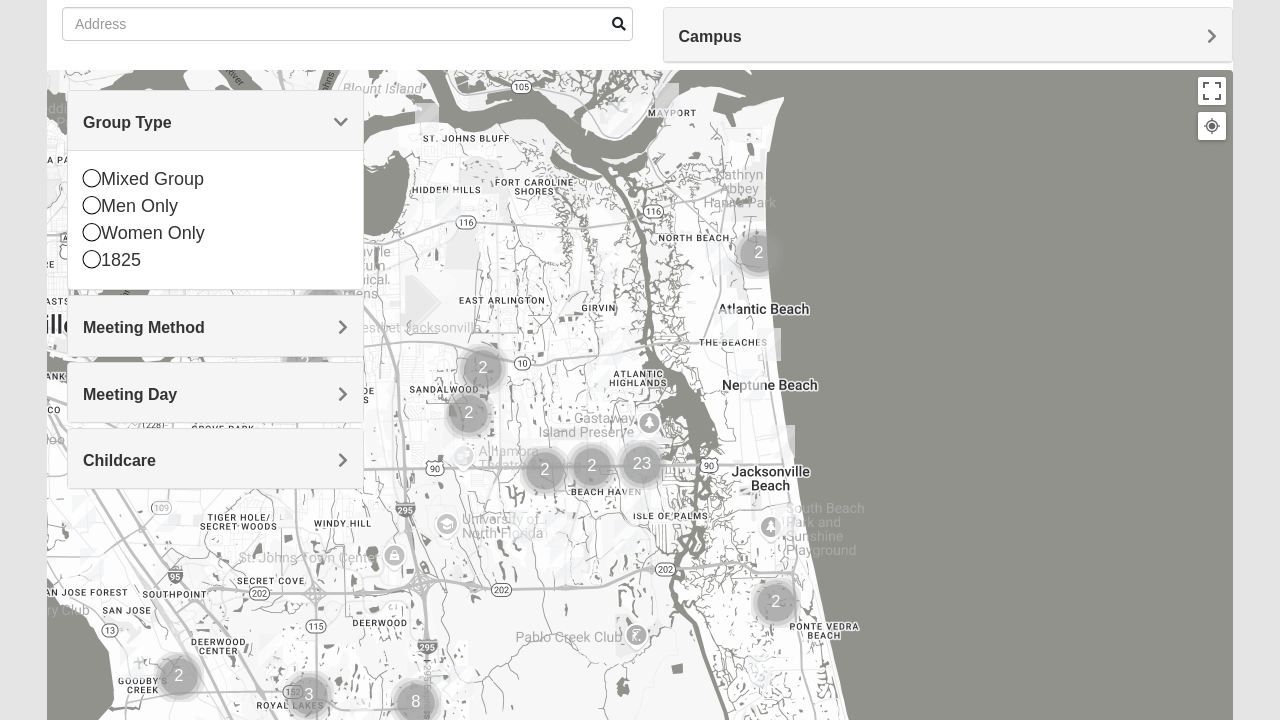 click at bounding box center [92, 178] 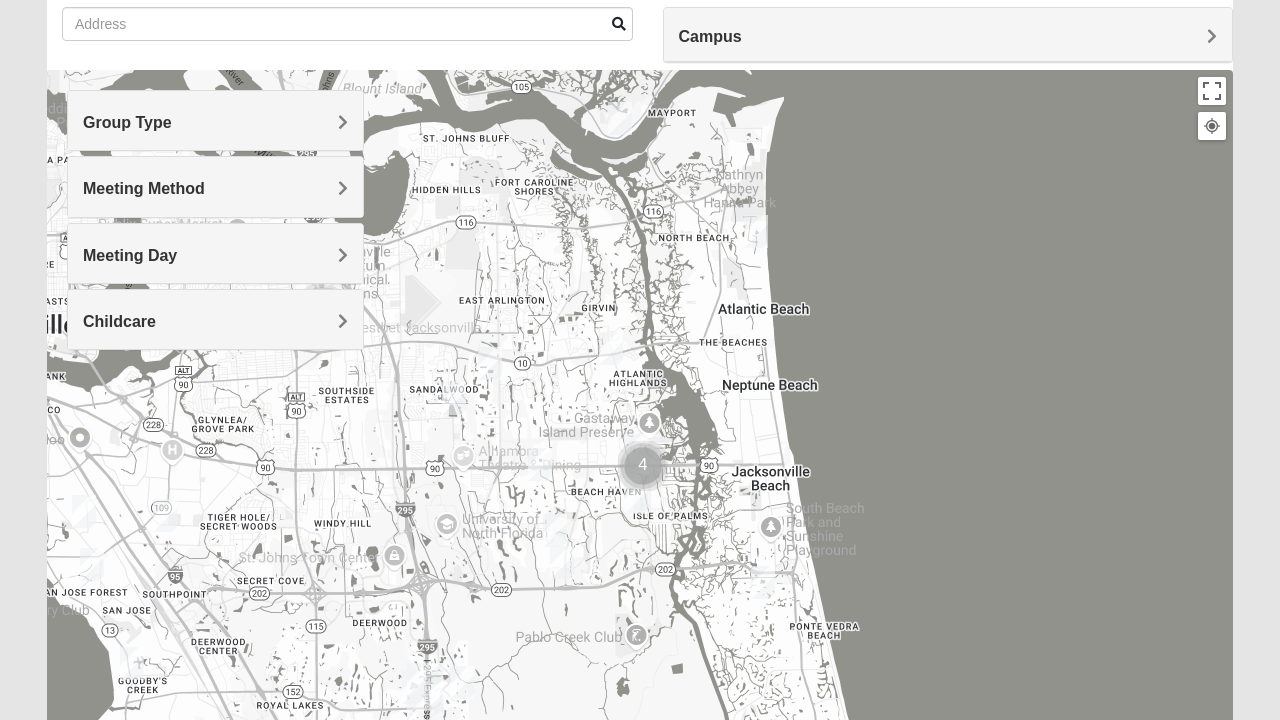 click on "Group Type" at bounding box center (215, 120) 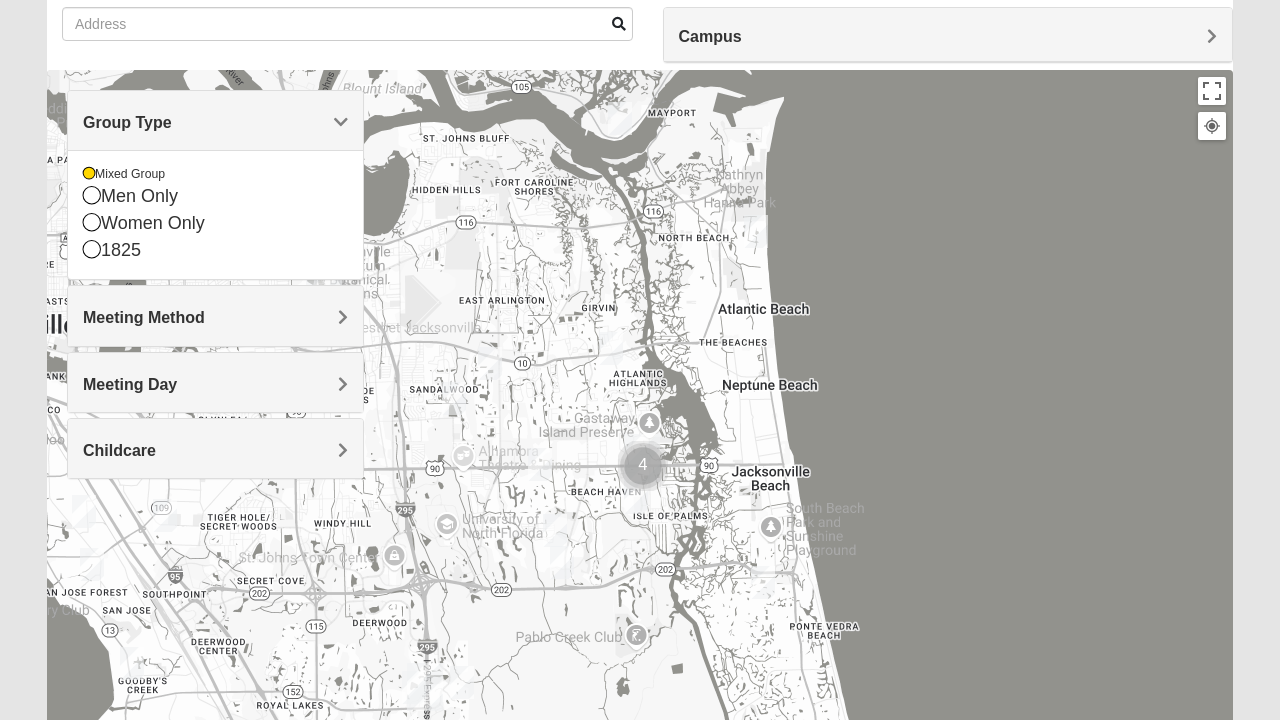 click on "Group Type" at bounding box center (215, 122) 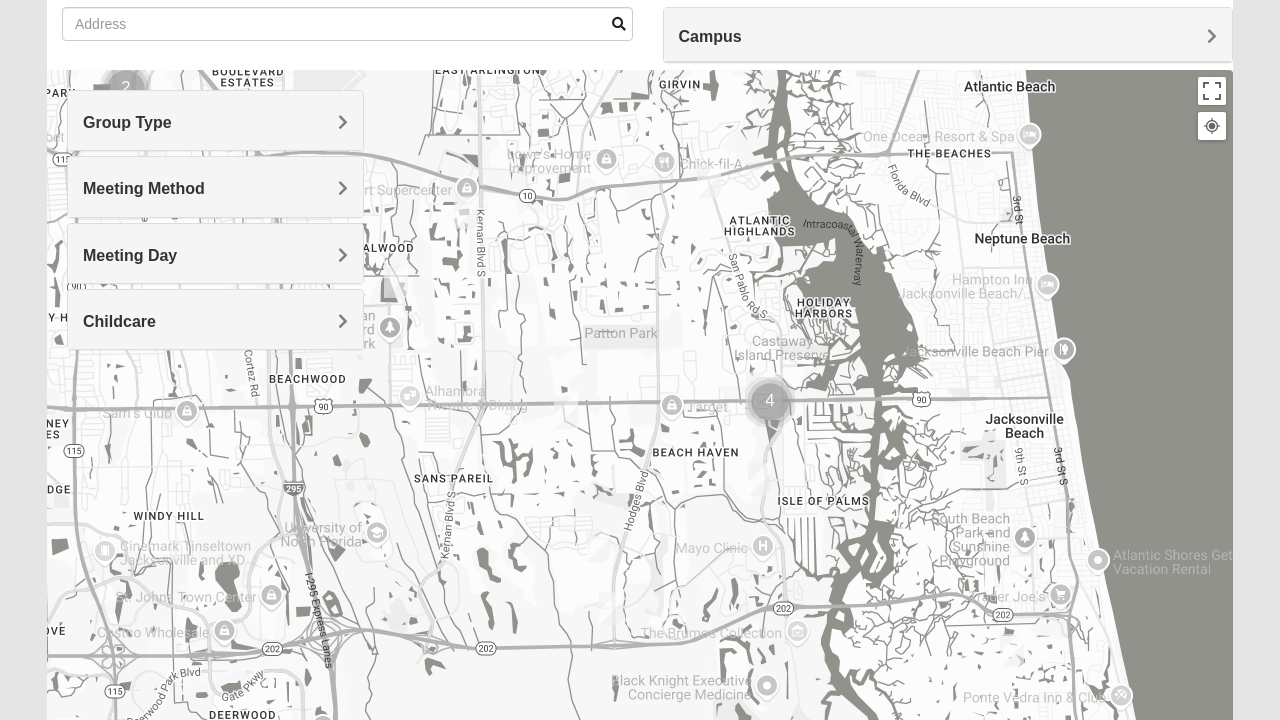 click at bounding box center [566, 412] 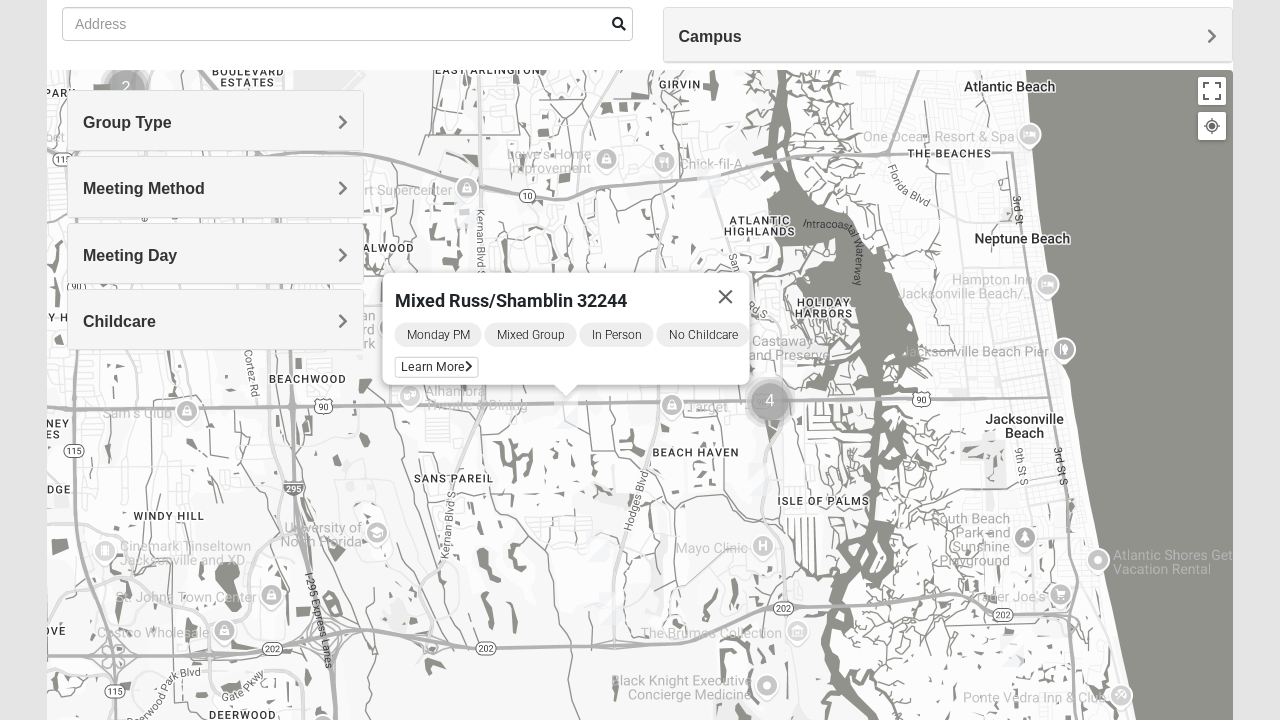 click on "Learn More" at bounding box center [437, 367] 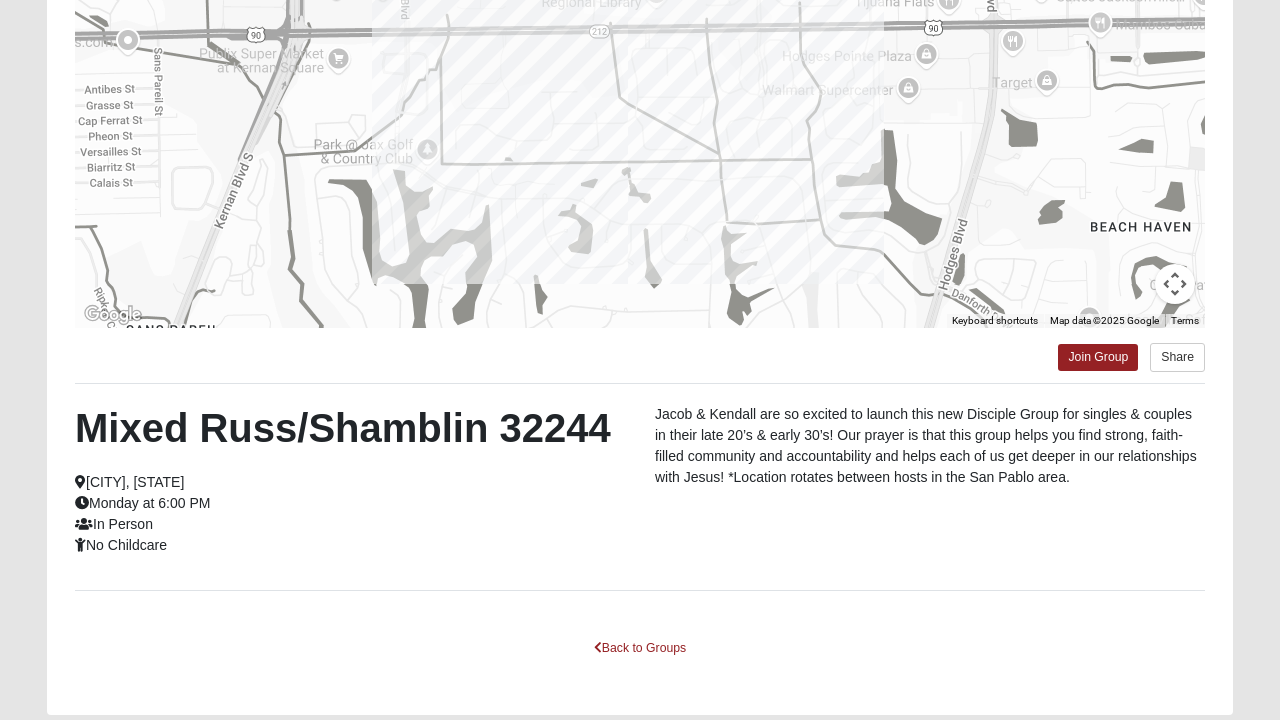 scroll, scrollTop: 356, scrollLeft: 0, axis: vertical 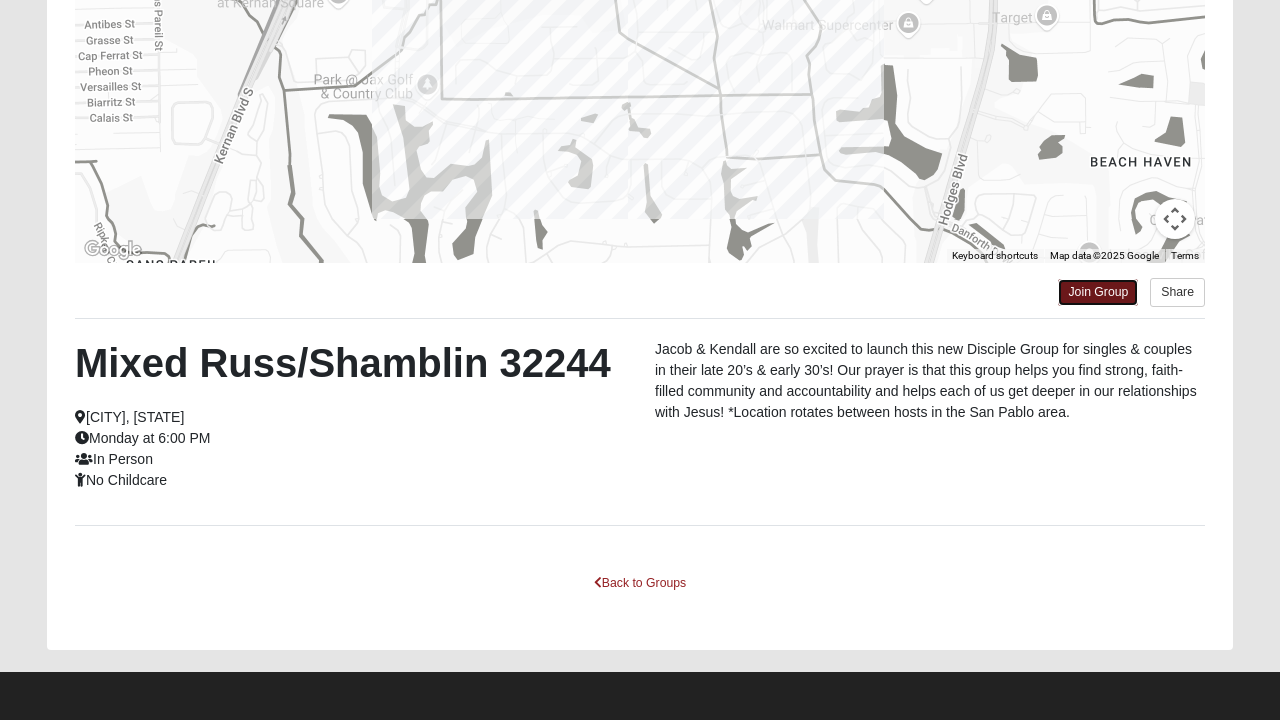 click on "Join Group" at bounding box center [1098, 292] 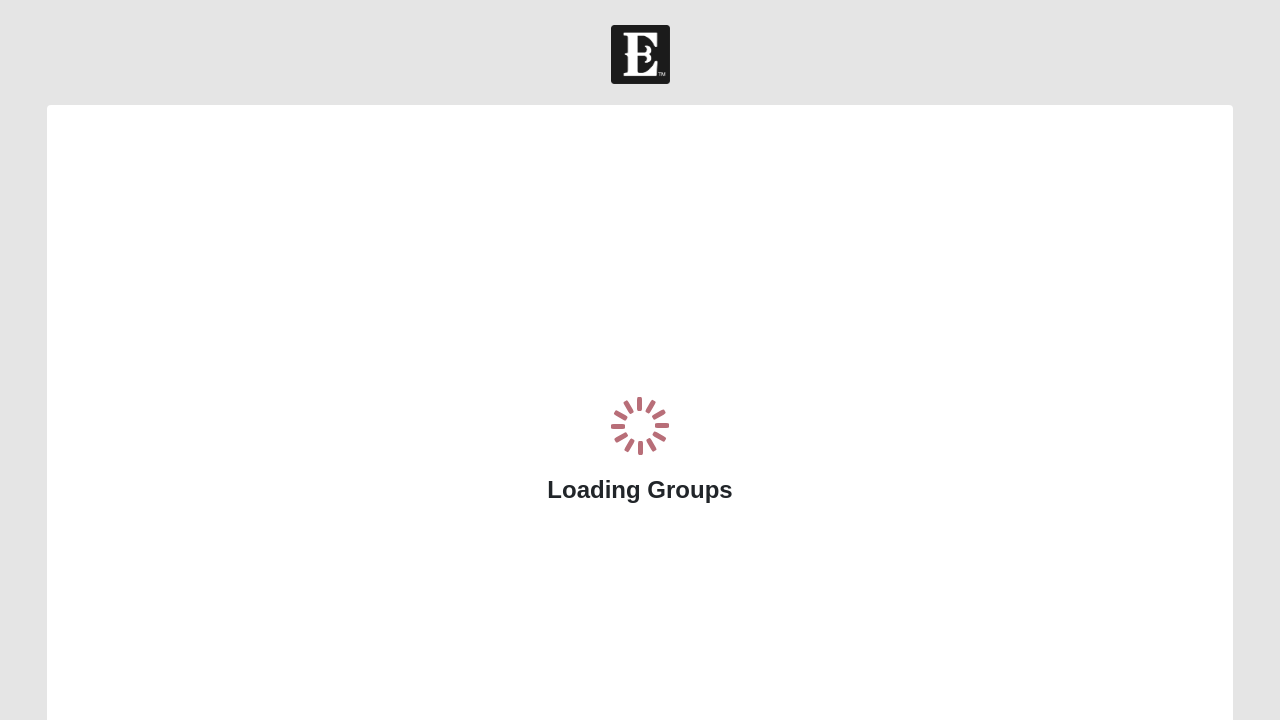 scroll, scrollTop: 0, scrollLeft: 0, axis: both 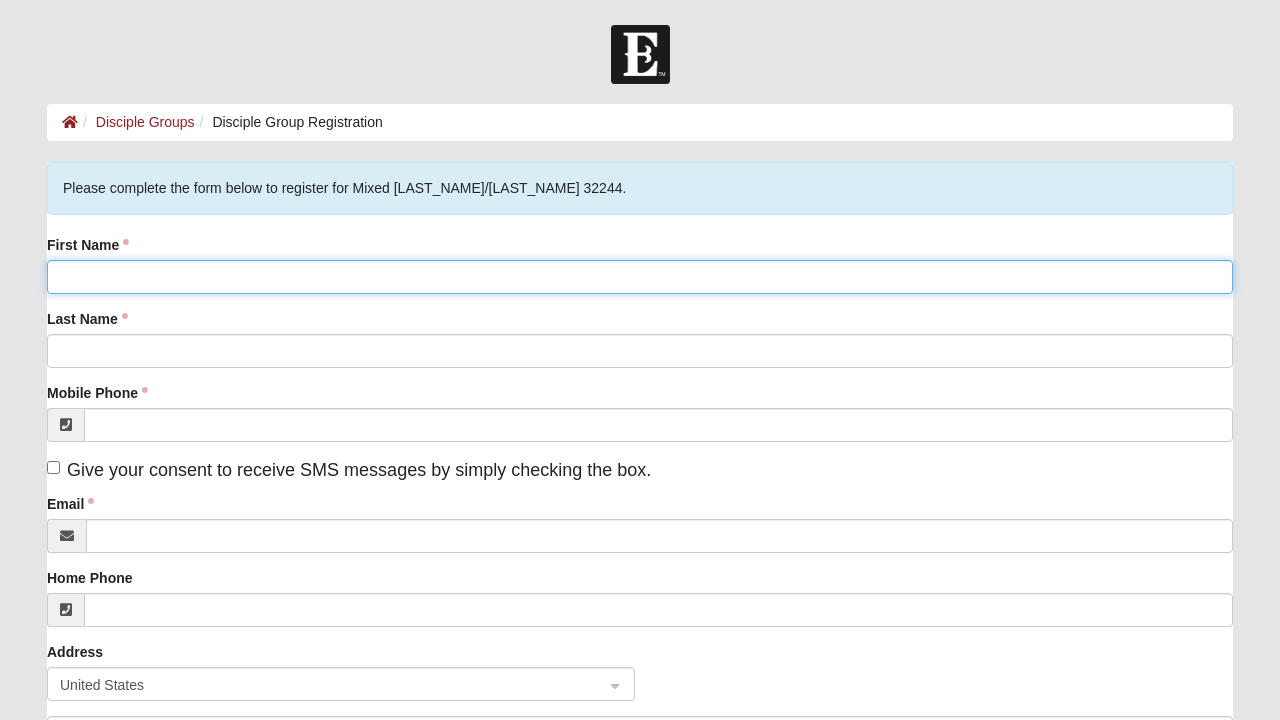 click on "First Name" 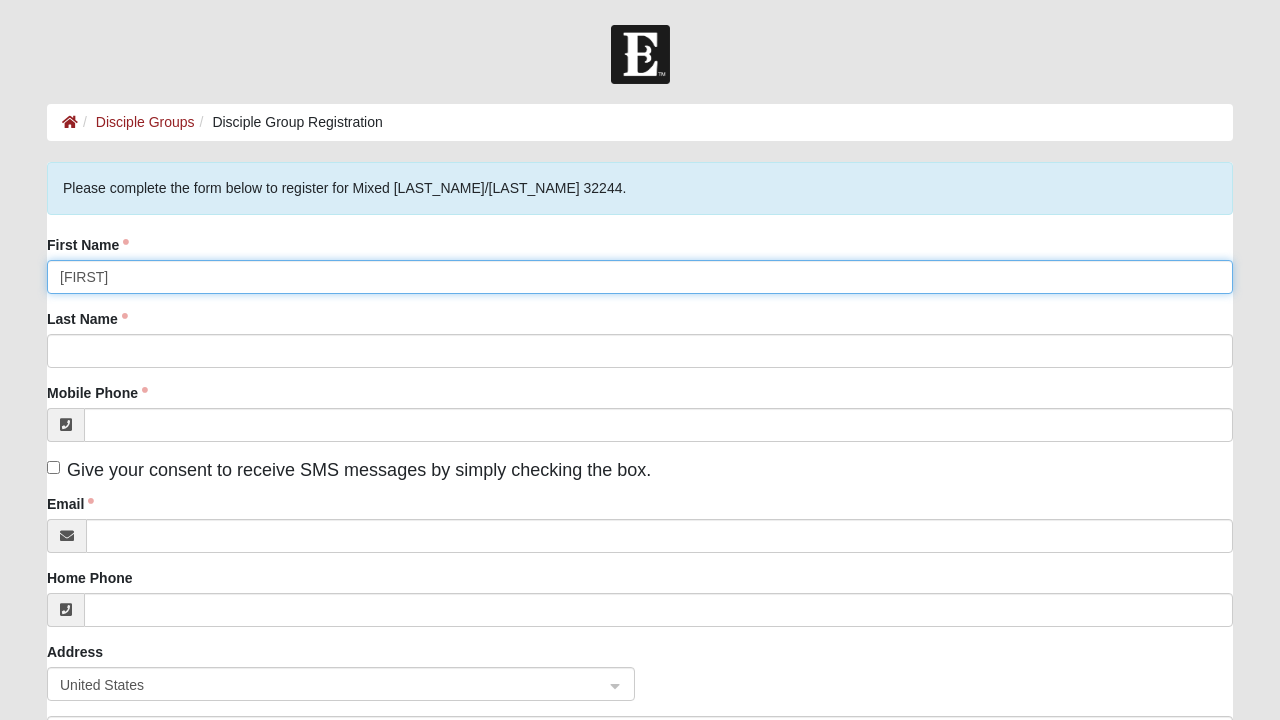 type on "Anna" 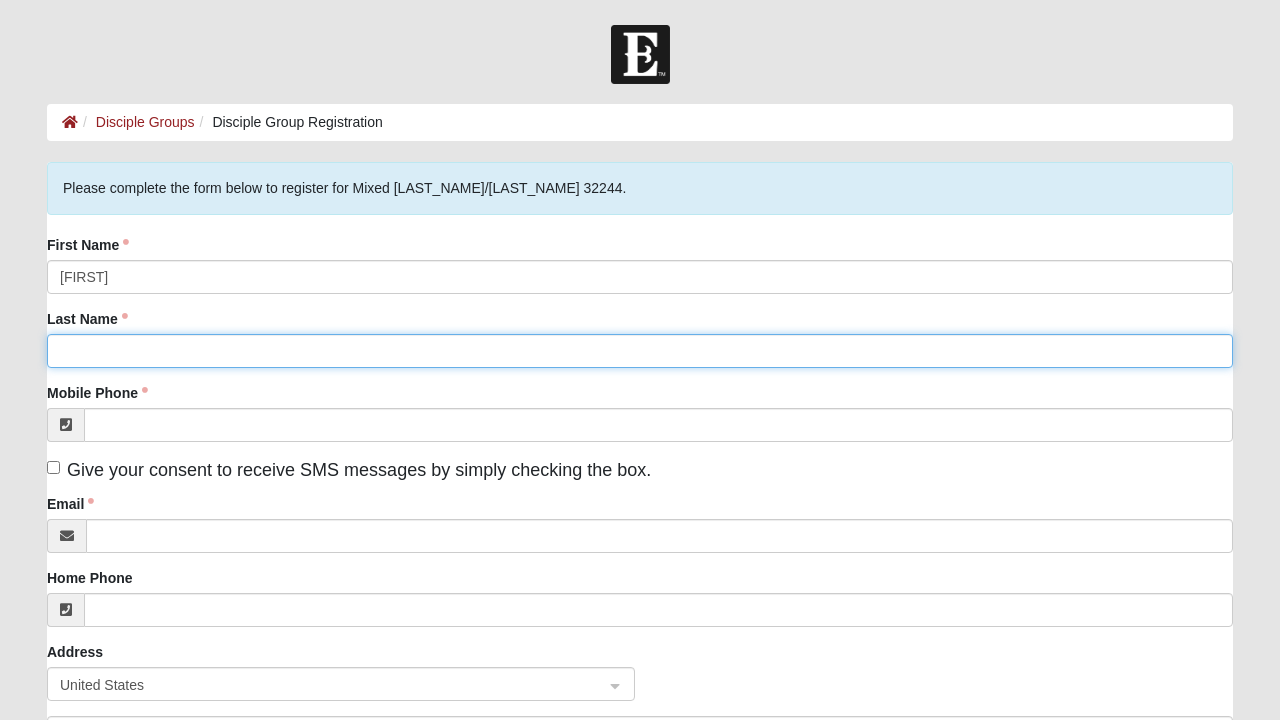 click on "Last Name" 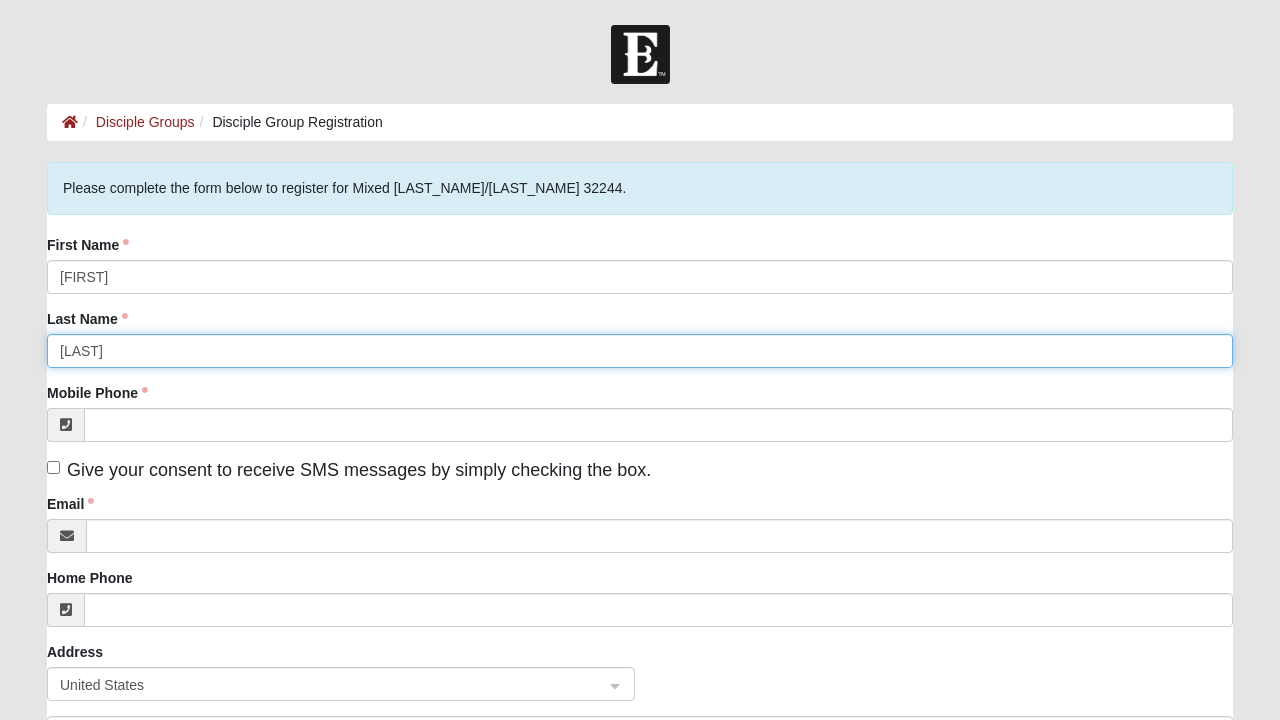 type on "DeVries" 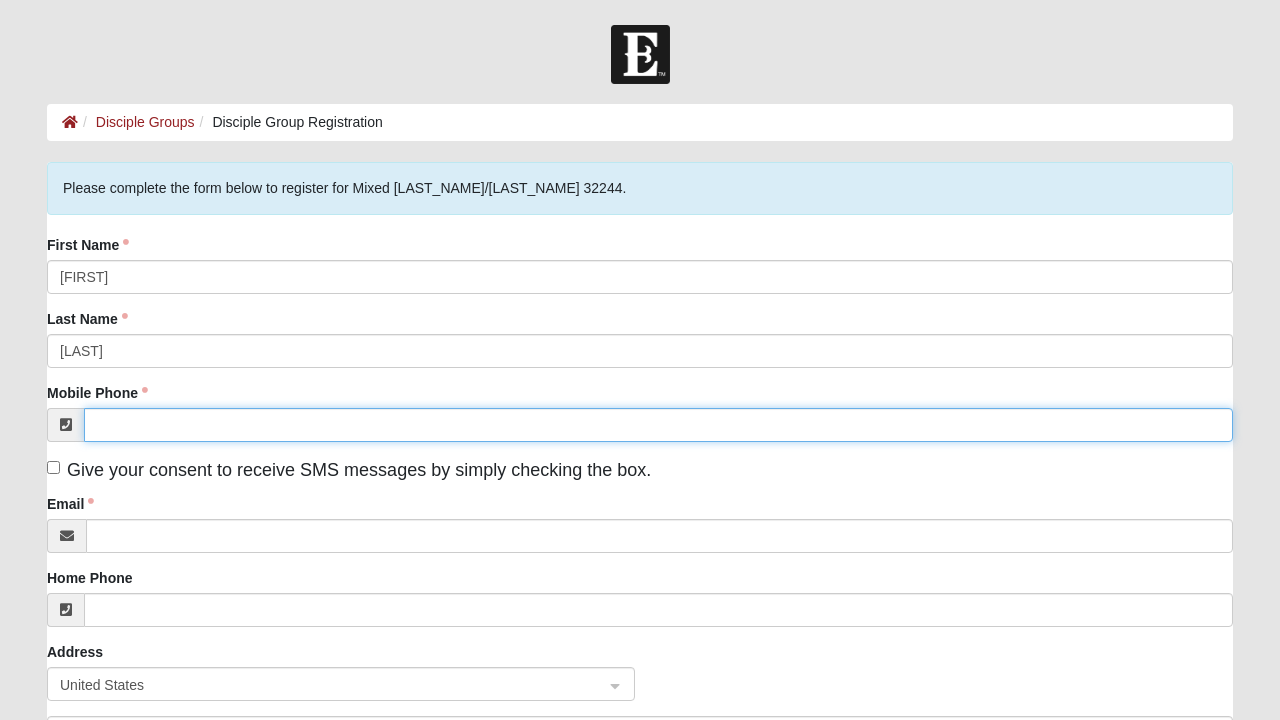 click on "Mobile Phone" at bounding box center [658, 425] 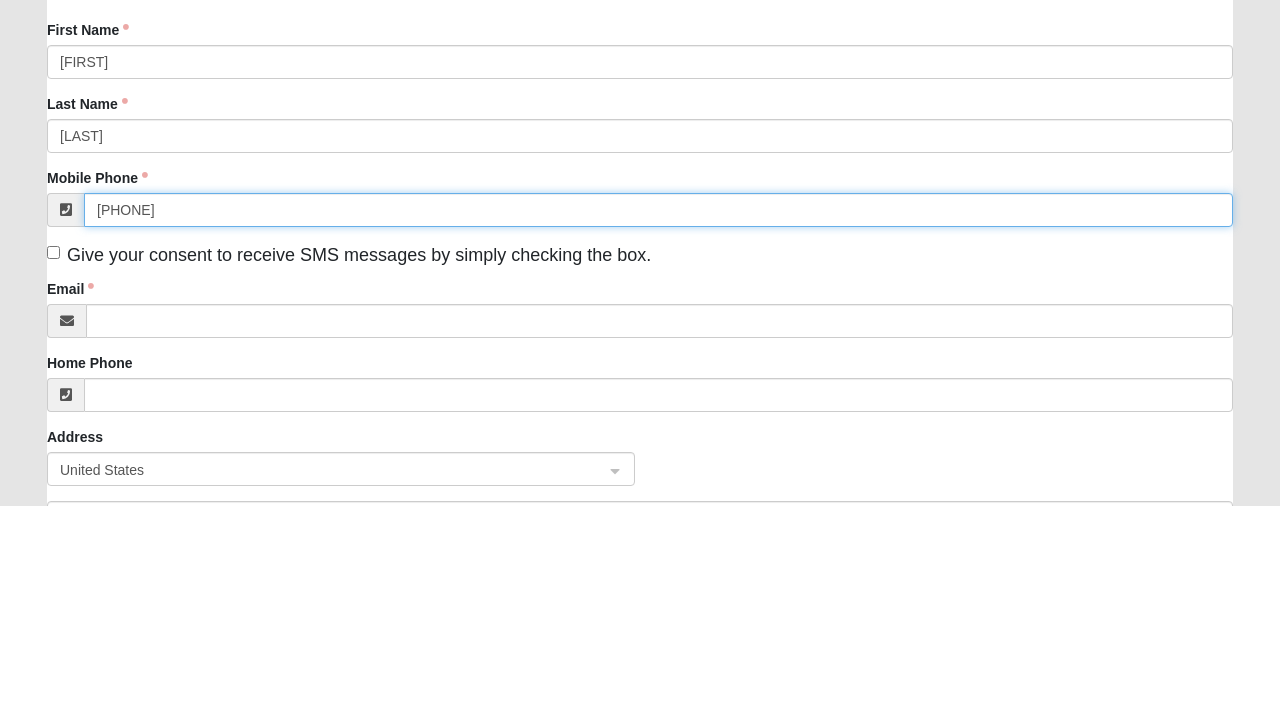 type on "(952) 567-3467" 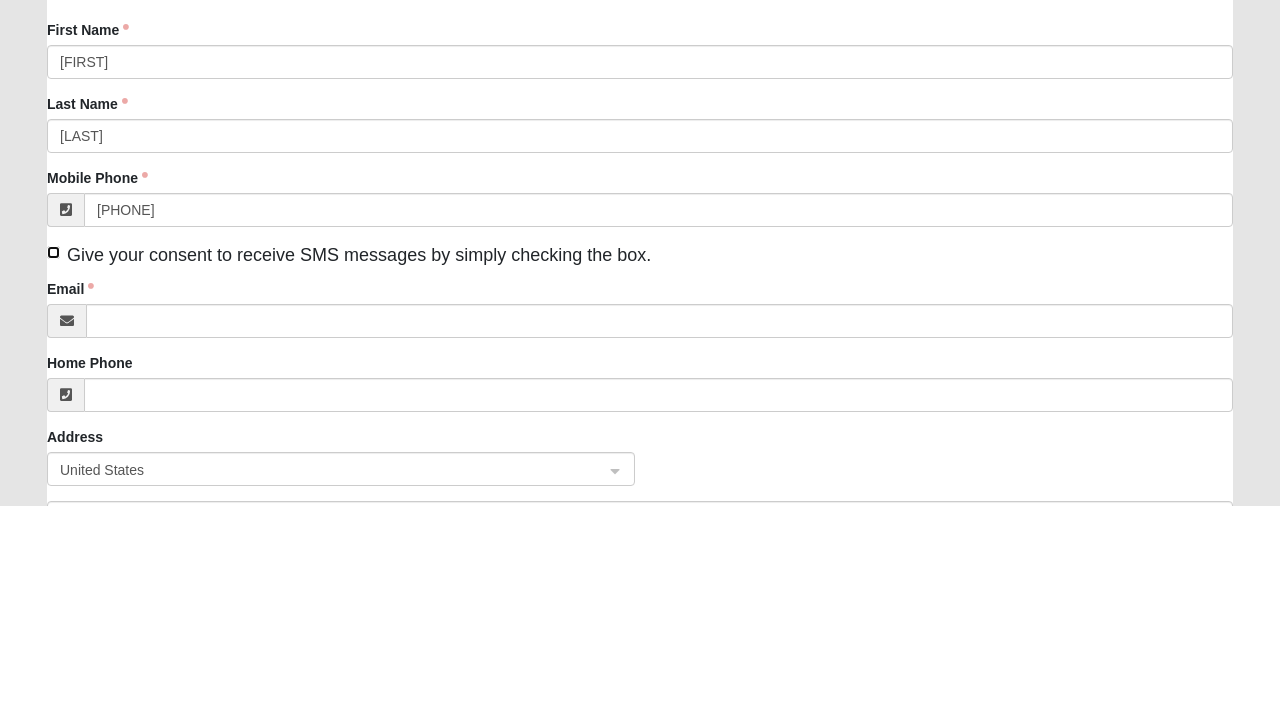 click on "Give your consent to receive SMS messages by simply checking the box." at bounding box center (53, 467) 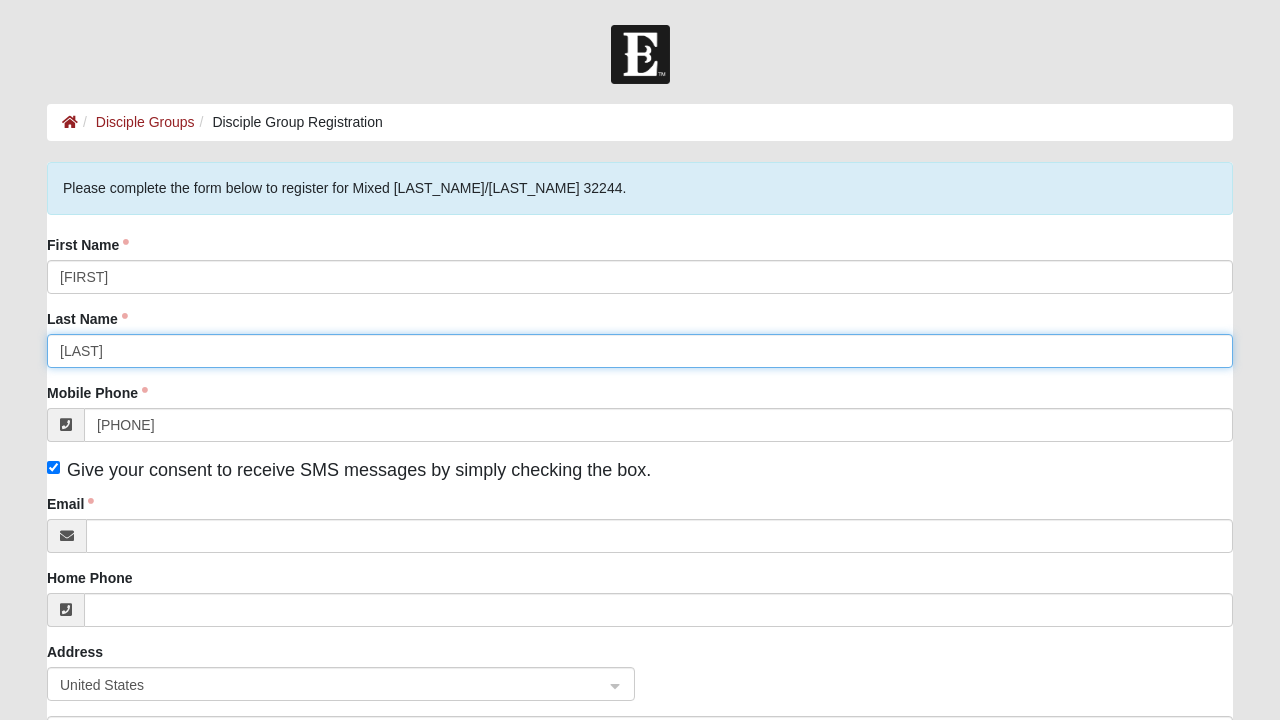click on "DeVries" 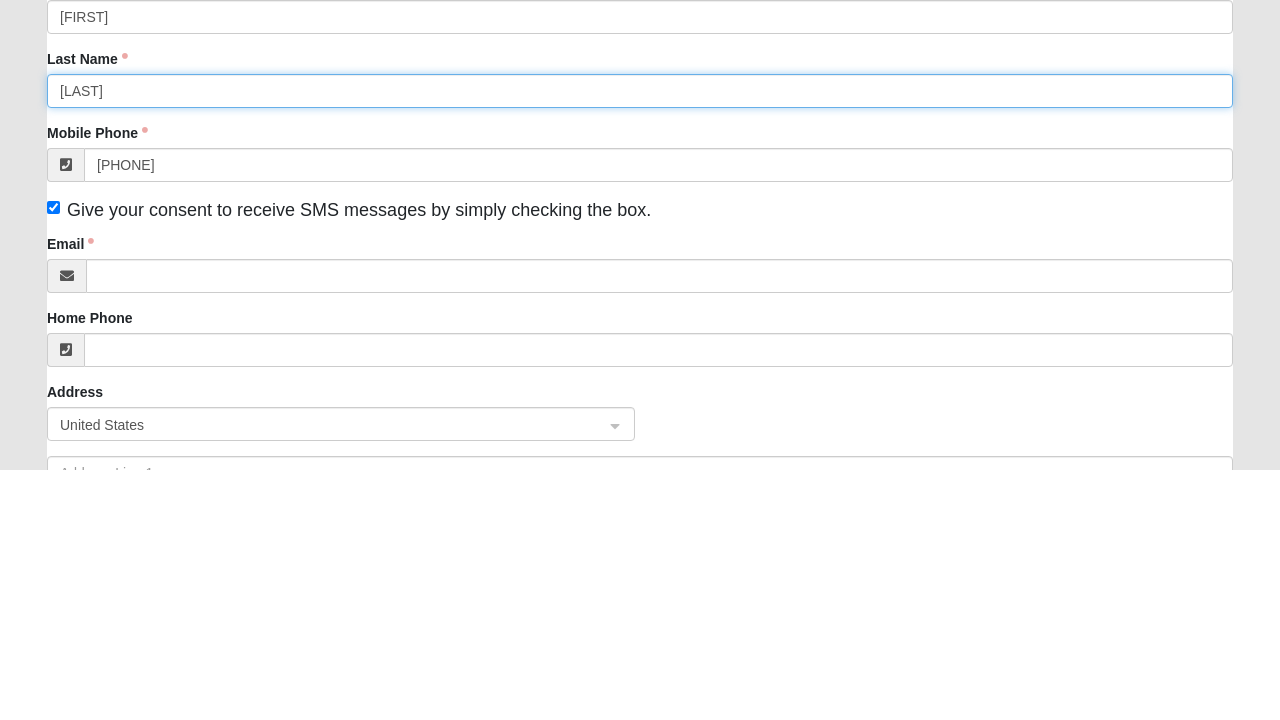 scroll, scrollTop: 11, scrollLeft: 0, axis: vertical 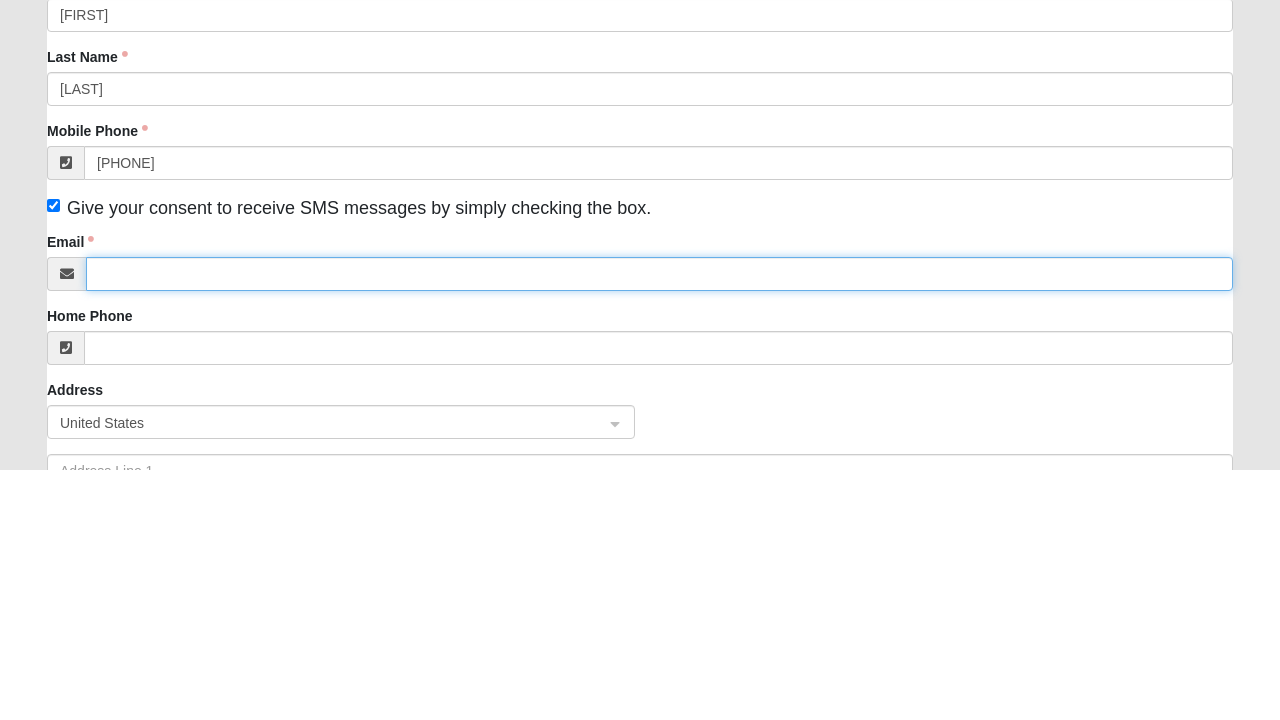 click on "Email" at bounding box center (659, 525) 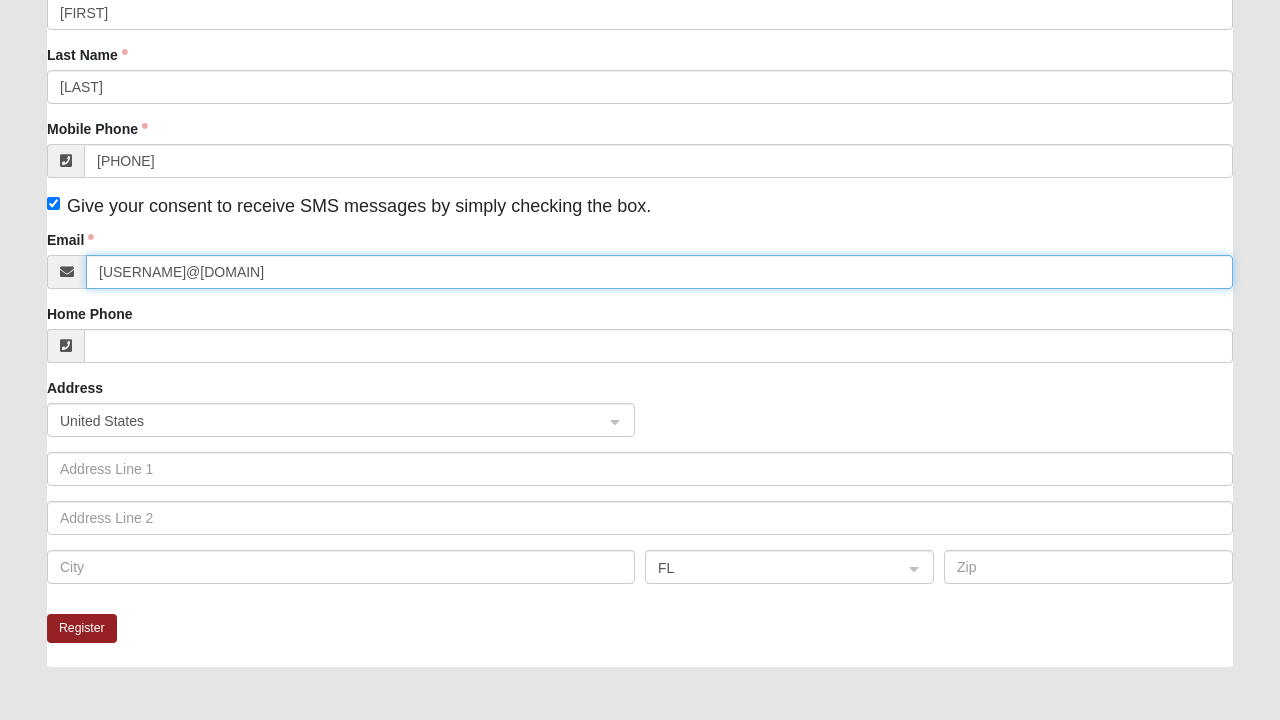 scroll, scrollTop: 292, scrollLeft: 0, axis: vertical 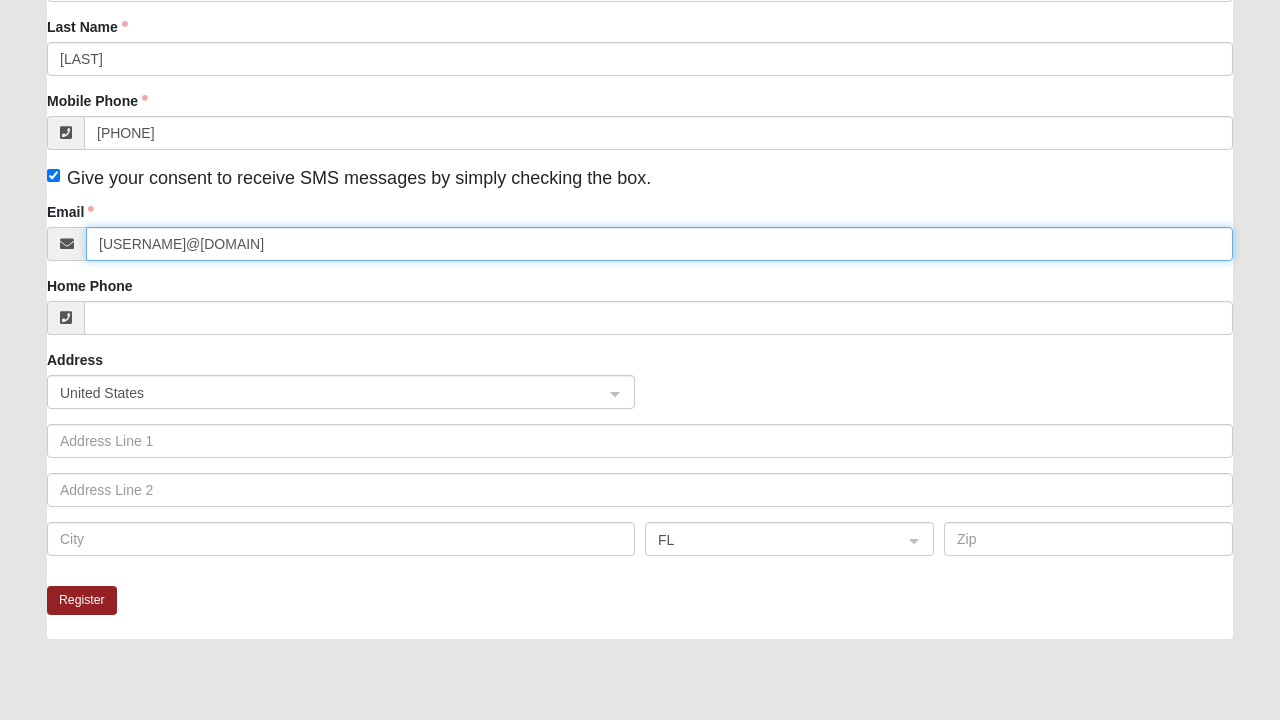 type on "annaleighdevries@gmail.com" 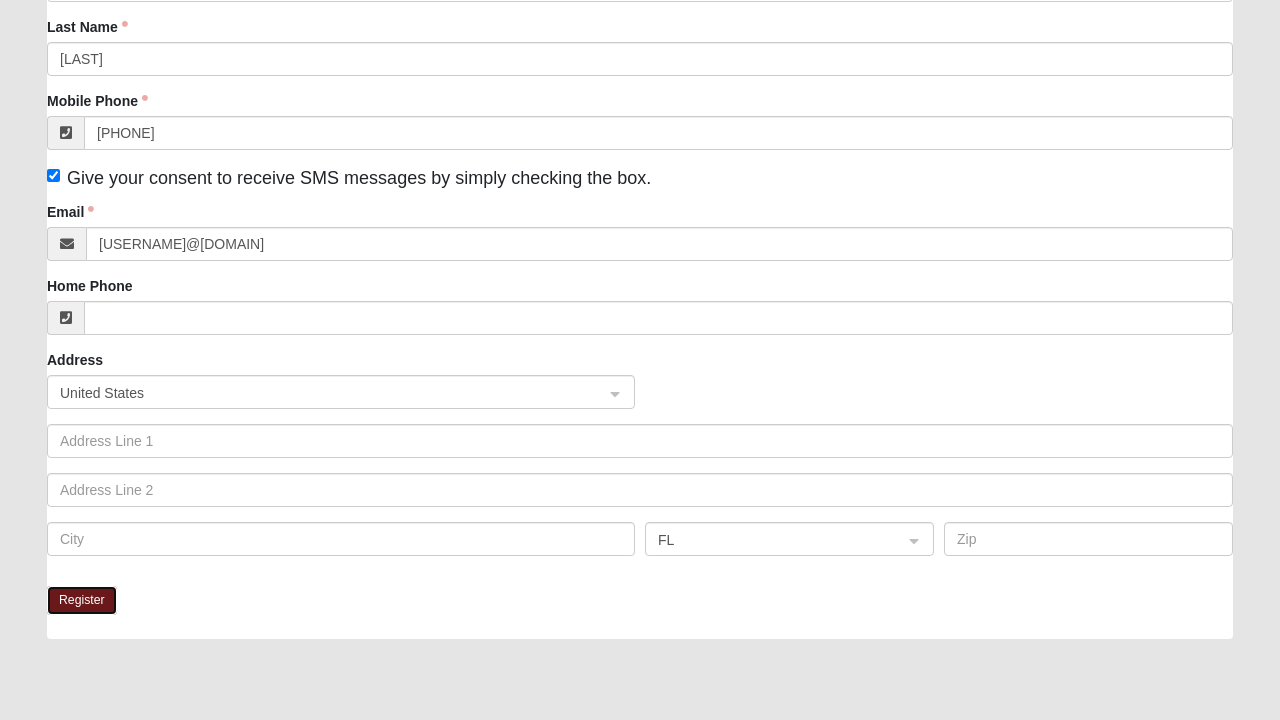 click on "Register" 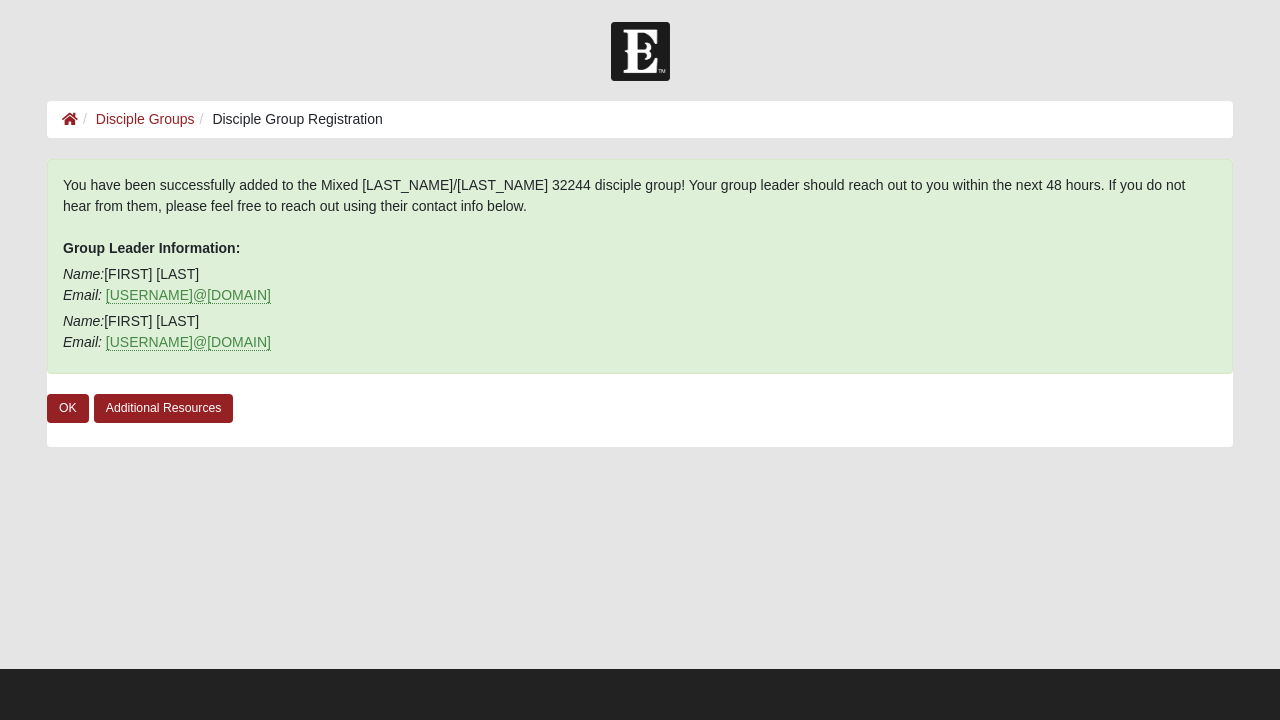 scroll, scrollTop: 2, scrollLeft: 0, axis: vertical 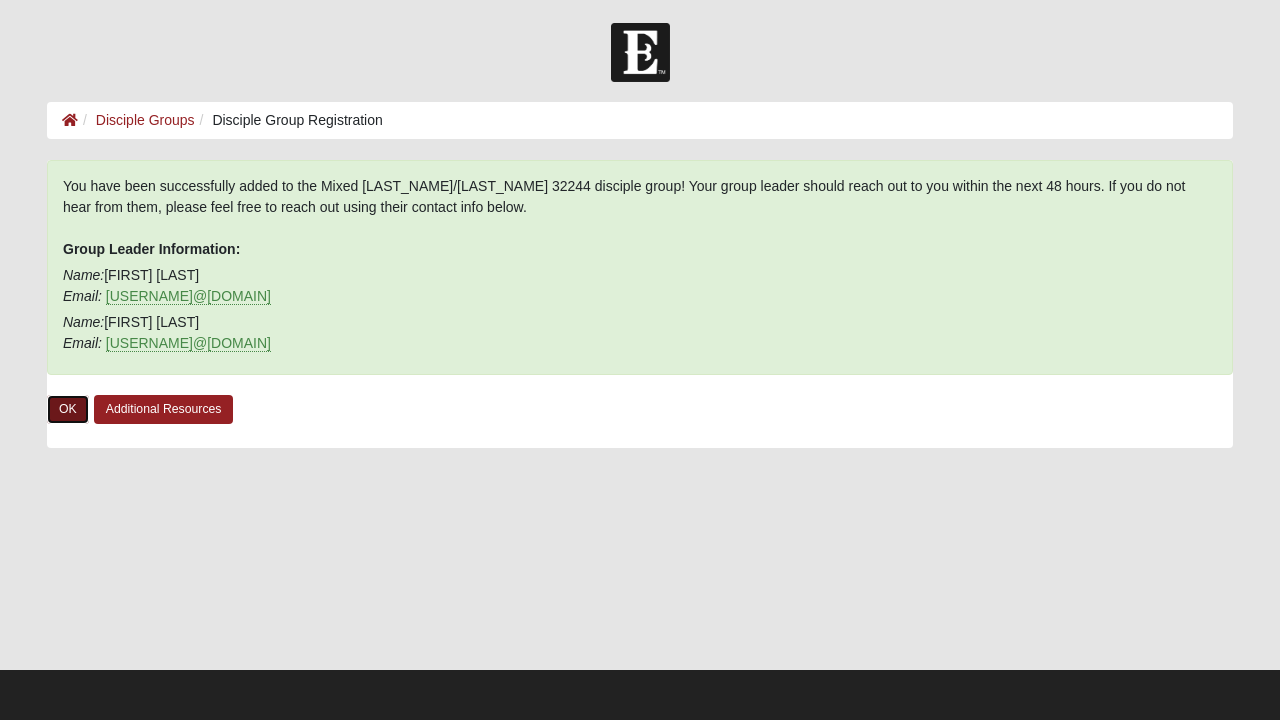 click on "OK" at bounding box center (68, 409) 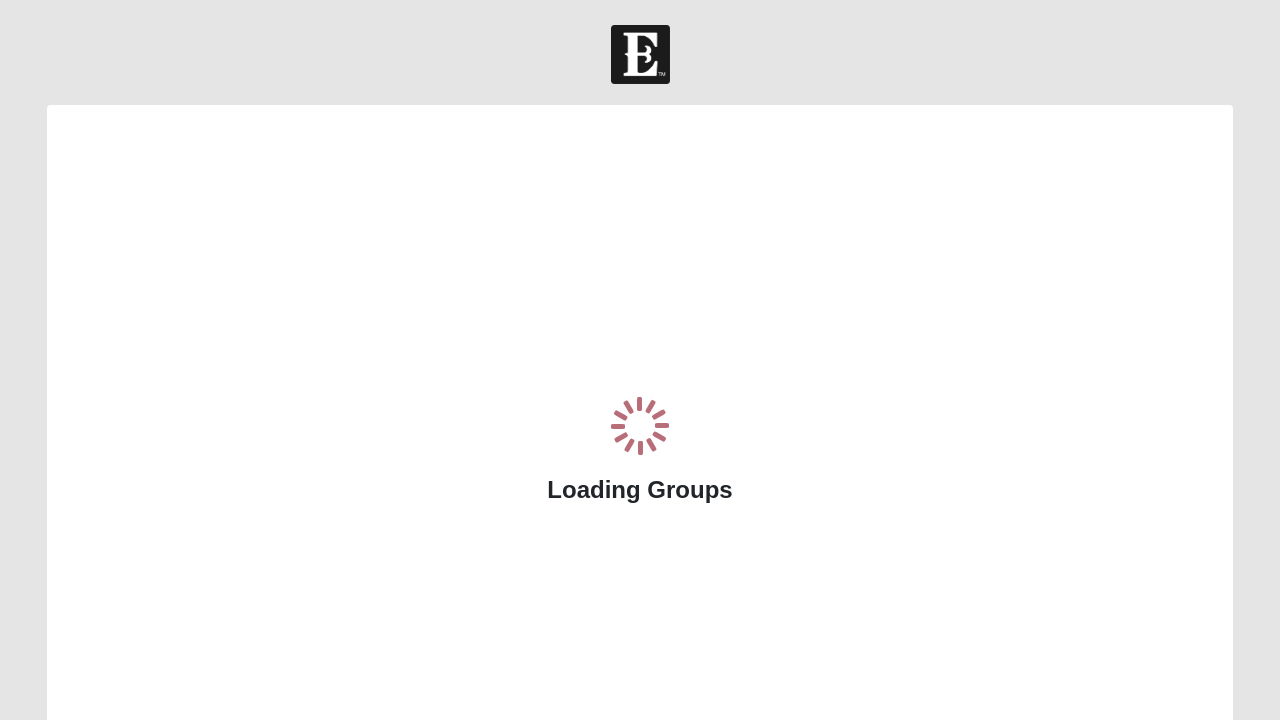 scroll, scrollTop: 0, scrollLeft: 0, axis: both 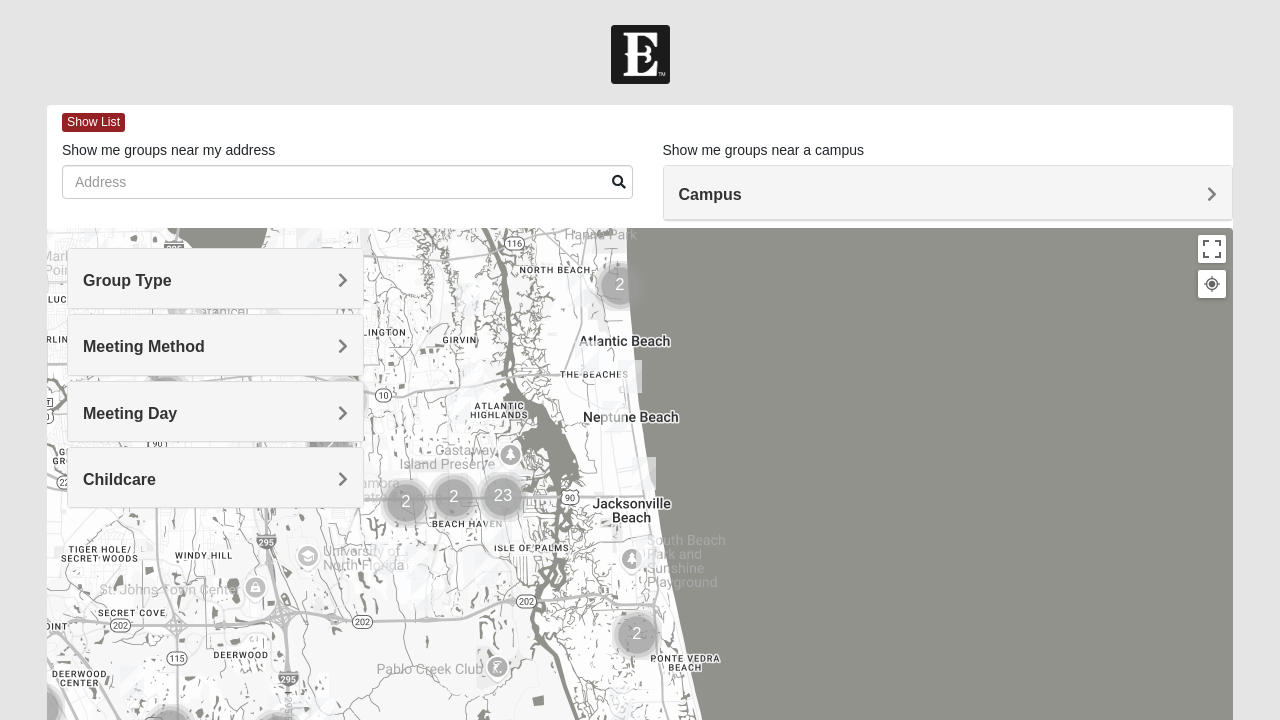 click at bounding box center (468, 299) 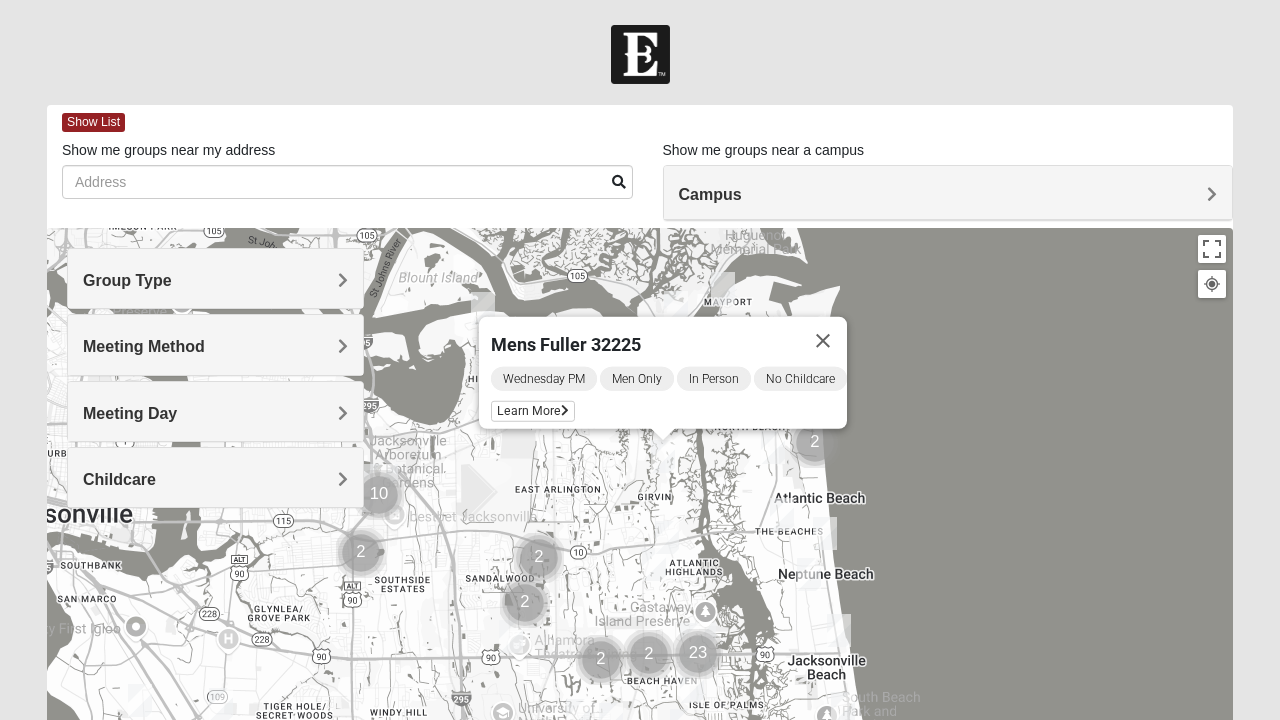click on "Learn More" at bounding box center [533, 411] 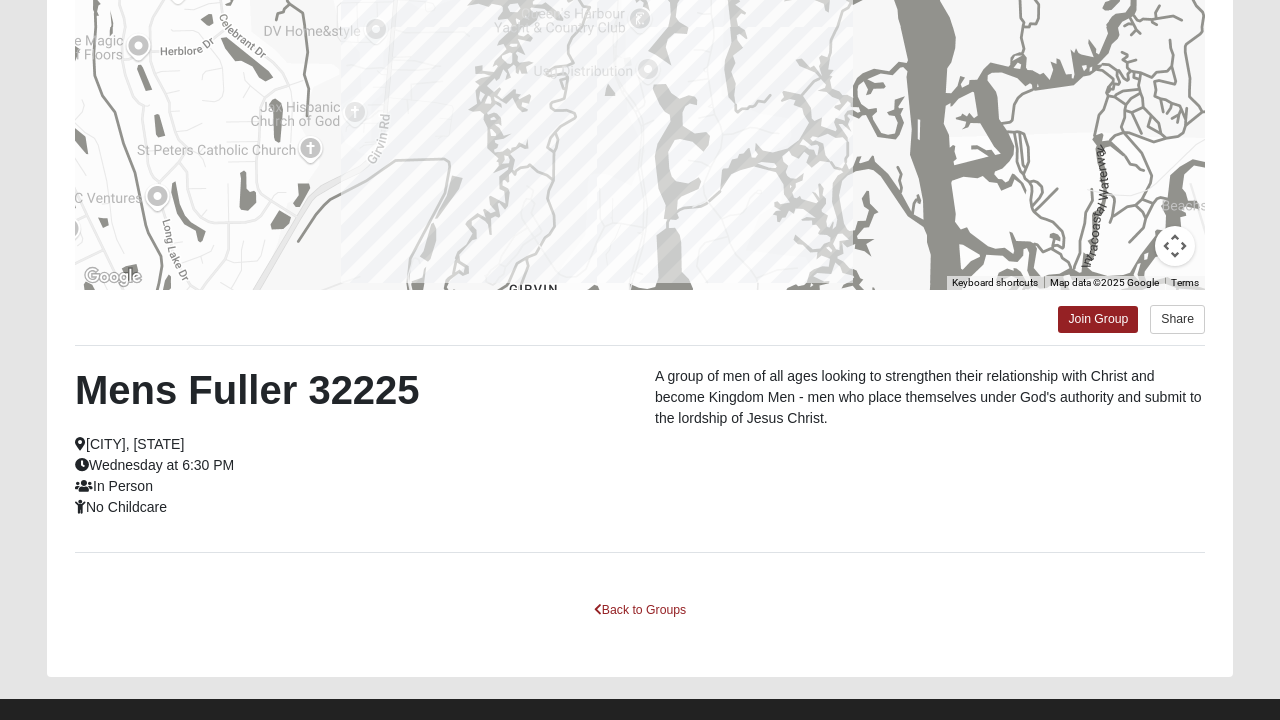 scroll, scrollTop: 330, scrollLeft: 0, axis: vertical 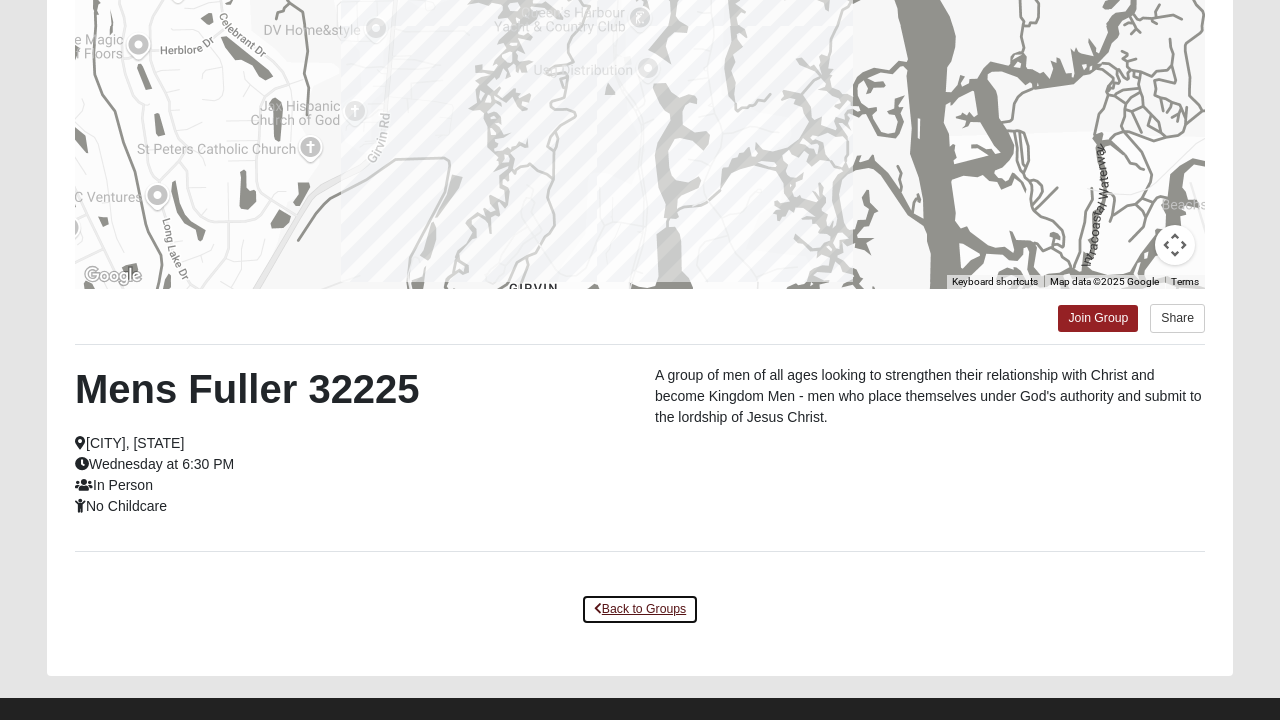 click on "Back to Groups" at bounding box center (640, 609) 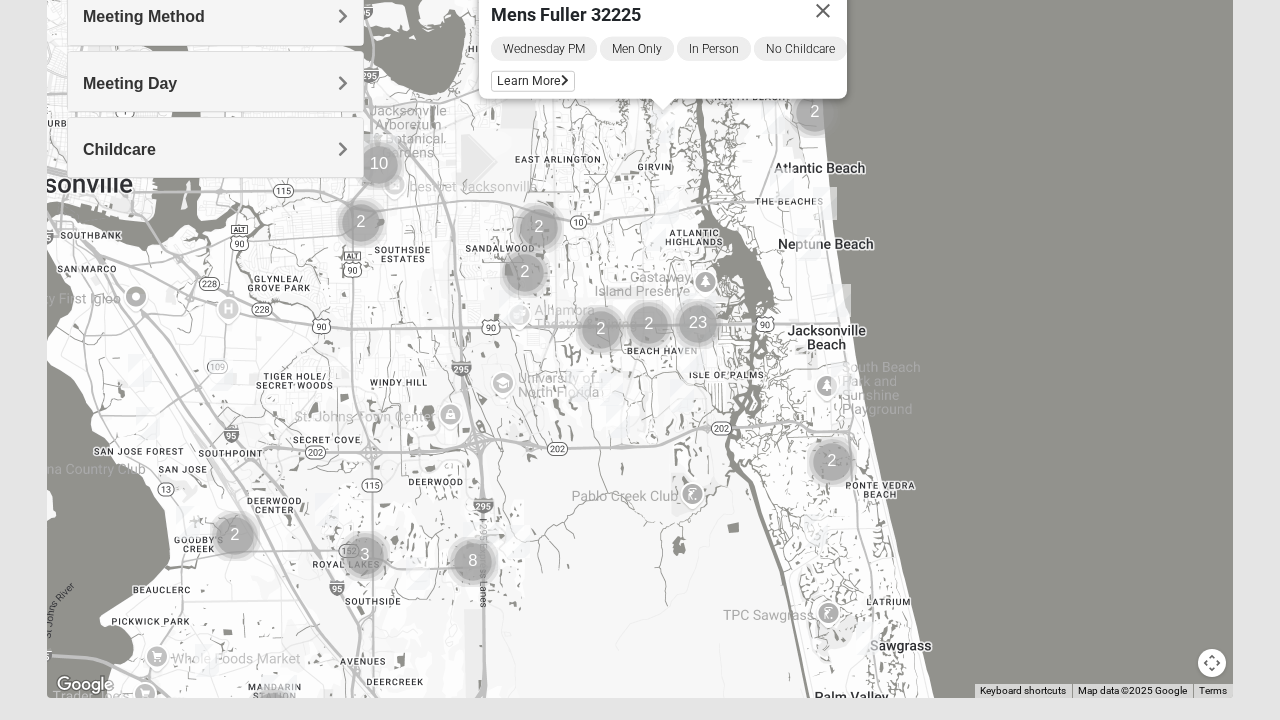 click on "Meeting Day" at bounding box center (215, 83) 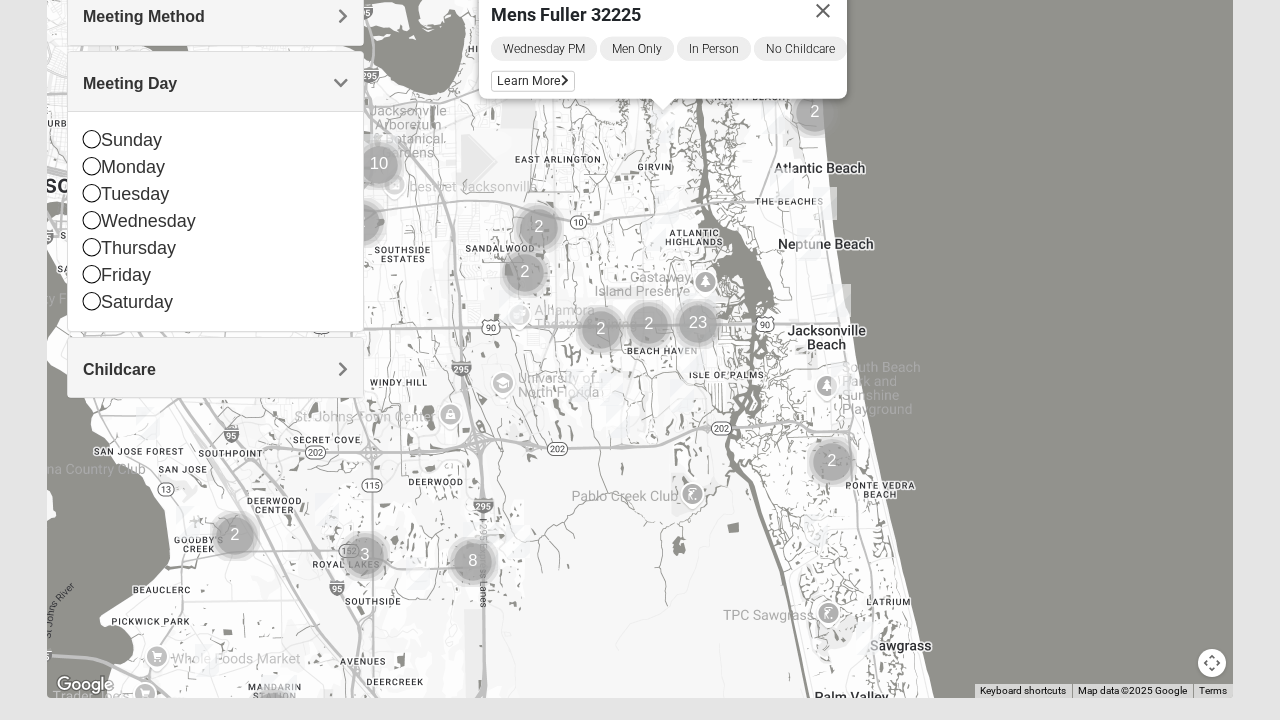 click on "Tuesday" at bounding box center (215, 194) 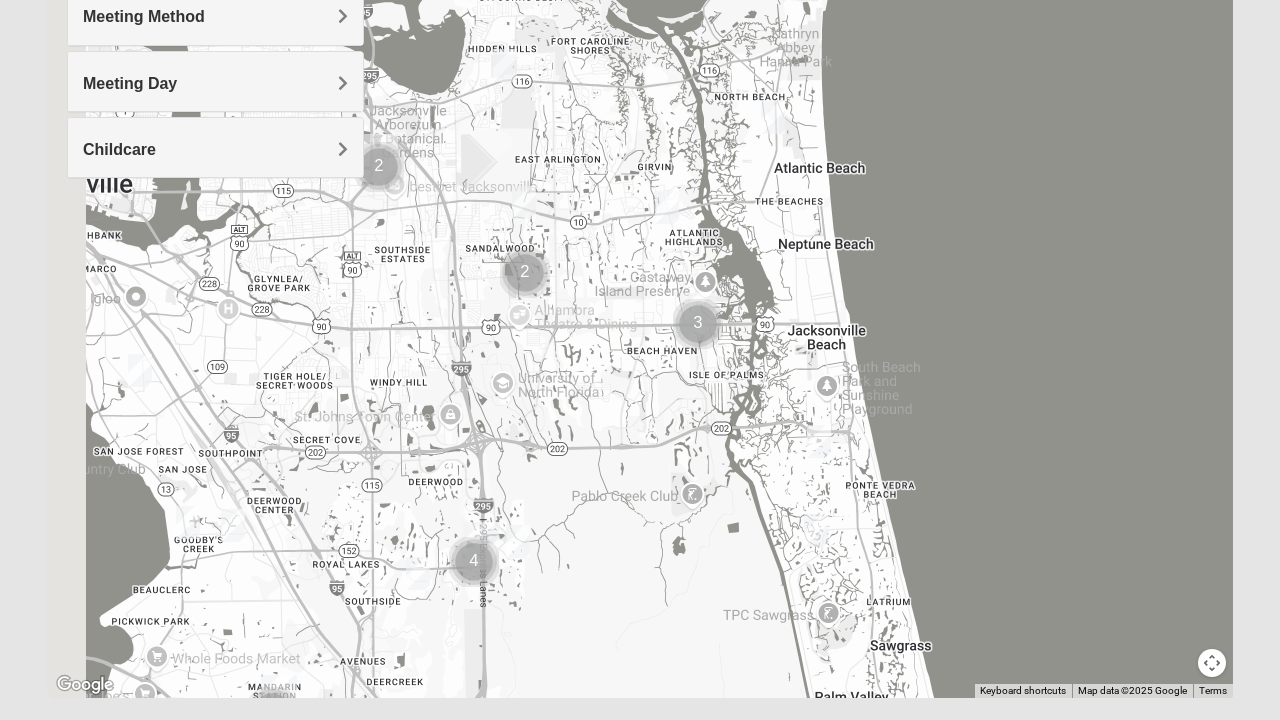 click on "Group Type
Mixed Group
Men Only
Women Only
1825
Meeting Method
In Person
Virtual
Hybrid" at bounding box center [215, 58] 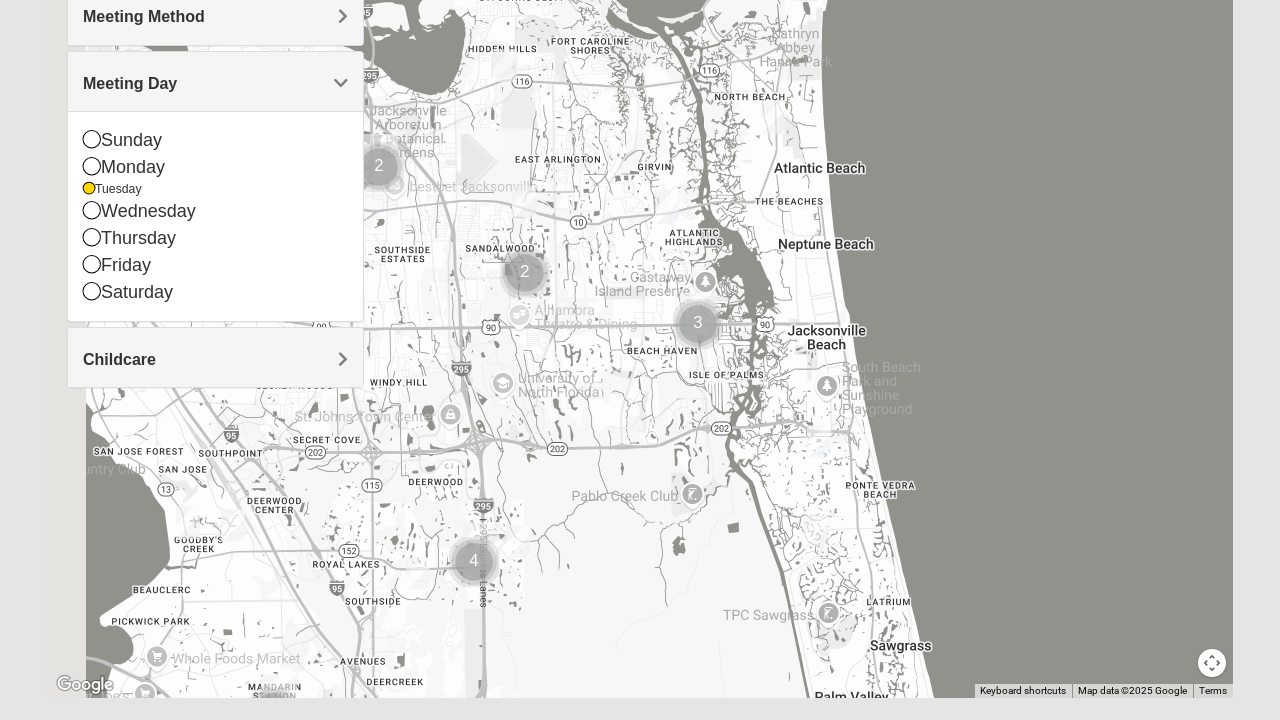 click at bounding box center (640, 298) 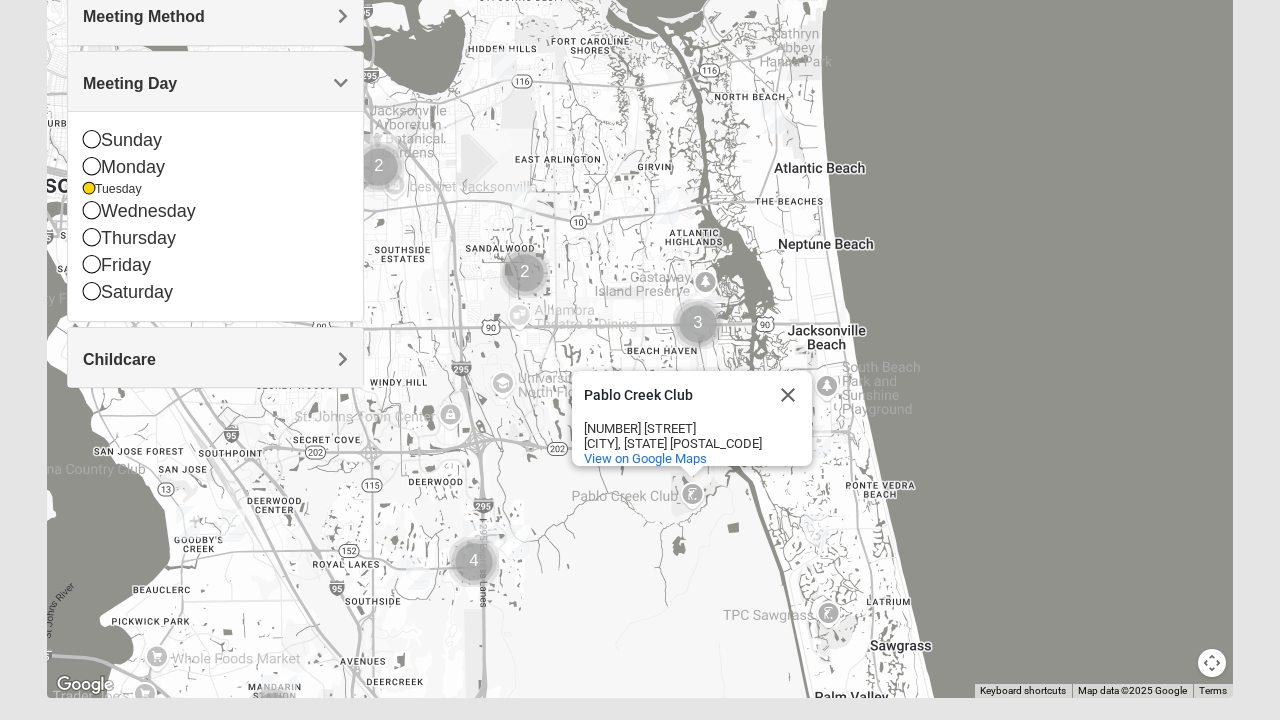 click at bounding box center (524, 202) 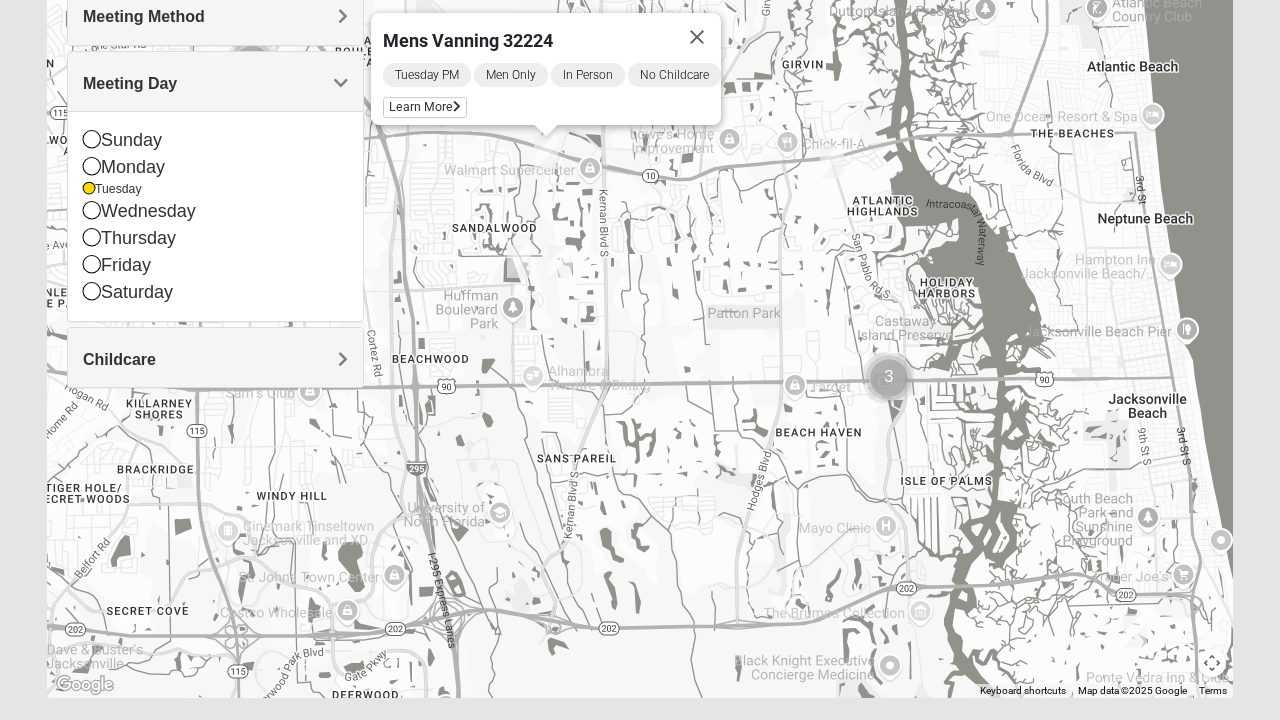click at bounding box center (560, 261) 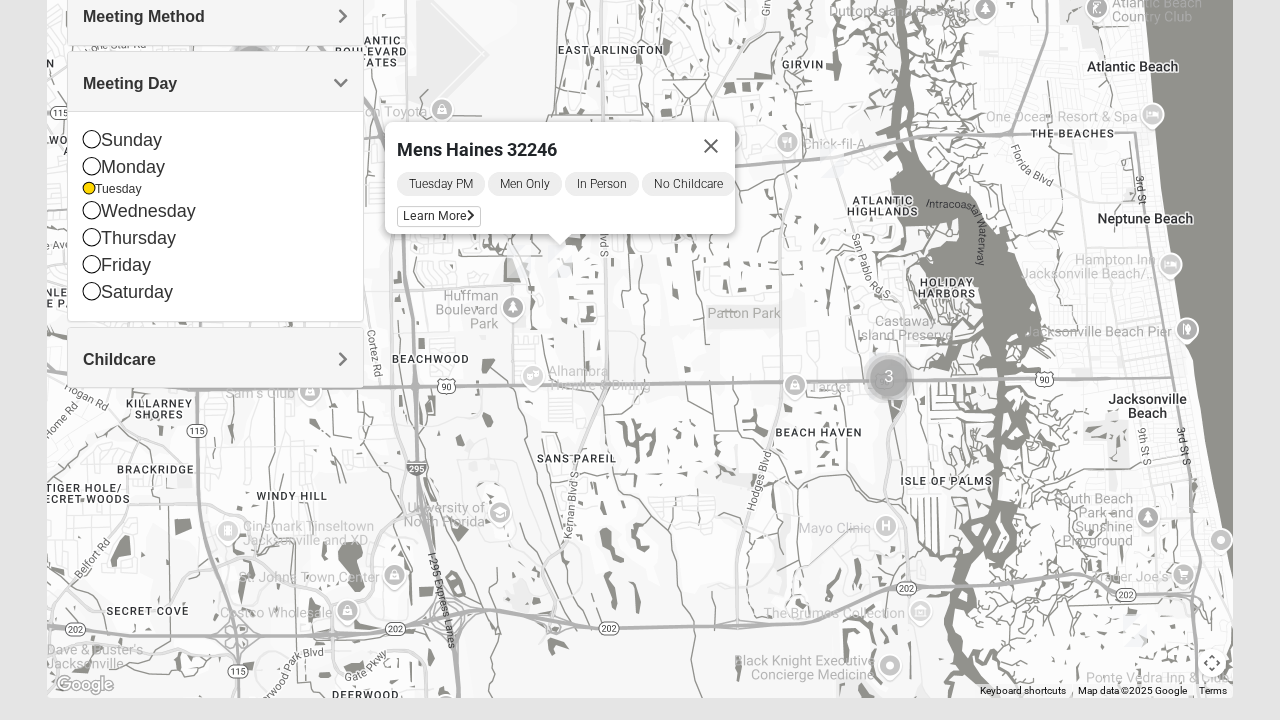 click on "Learn More" at bounding box center [439, 216] 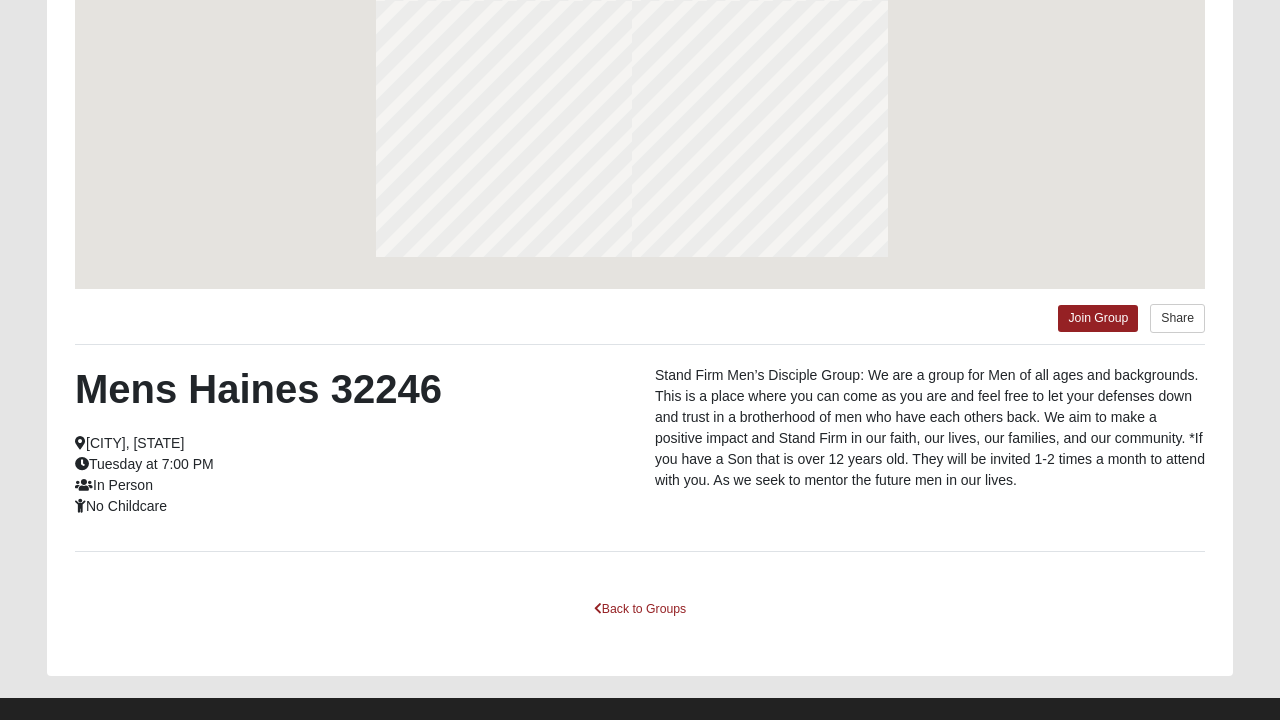 scroll, scrollTop: 242, scrollLeft: 0, axis: vertical 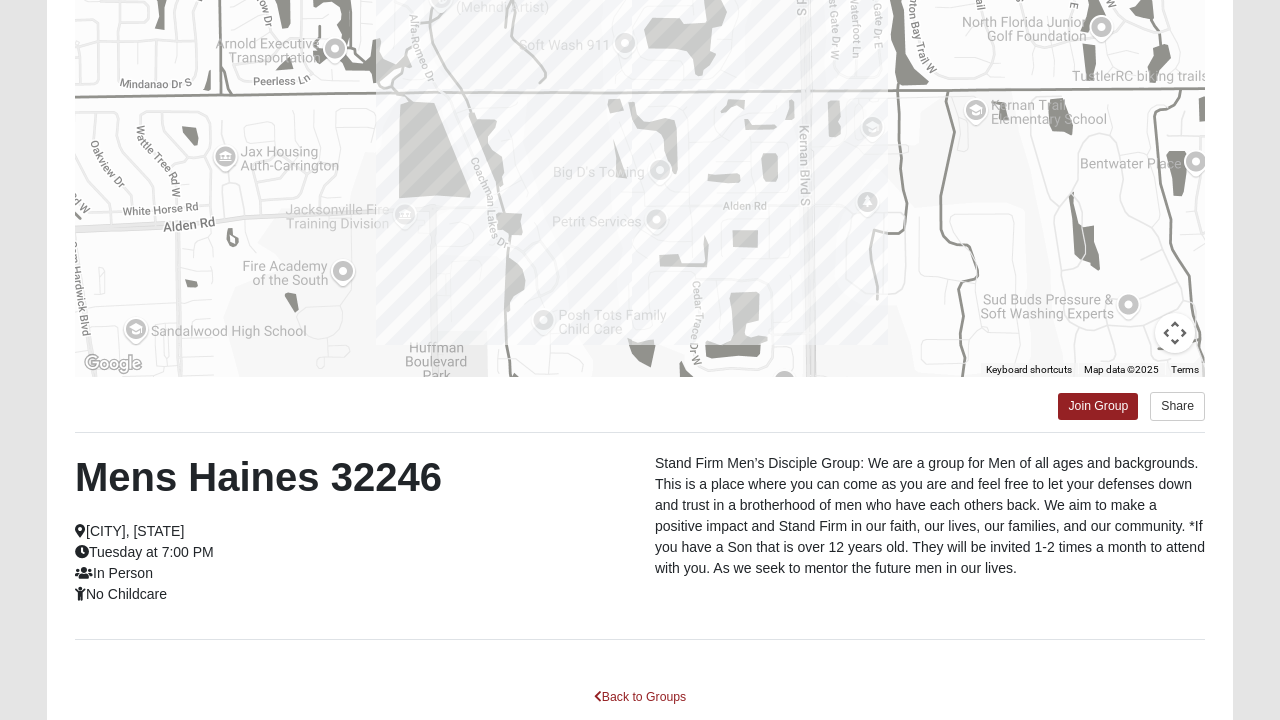 click on "Stand Firm Men’s Disciple Group: We are a group for Men of all ages and backgrounds.  This is a place where you can come as you are and feel free to let your defenses down and trust in a brotherhood of men who have each others back.  We aim to make a positive impact and Stand Firm in our faith, our lives, our families, and our community. *If you have a Son that is over 12 years old. They will be invited 1-2 times a month to attend with you. As we seek to mentor the future men in our lives." at bounding box center (930, 516) 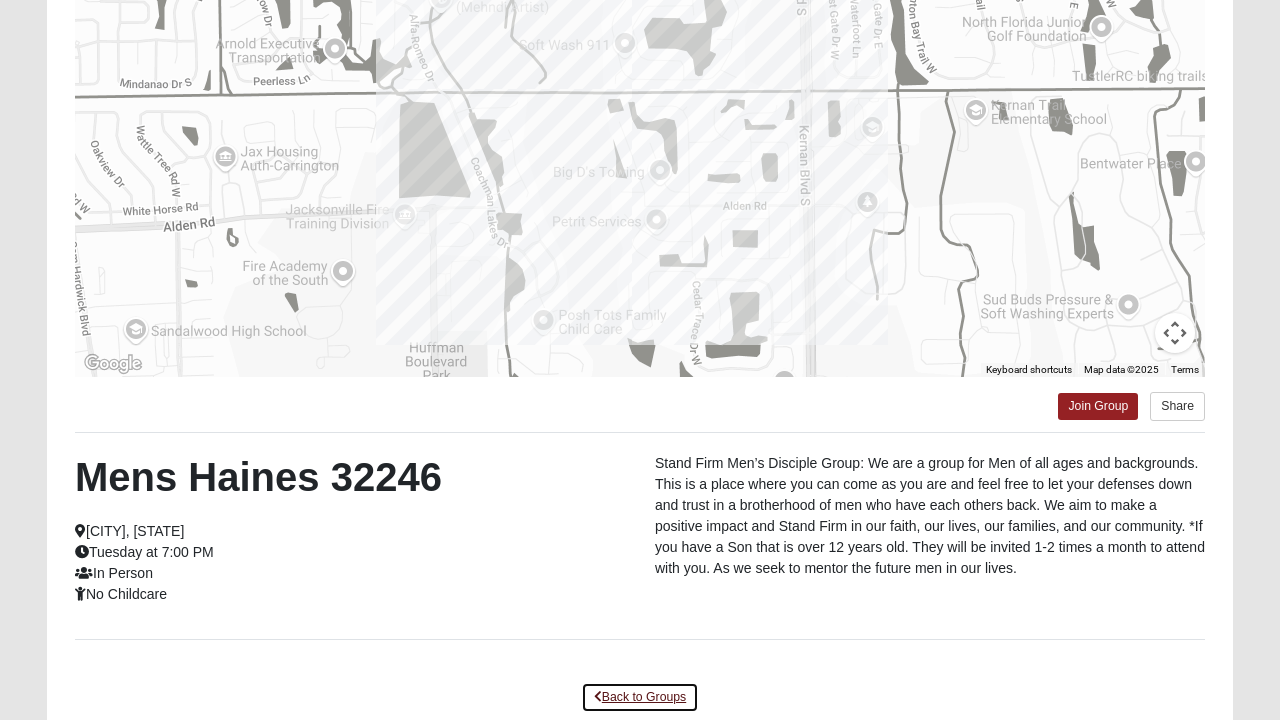 click on "Back to Groups" at bounding box center (640, 697) 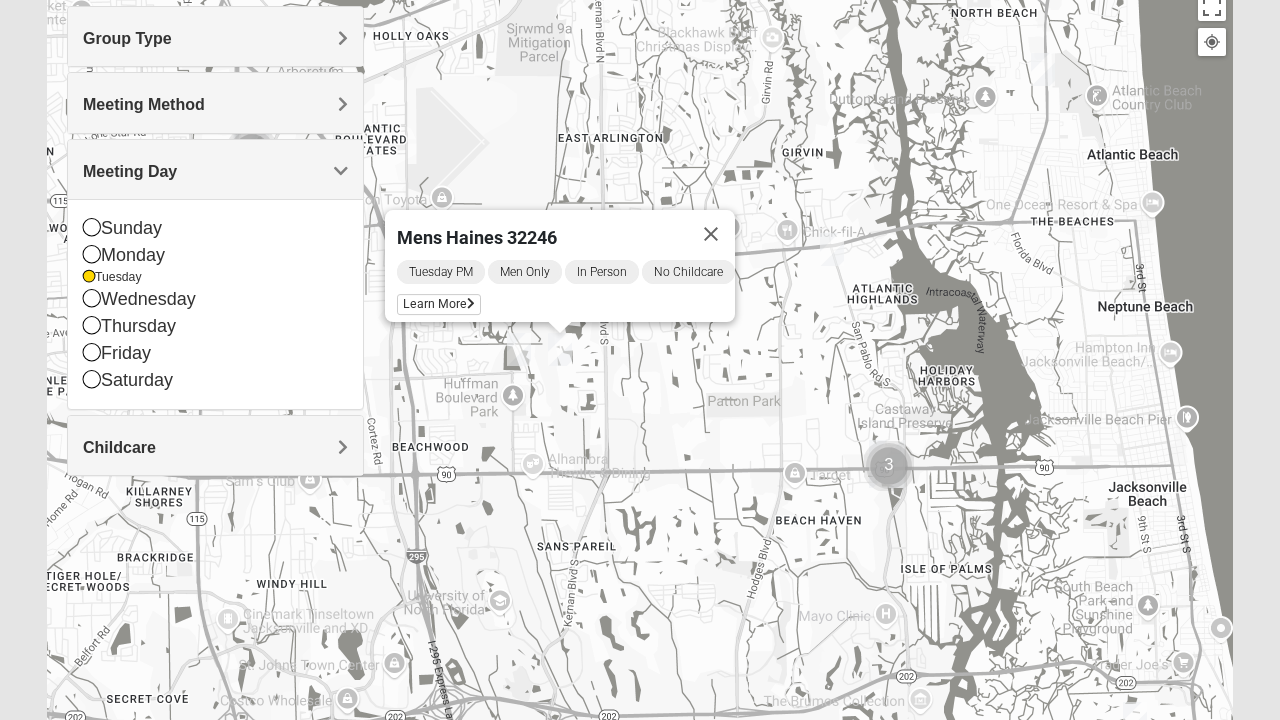 click at bounding box center (711, 234) 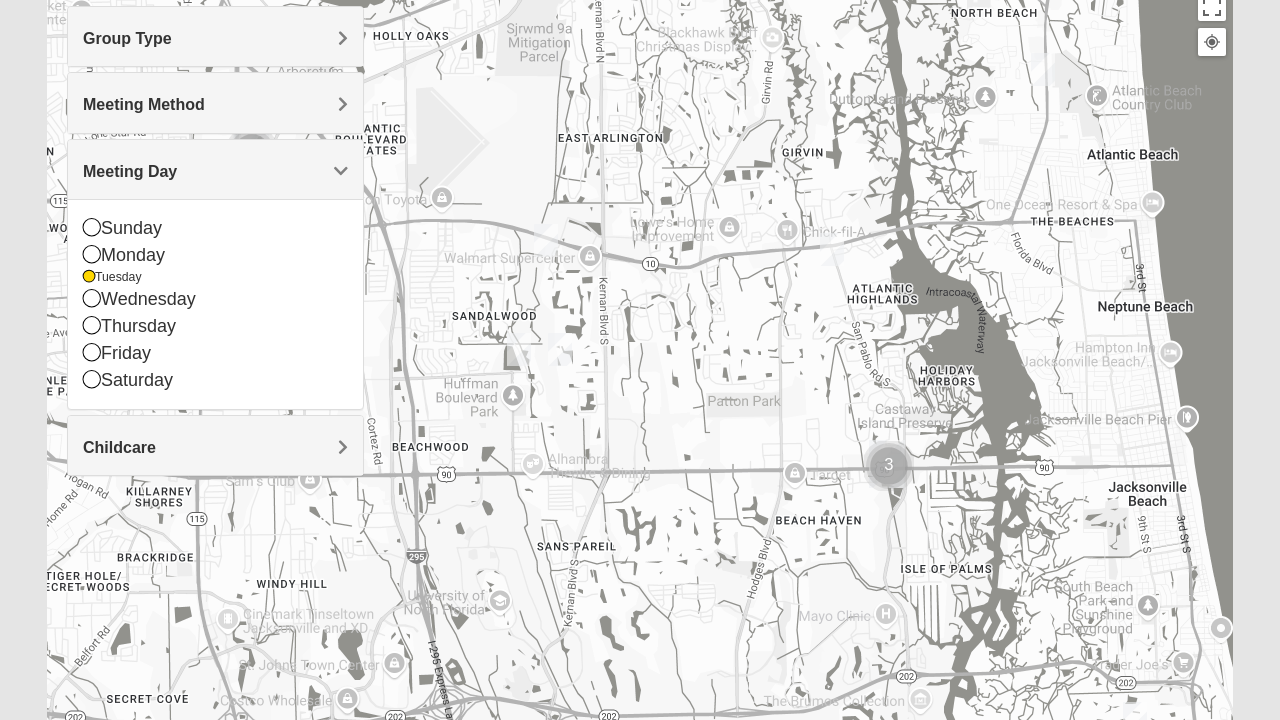 click at bounding box center (89, 277) 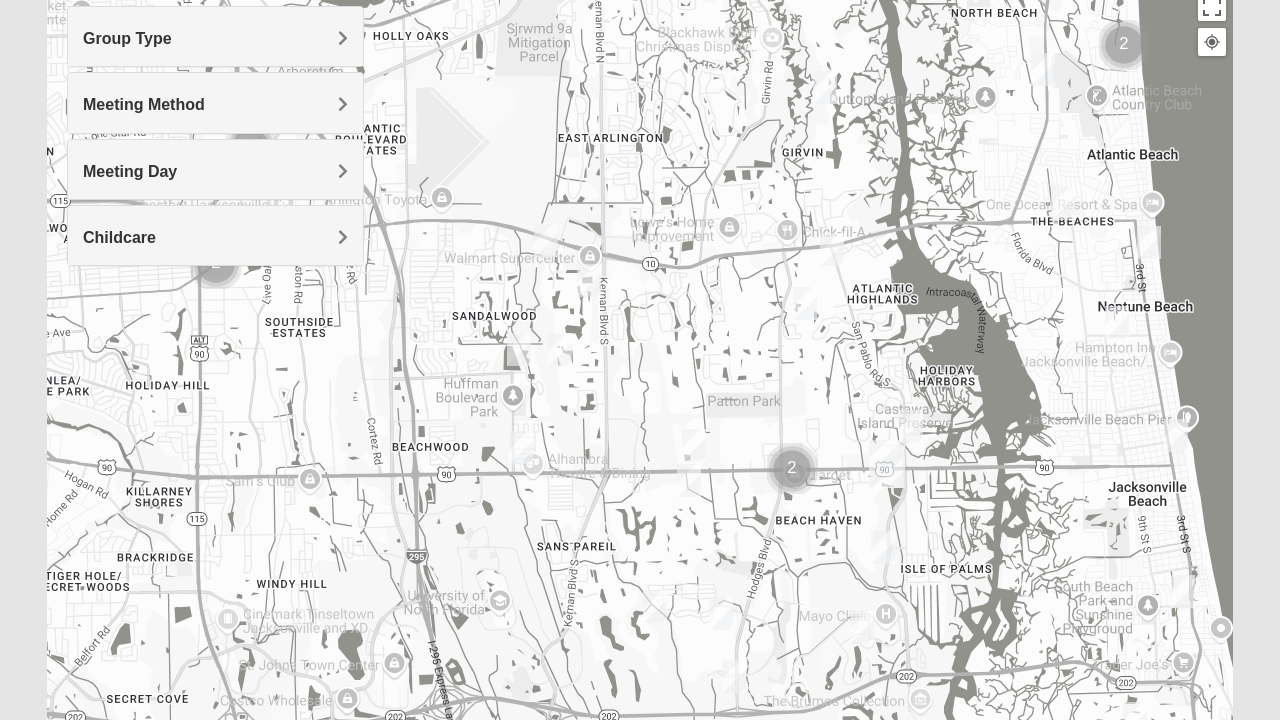 click on "Meeting Day" at bounding box center (215, 171) 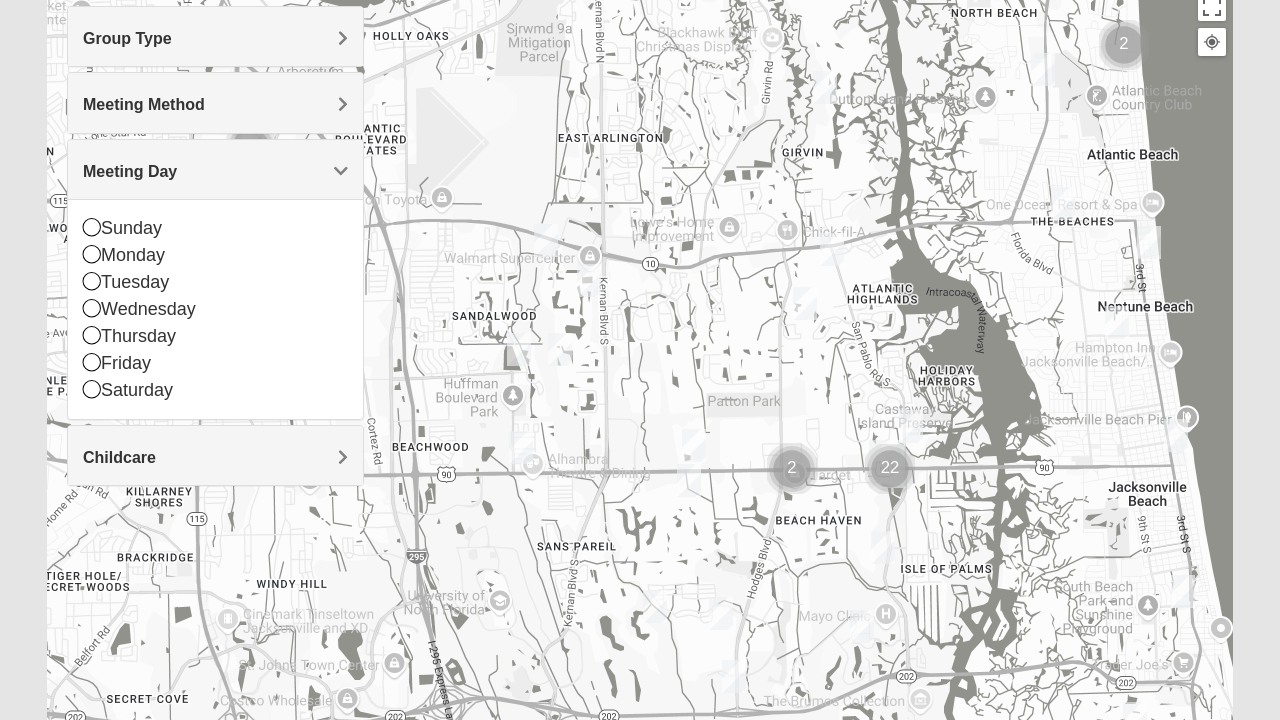 click on "Meeting Method" at bounding box center [144, 104] 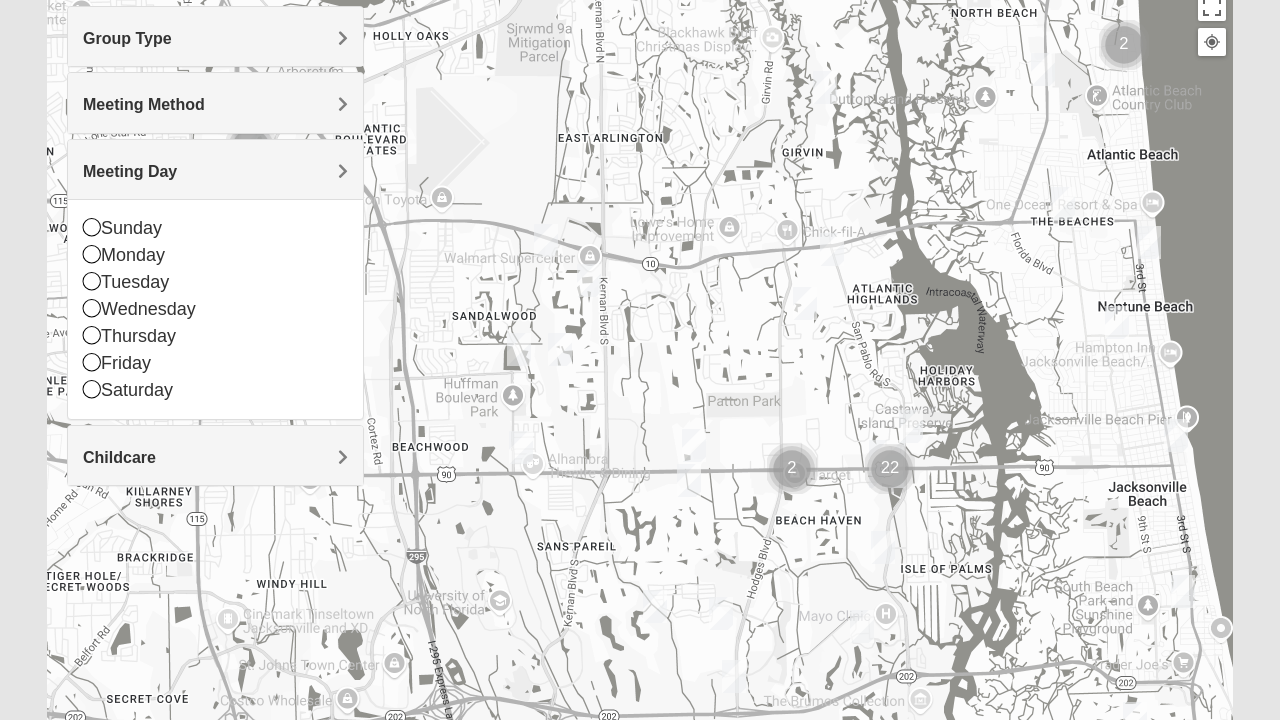 click on "Meeting Method" at bounding box center [144, 104] 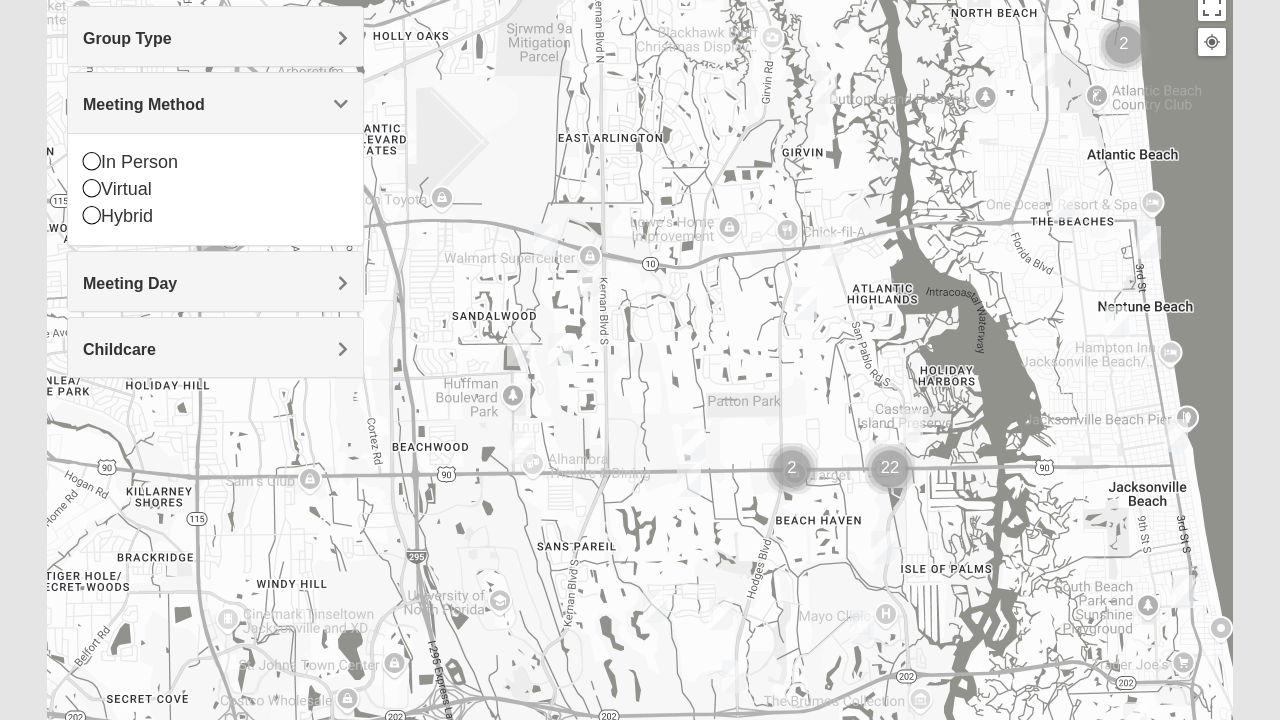 click on "Group Type" at bounding box center [215, 38] 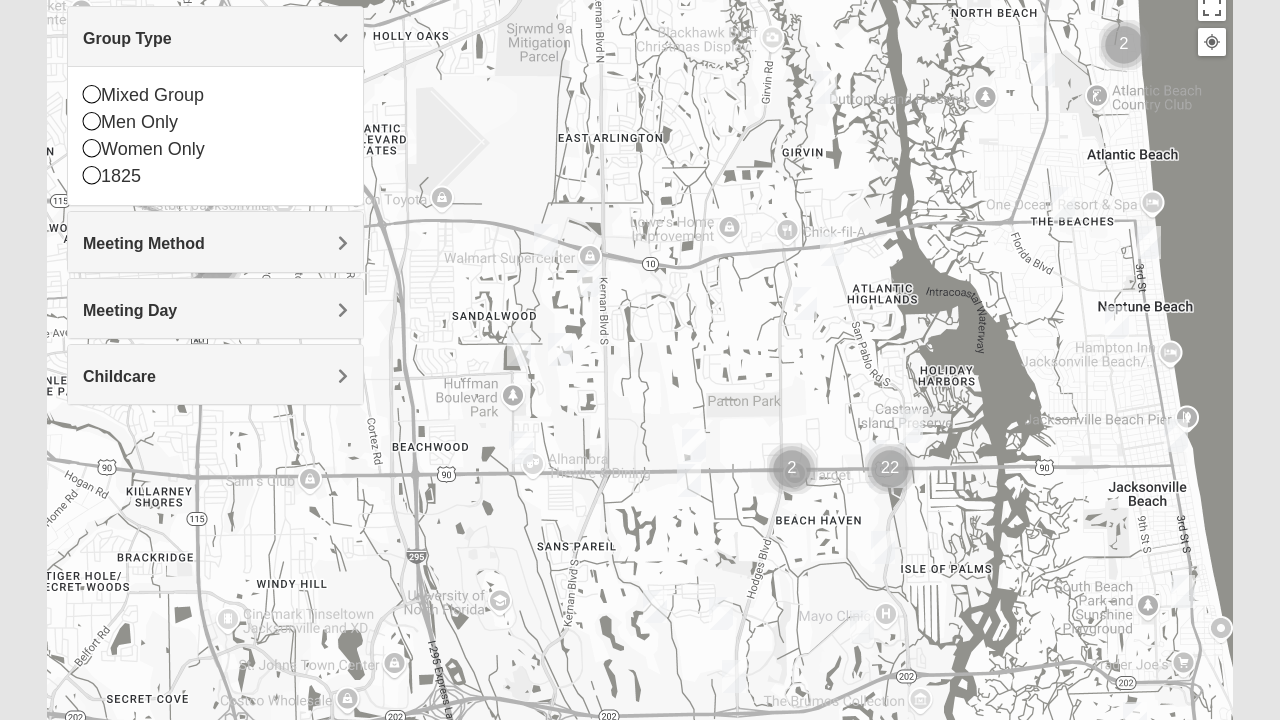 click on "Group Type" at bounding box center [127, 38] 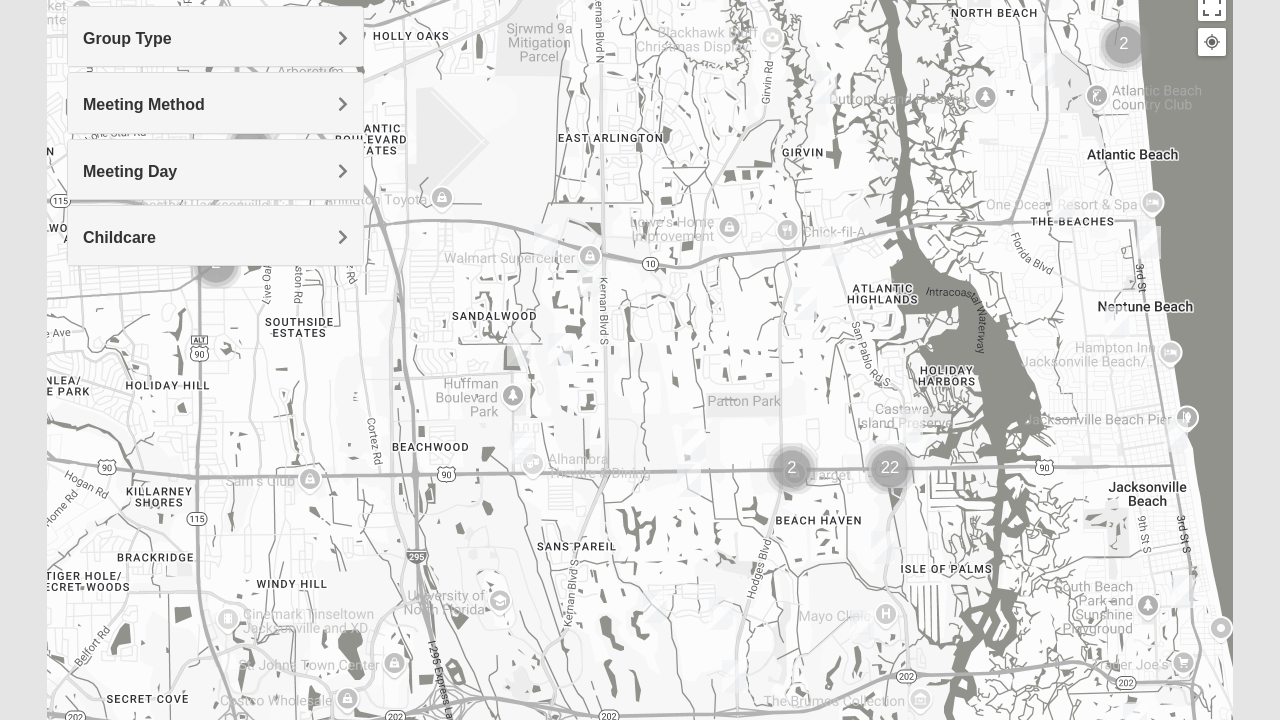 click on "Group Type" at bounding box center (215, 38) 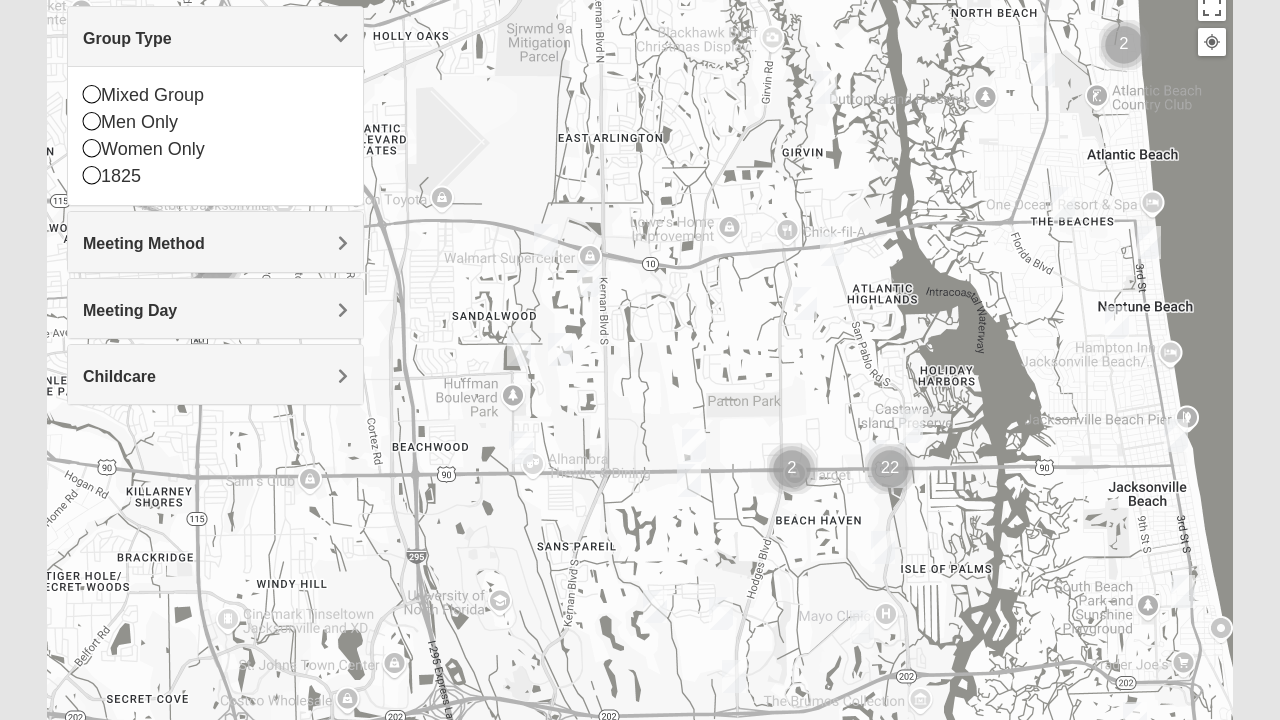 click on "Mixed Group" at bounding box center (215, 95) 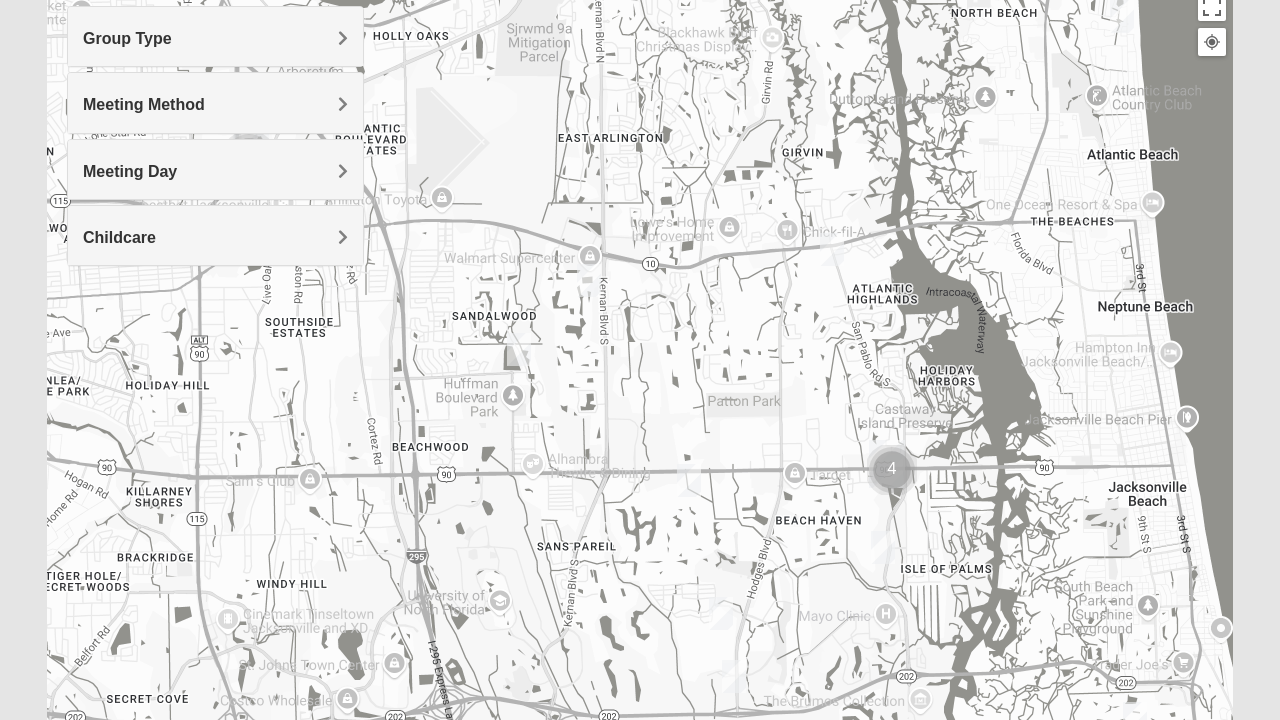 click on "Meeting Method" at bounding box center (144, 104) 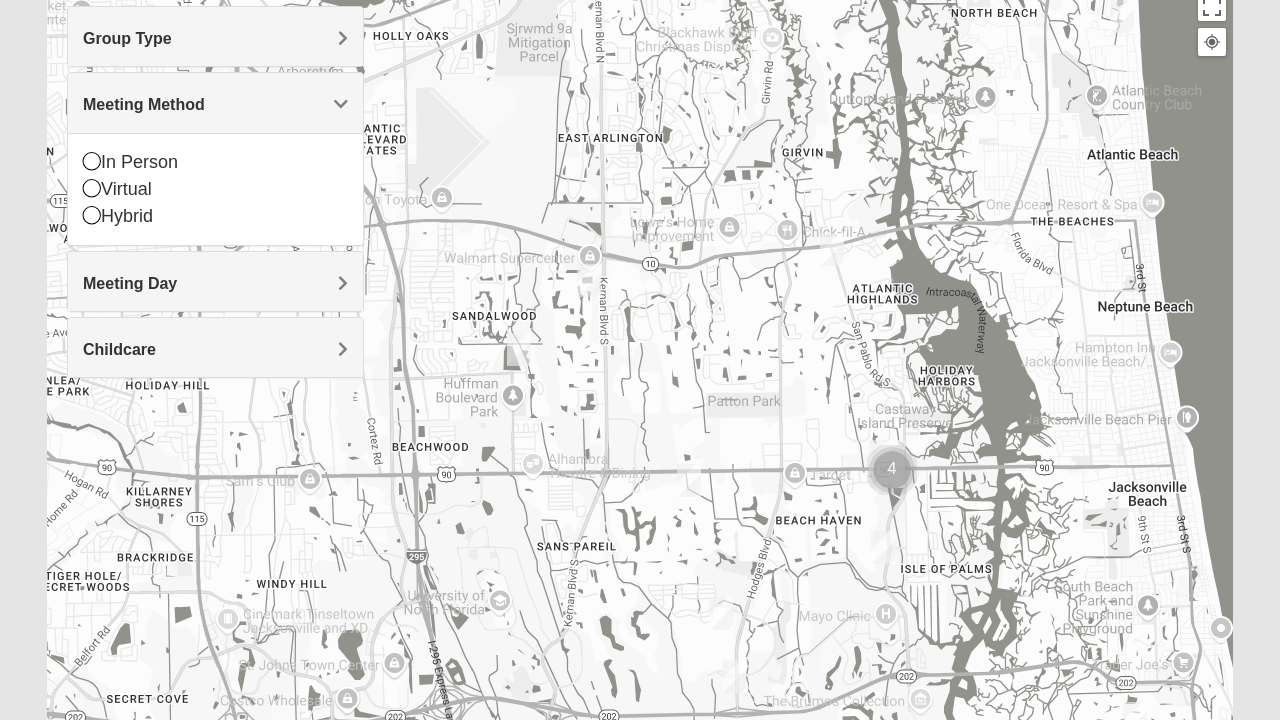 click at bounding box center [92, 161] 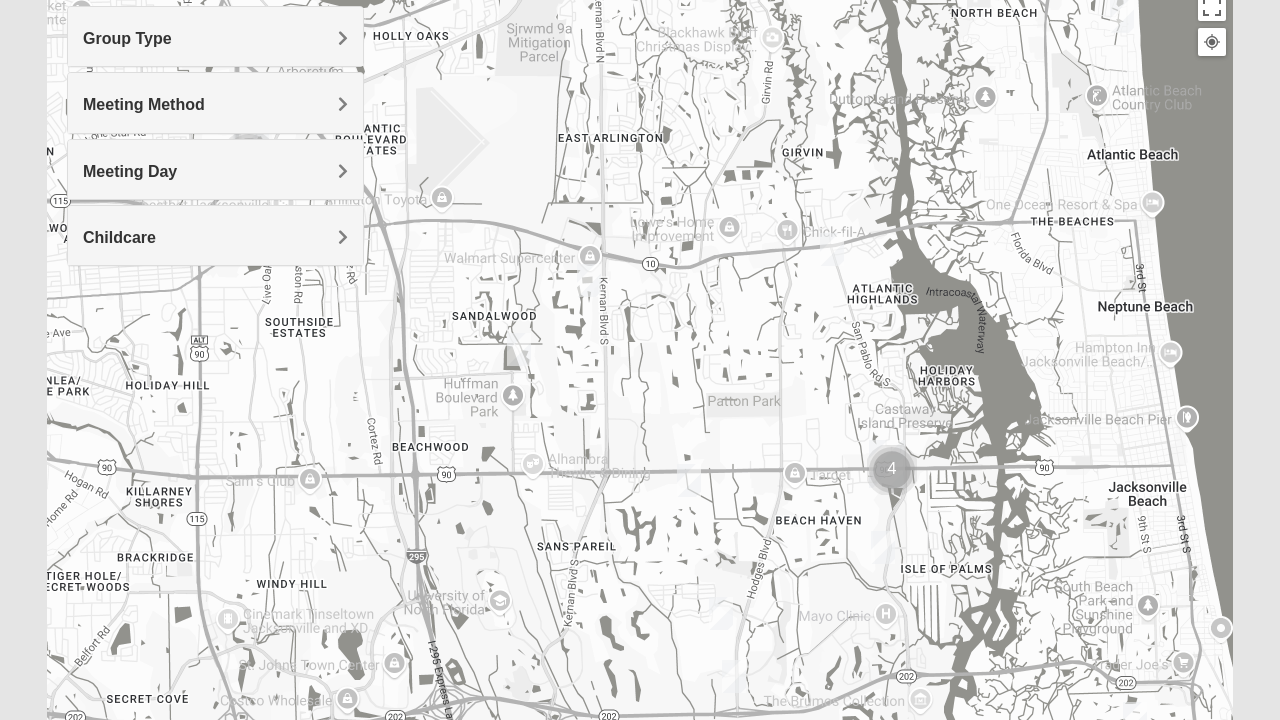 click on "Meeting Day" at bounding box center [215, 171] 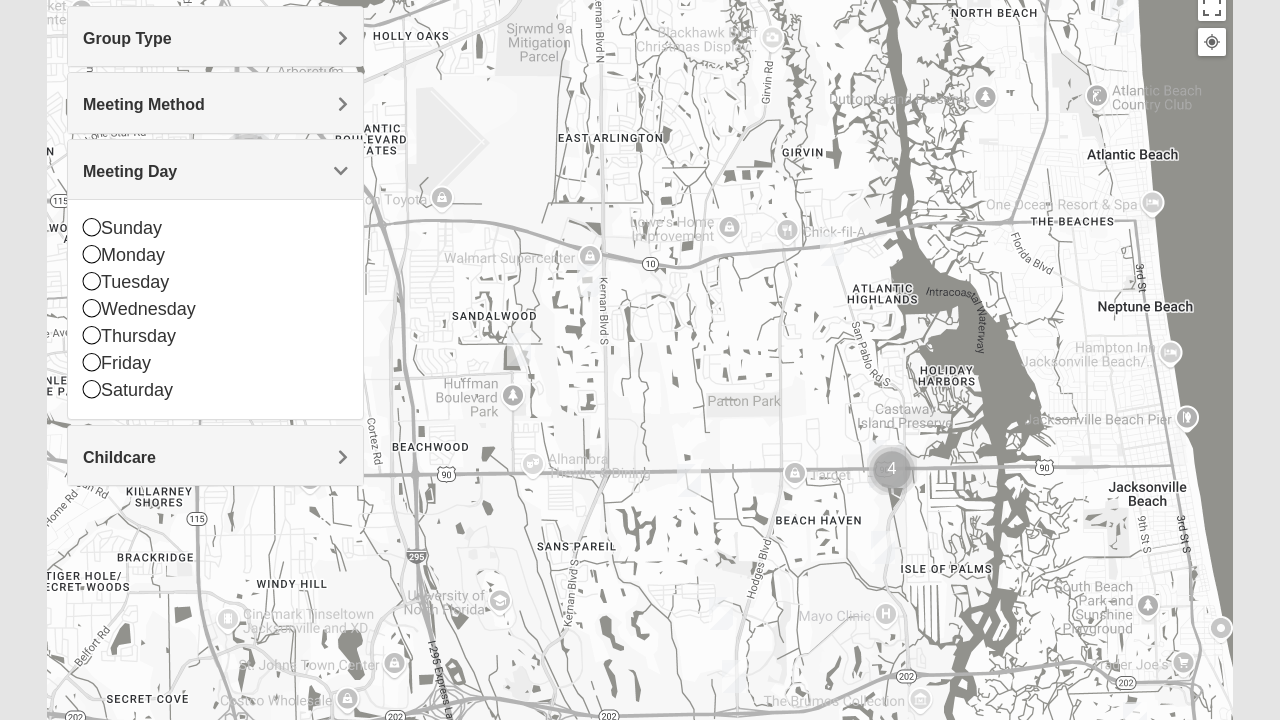 click at bounding box center (92, 254) 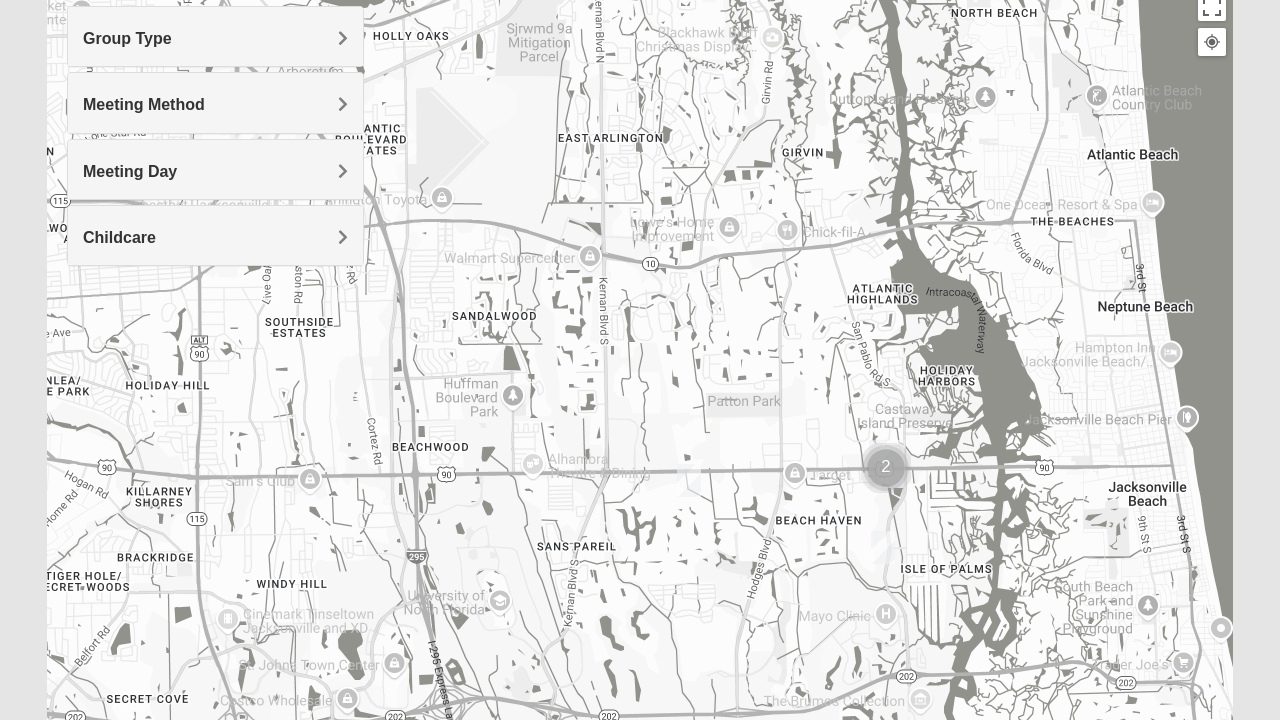 click on "Meeting Day" at bounding box center [215, 171] 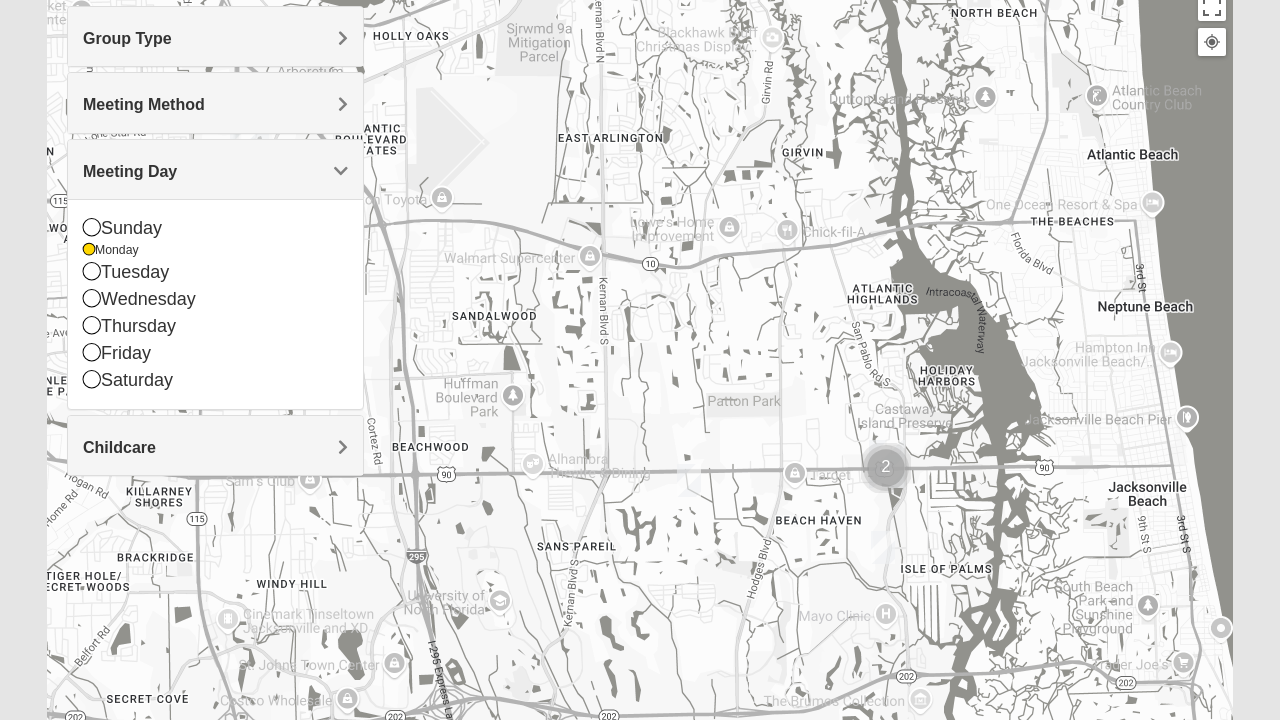 click at bounding box center (92, 298) 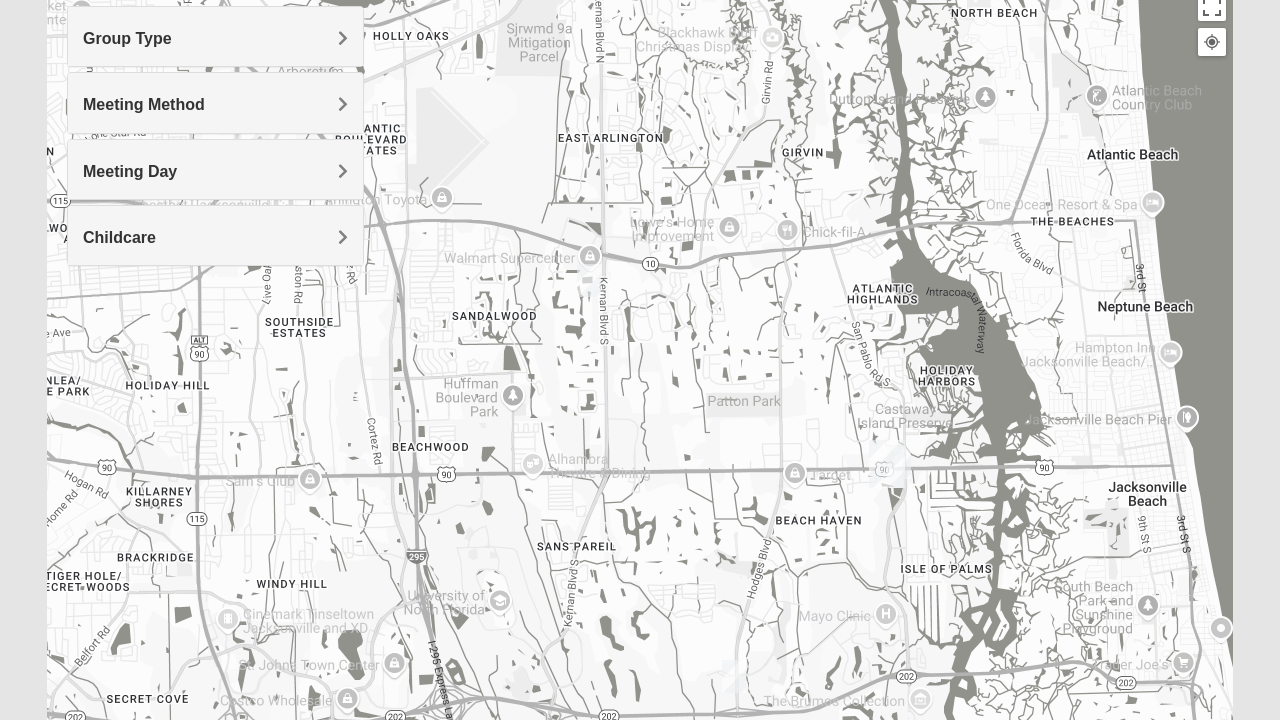 click on "Childcare" at bounding box center (119, 237) 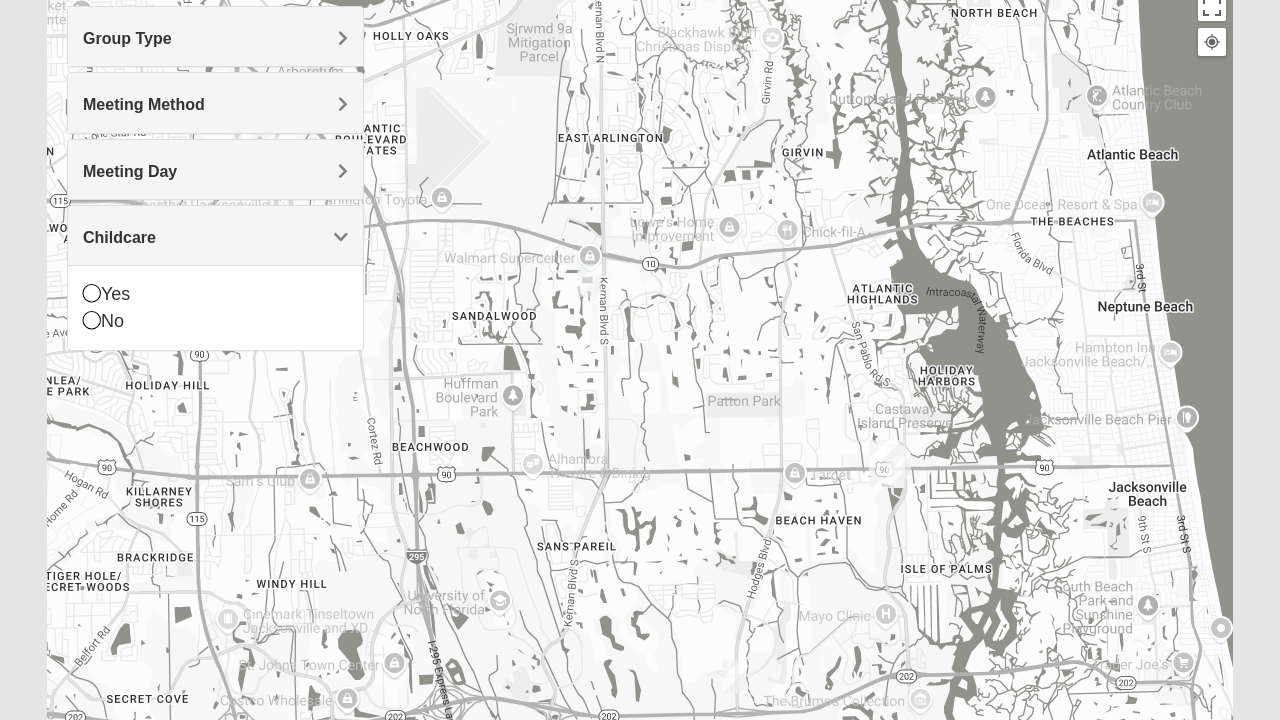 click at bounding box center (92, 320) 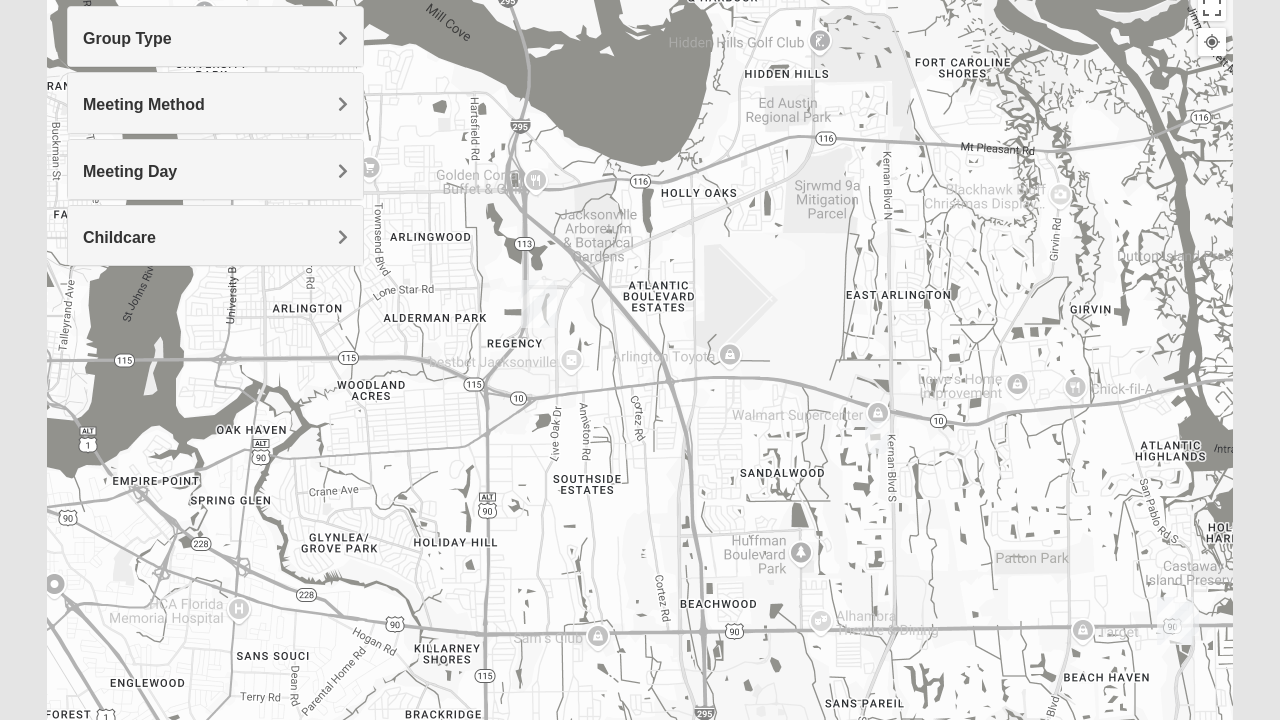 click at bounding box center (539, 304) 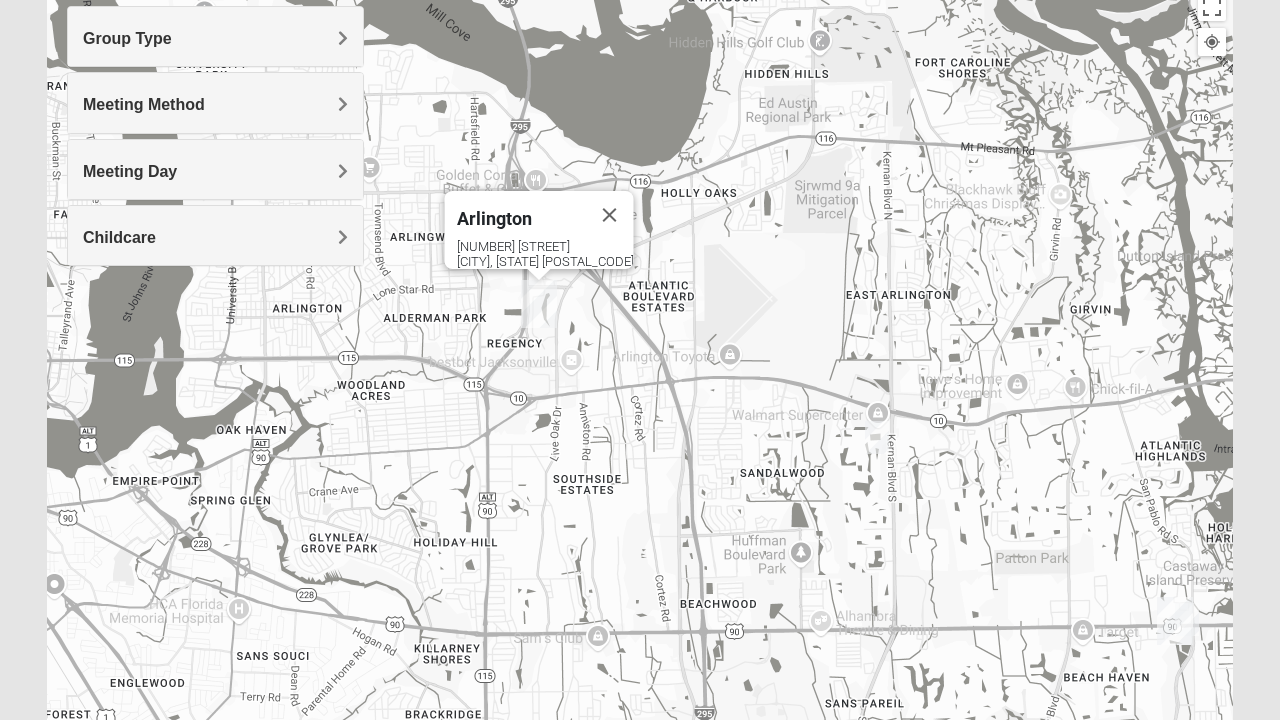 click at bounding box center (539, 304) 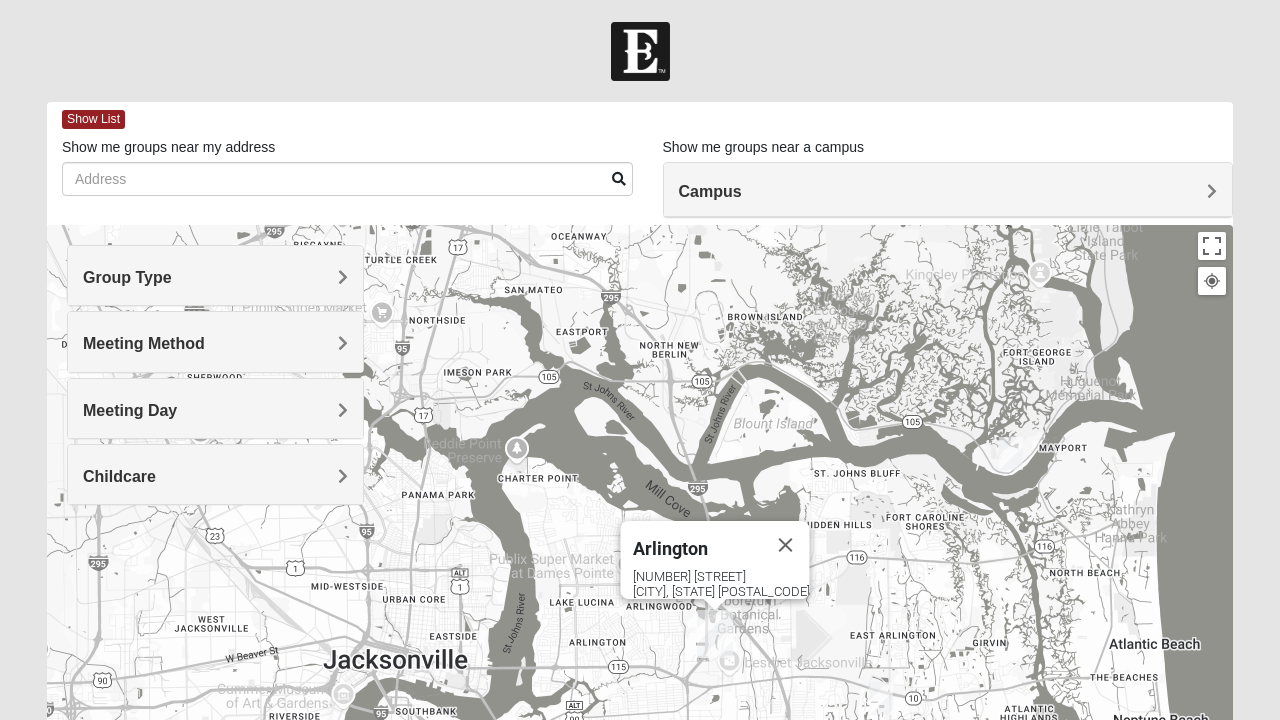 scroll, scrollTop: 0, scrollLeft: 0, axis: both 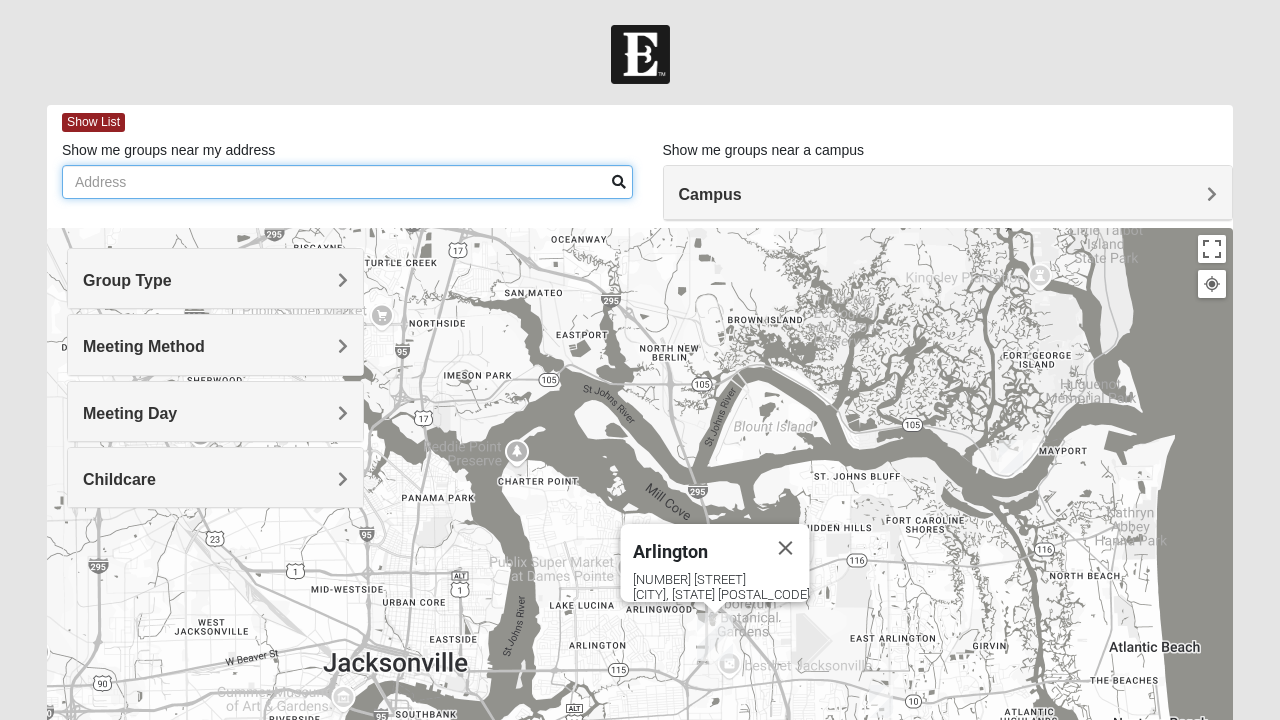 click on "Show me groups near my address" at bounding box center [347, 182] 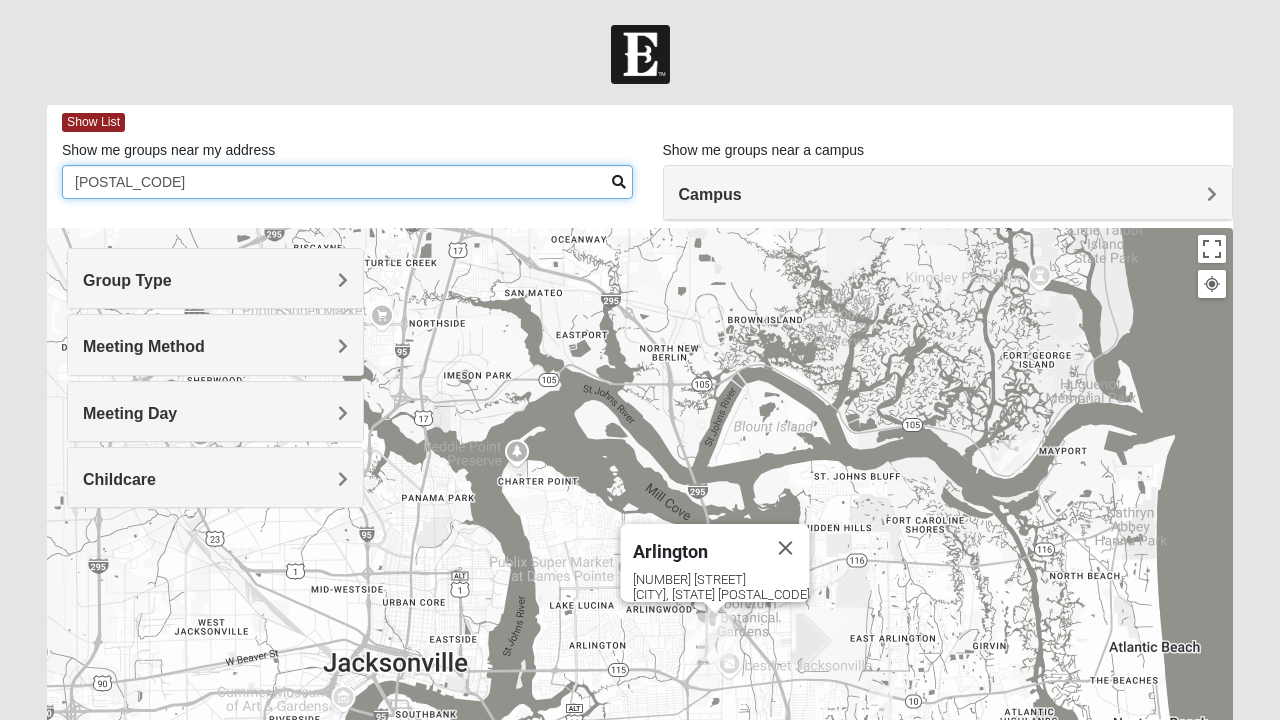 type on "[POSTAL_CODE]" 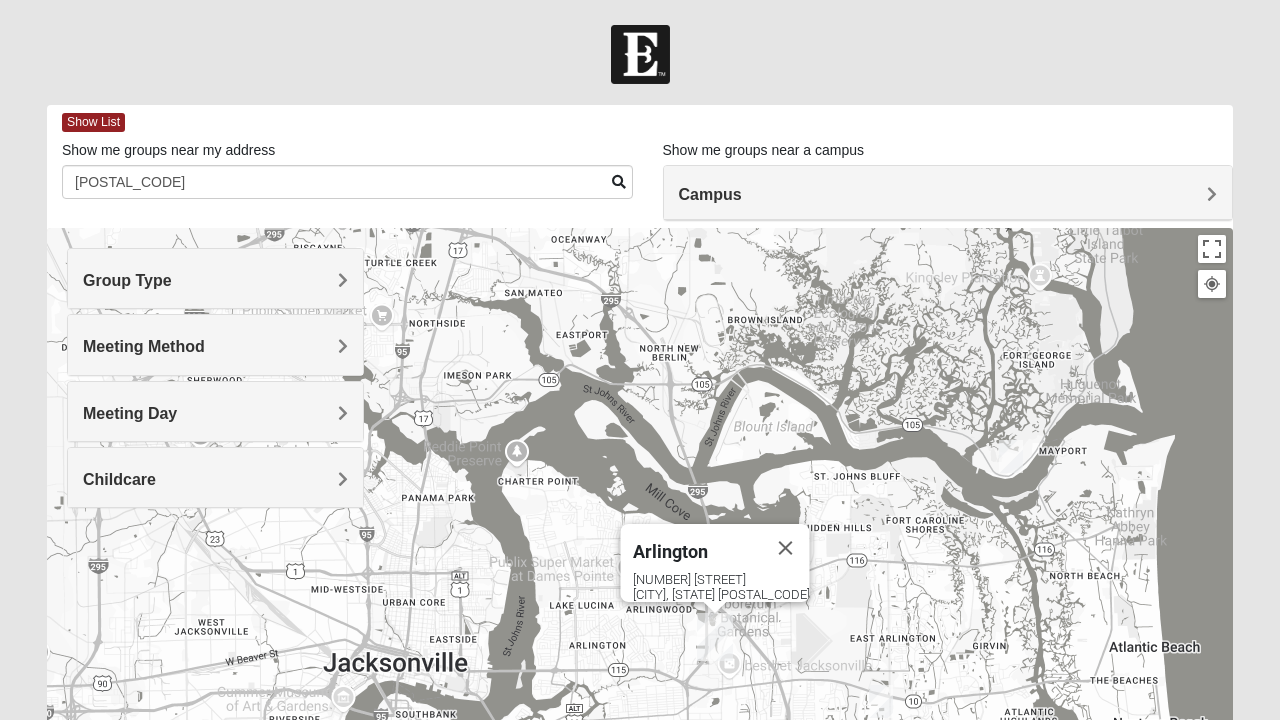 click at bounding box center [619, 182] 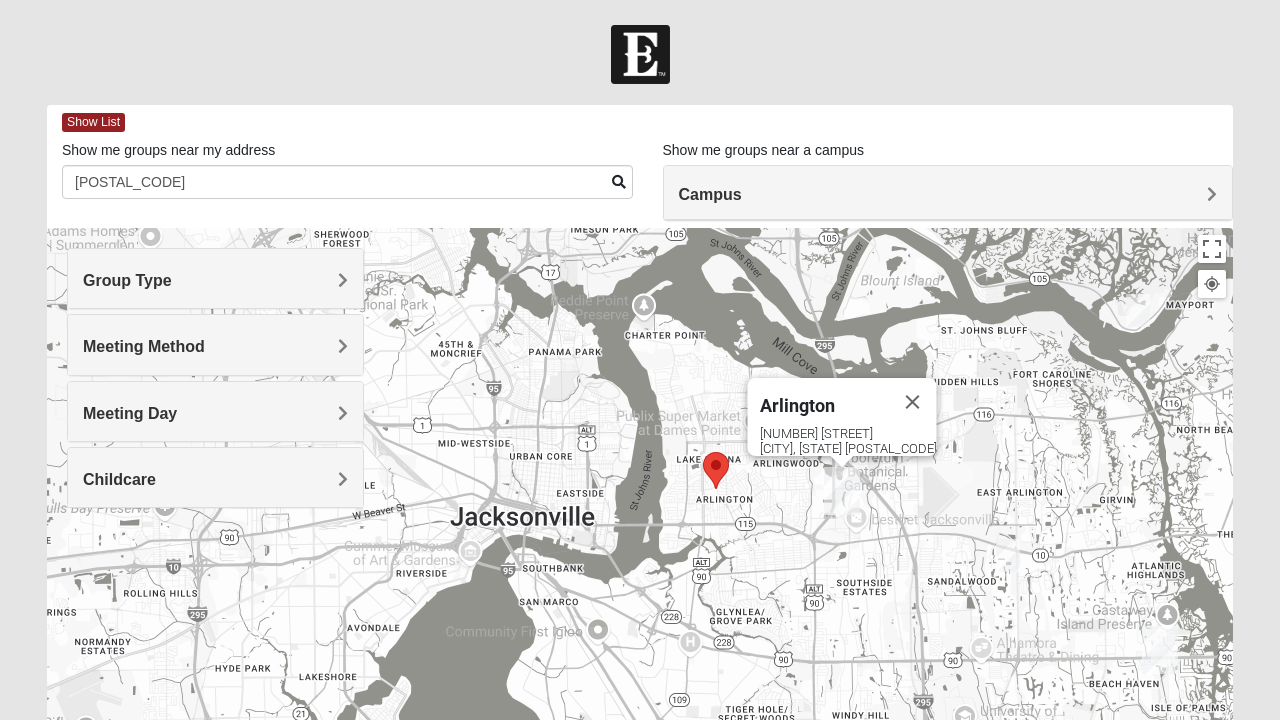 click at bounding box center (1008, 555) 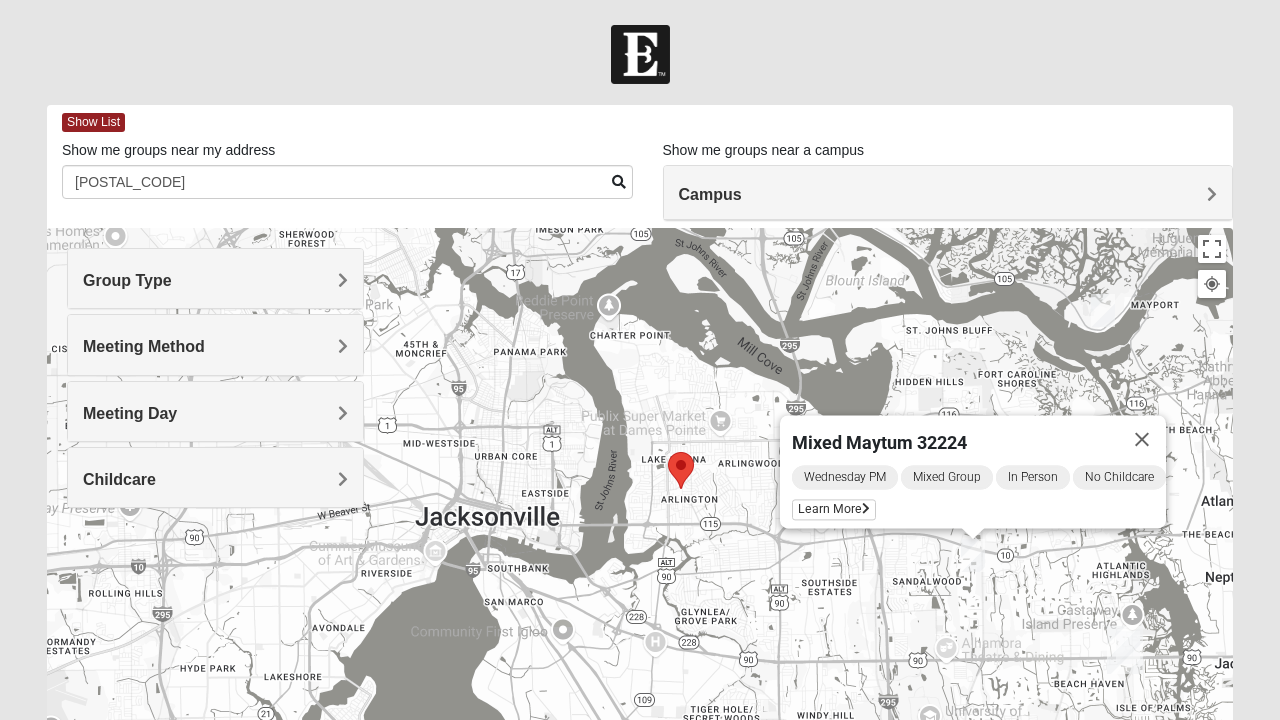 click at bounding box center [866, 510] 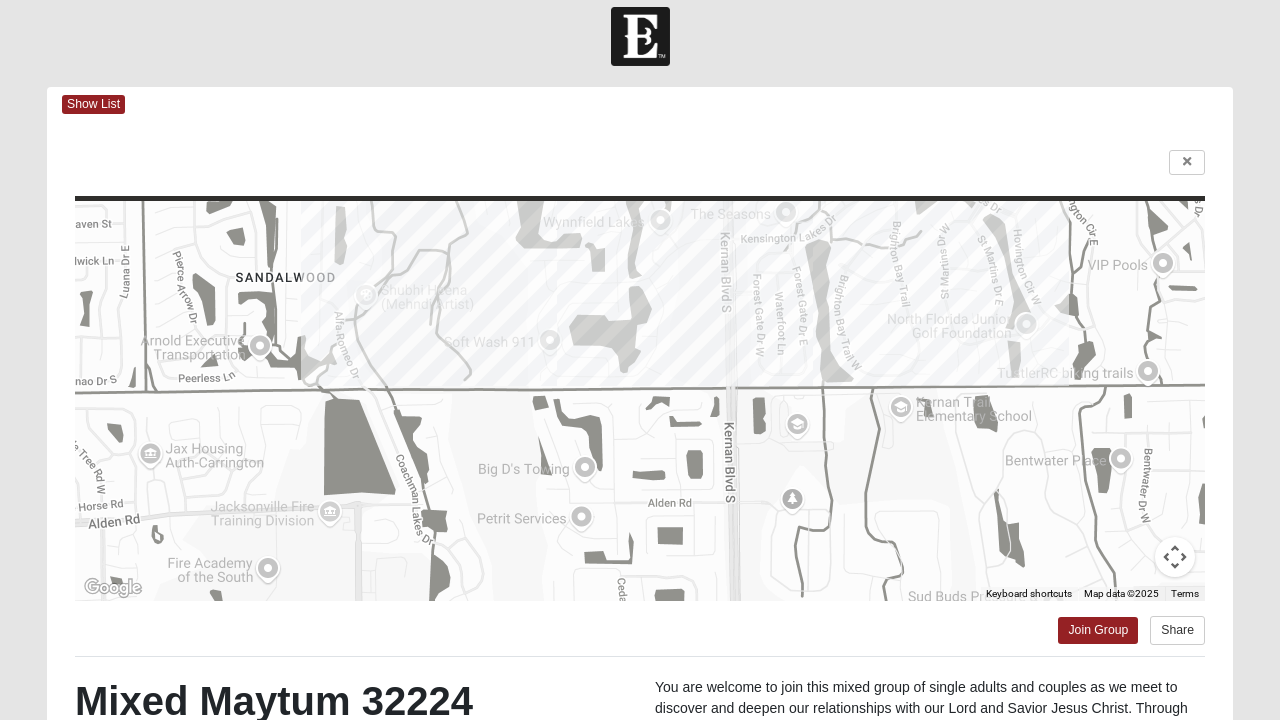 scroll, scrollTop: 0, scrollLeft: 0, axis: both 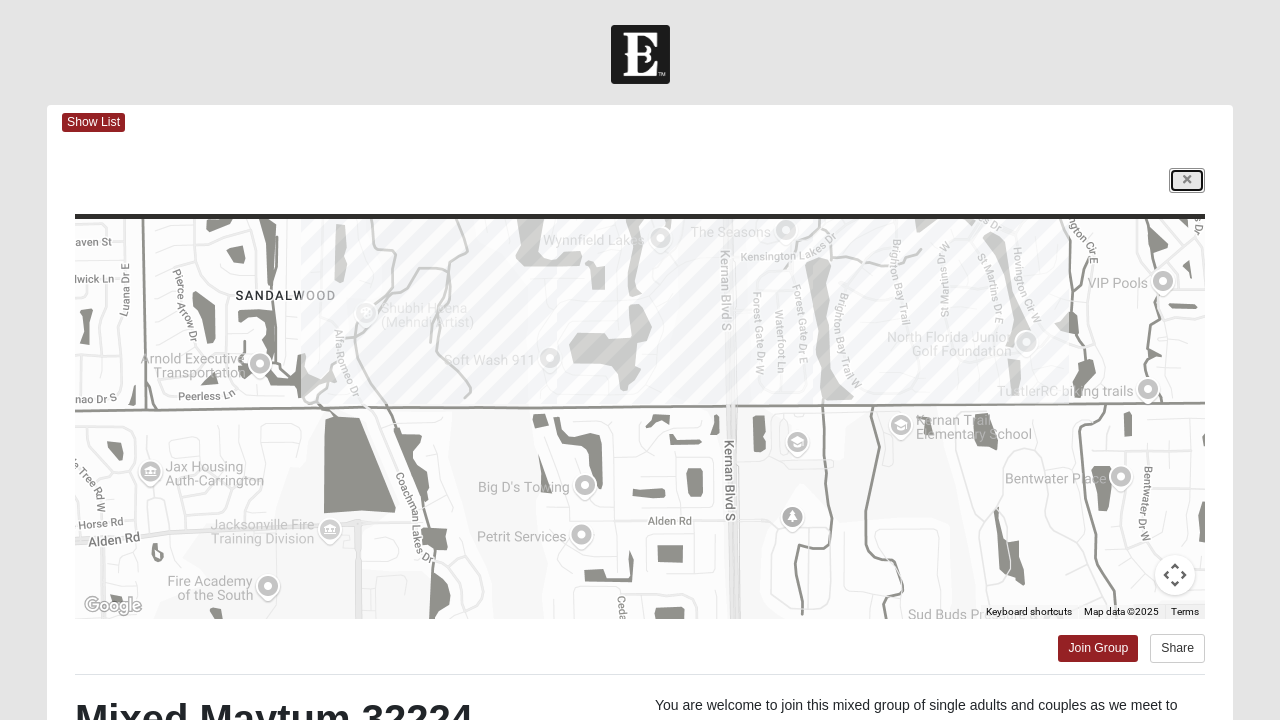 click at bounding box center [1187, 180] 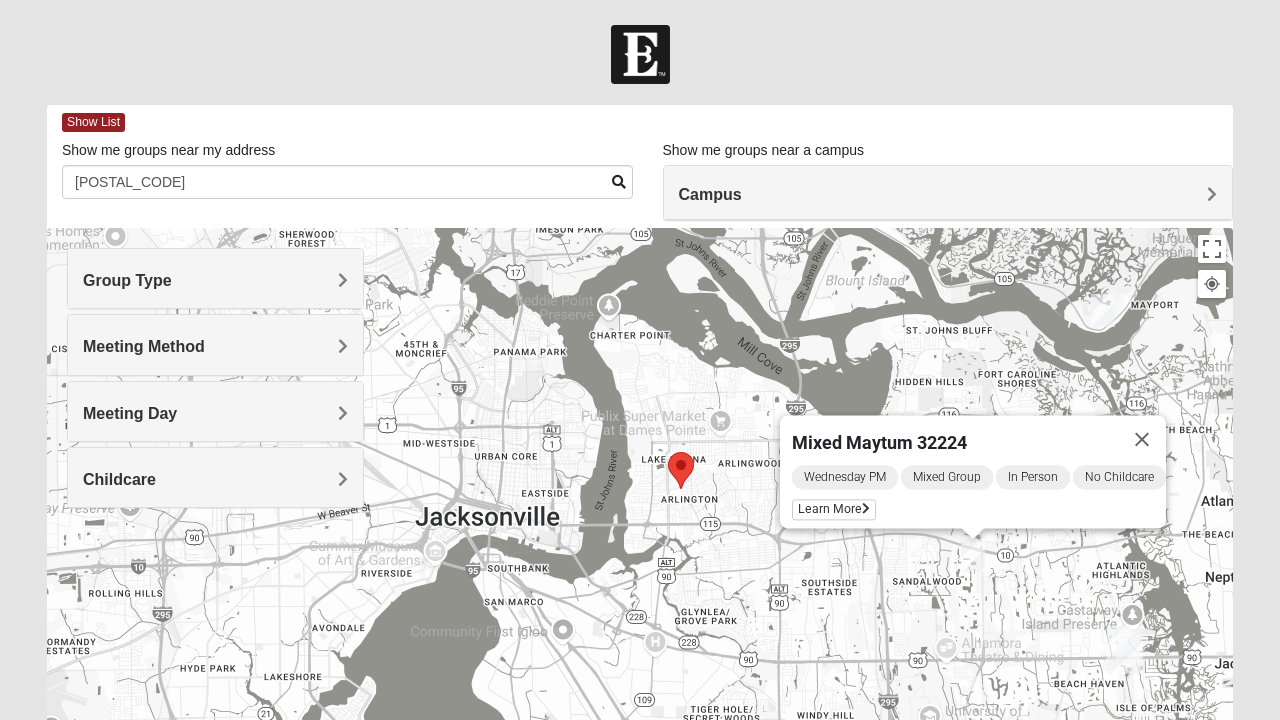 click on "Meeting Day" at bounding box center [215, 413] 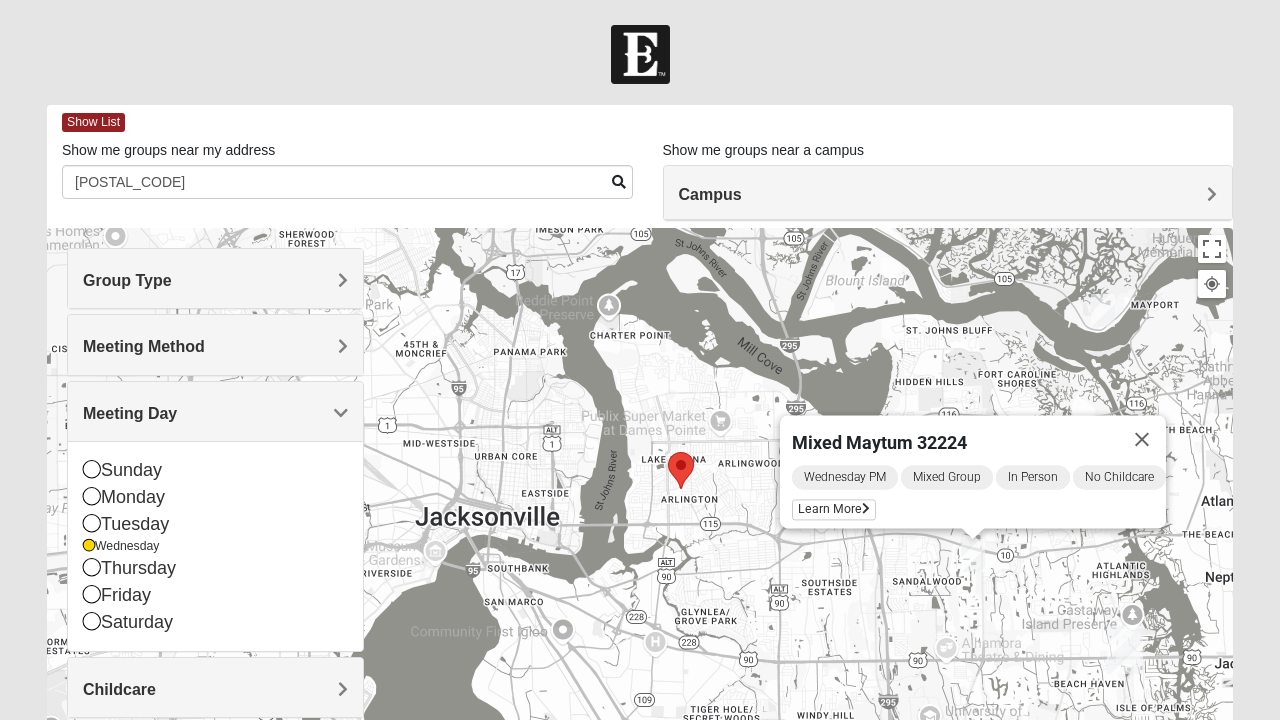 click on "Wednesday" at bounding box center [215, 546] 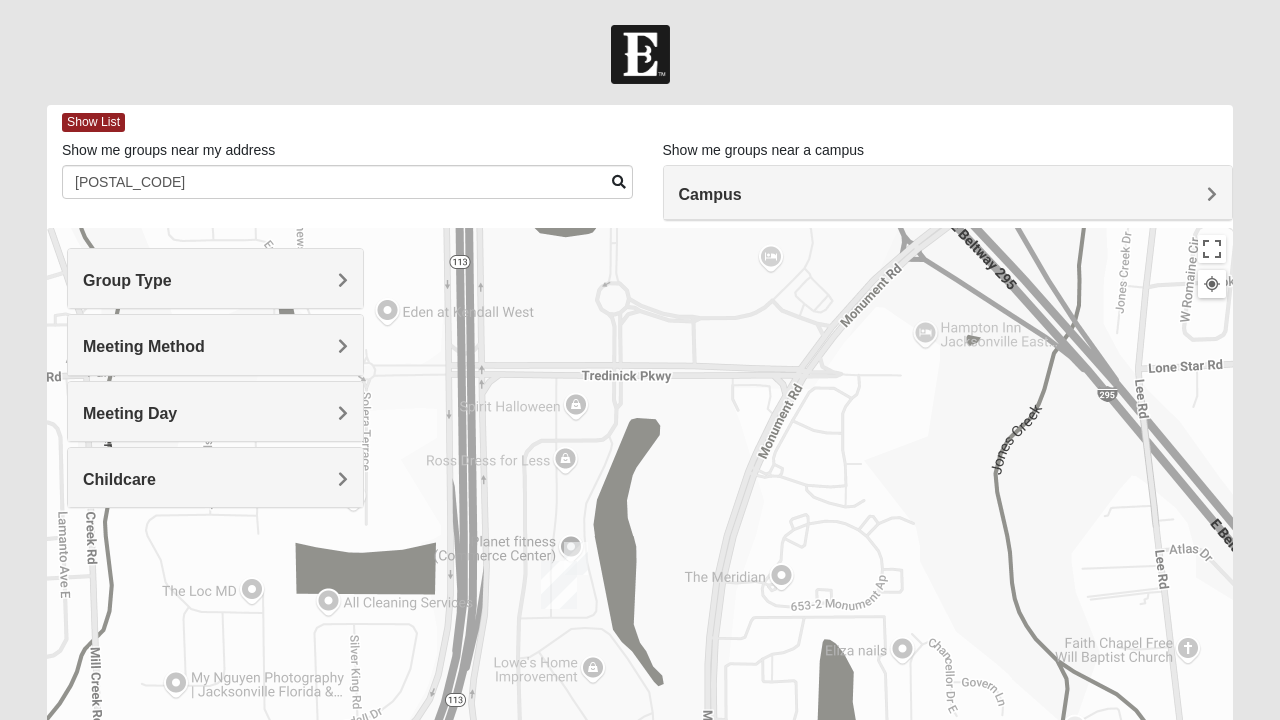 click at bounding box center (559, 585) 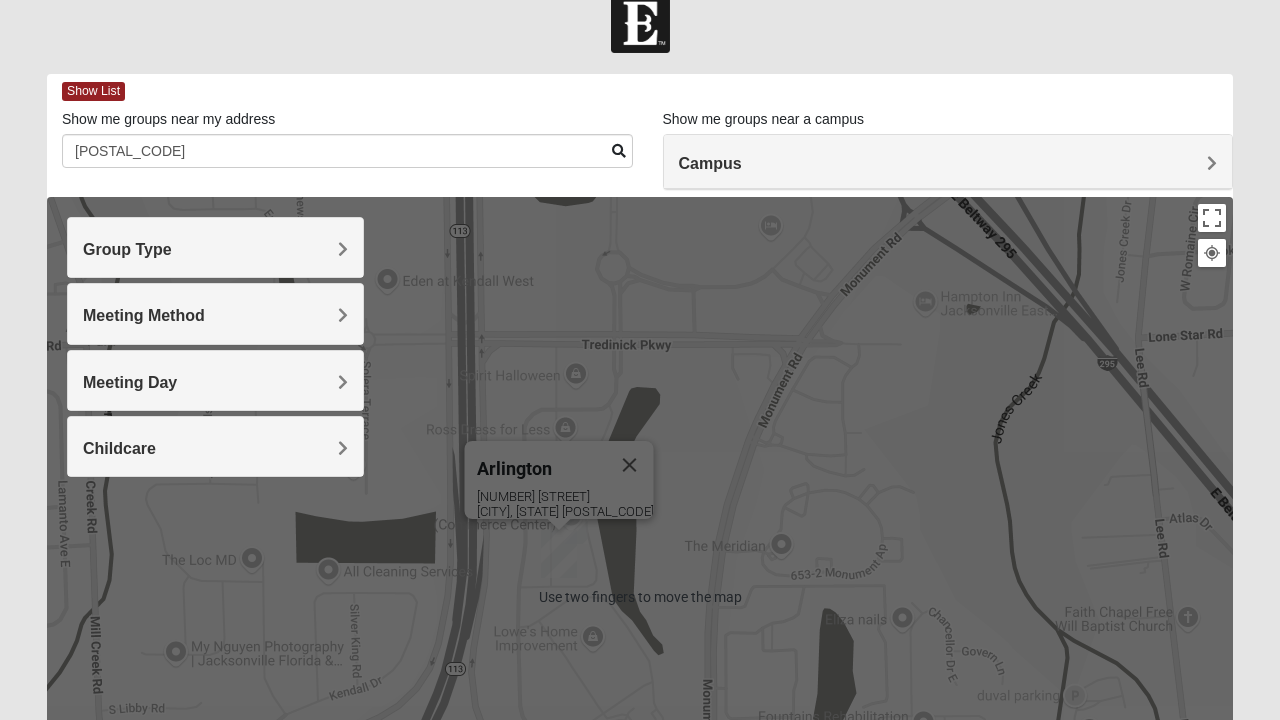 scroll, scrollTop: 33, scrollLeft: 0, axis: vertical 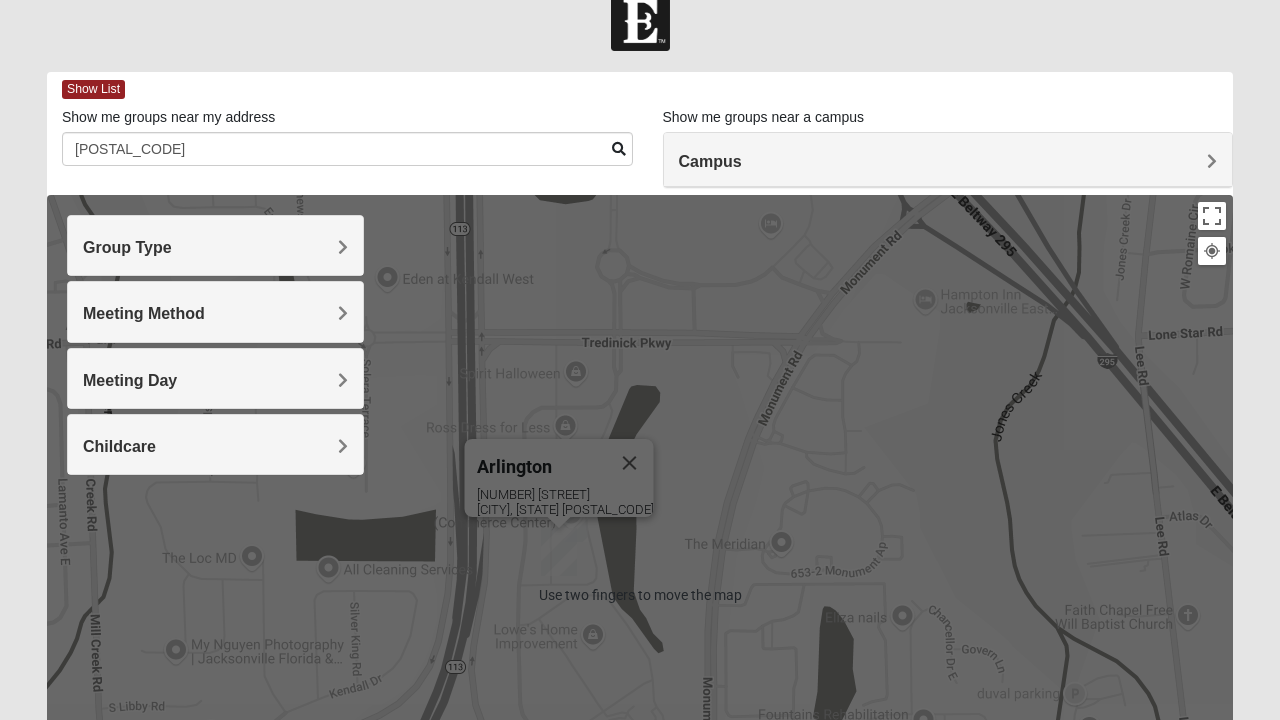 click on "[CITY] [NUMBER] [STREET] [CITY], [STATE] [POSTAL_CODE]" at bounding box center (640, 595) 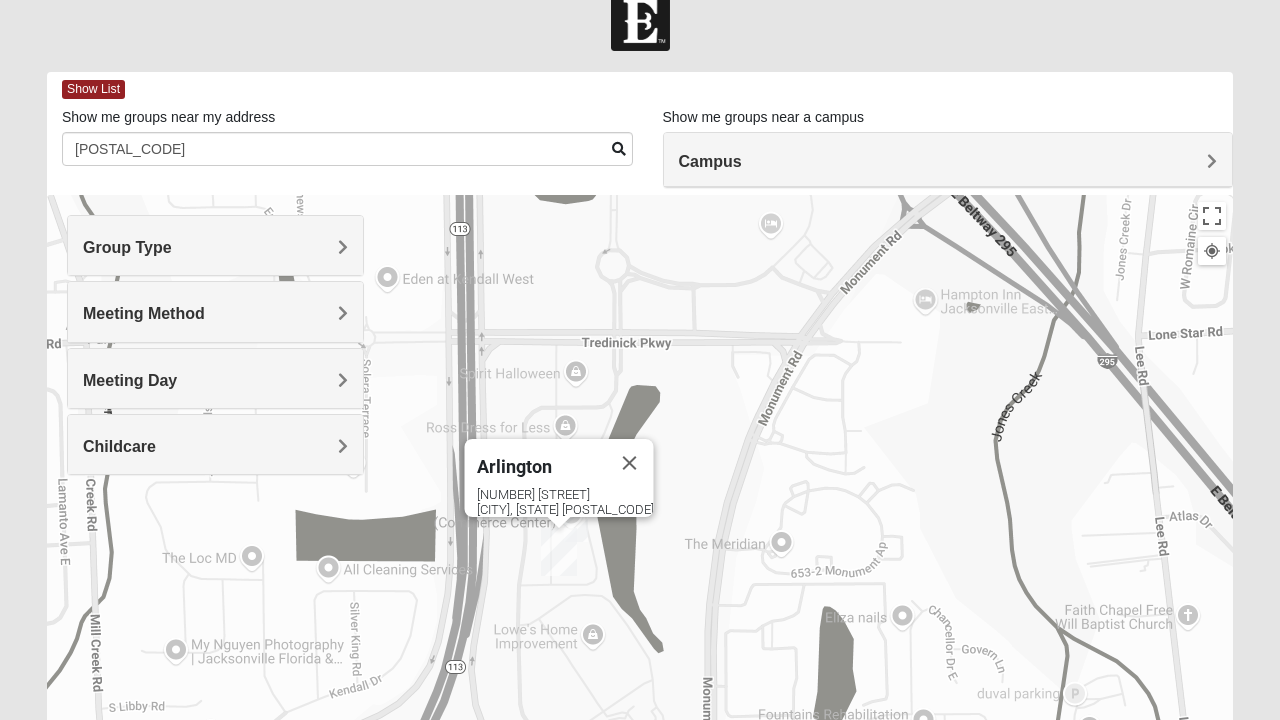 click at bounding box center [630, 463] 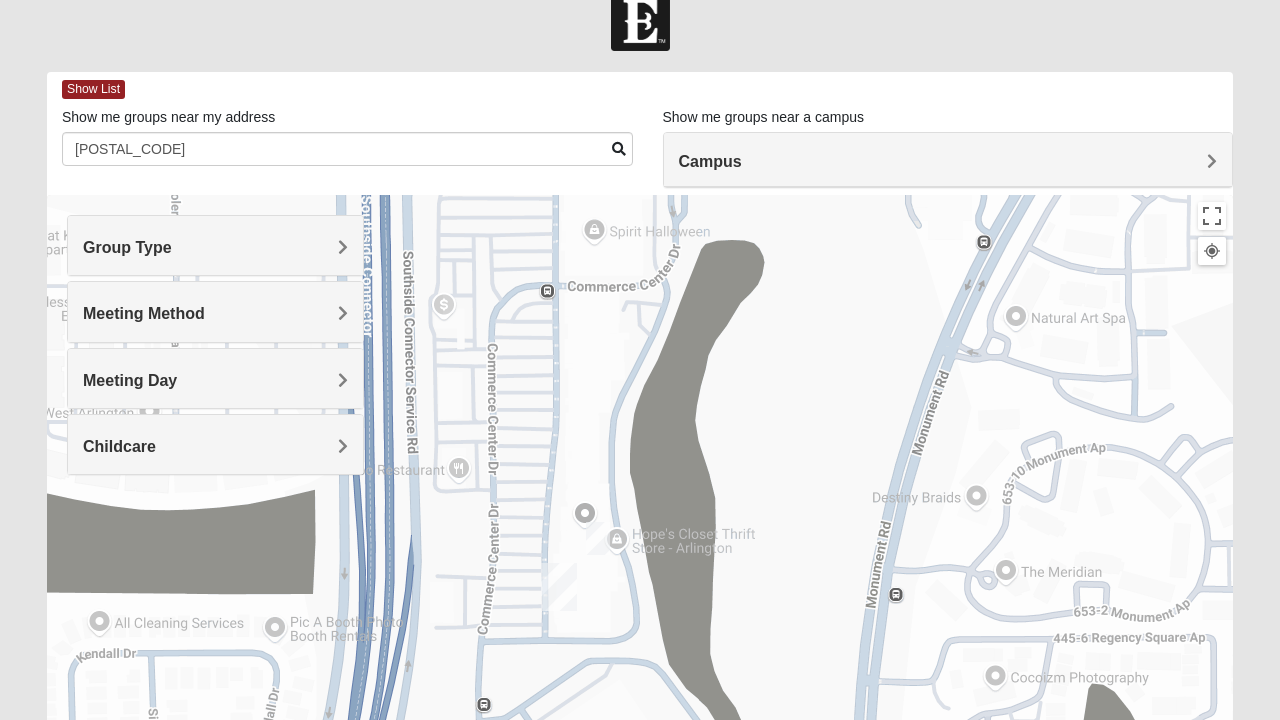 click at bounding box center [598, 538] 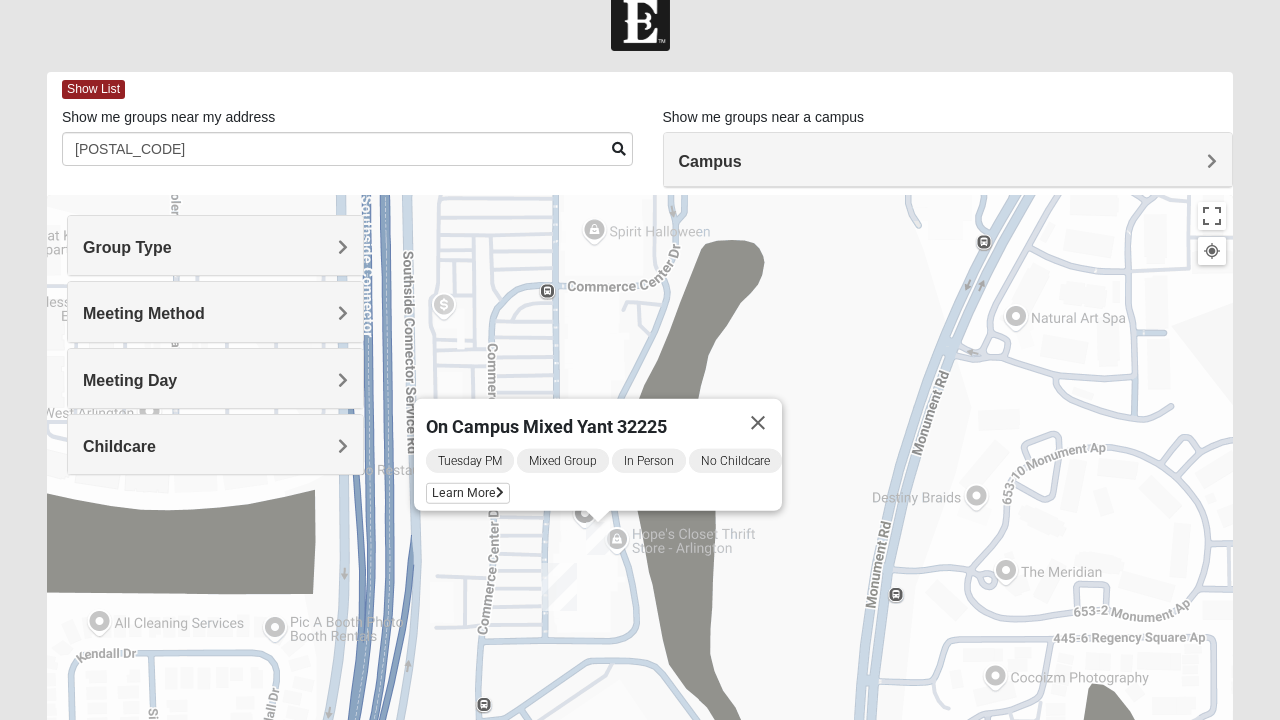 click at bounding box center [500, 493] 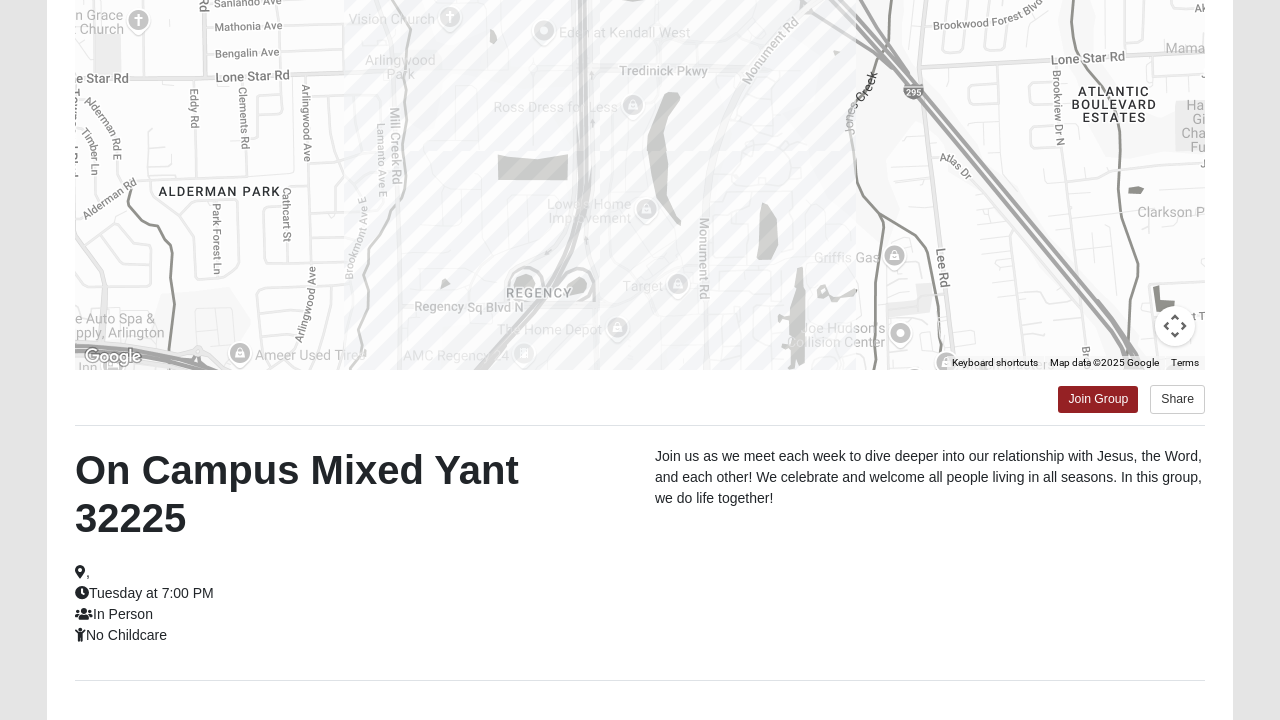 scroll, scrollTop: 254, scrollLeft: 0, axis: vertical 